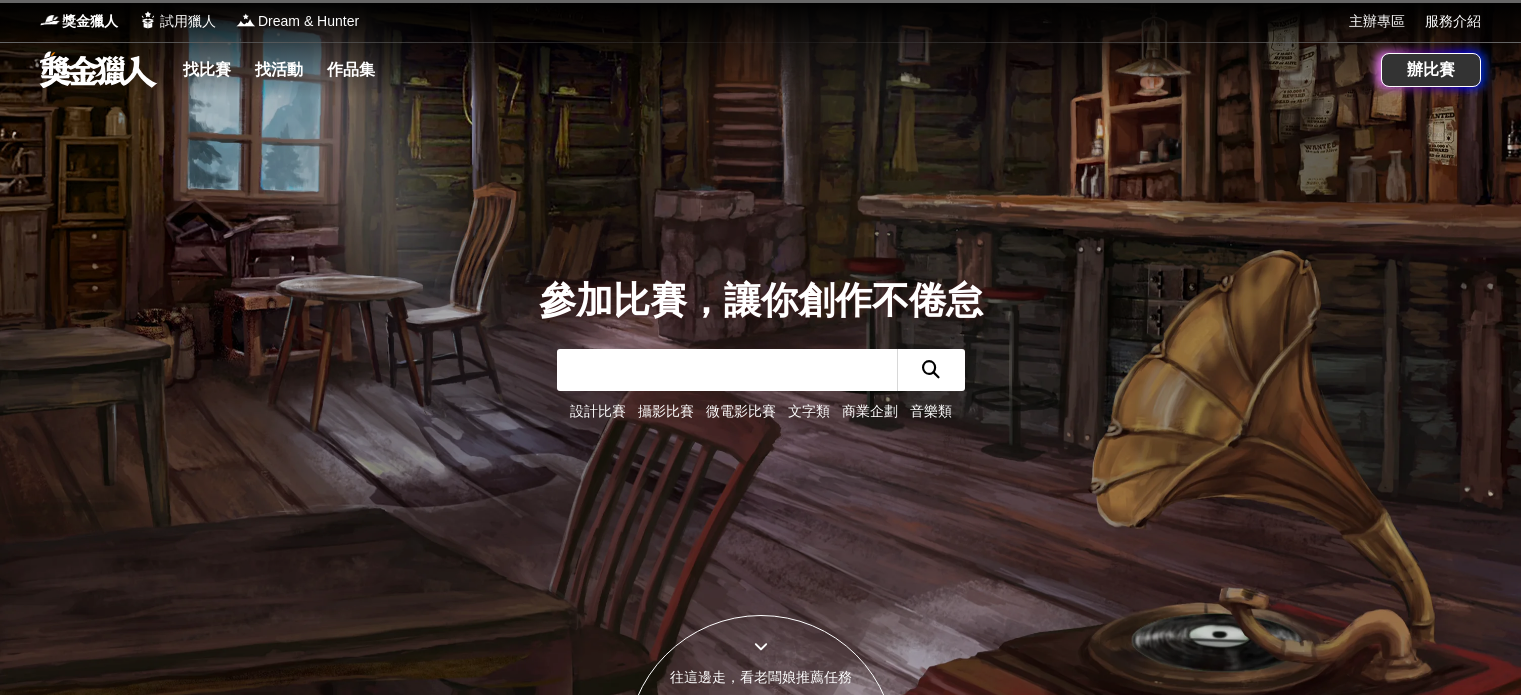 scroll, scrollTop: 0, scrollLeft: 0, axis: both 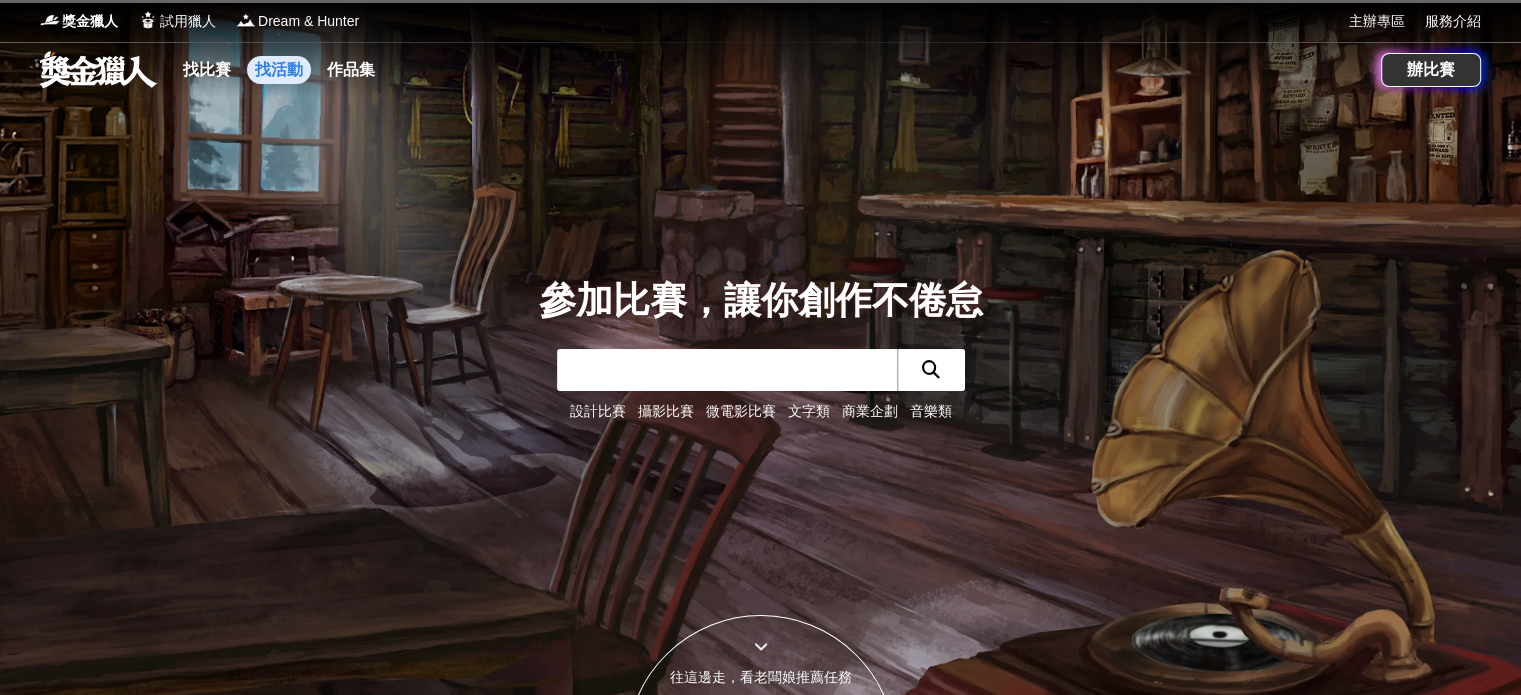 click on "找活動" at bounding box center (279, 70) 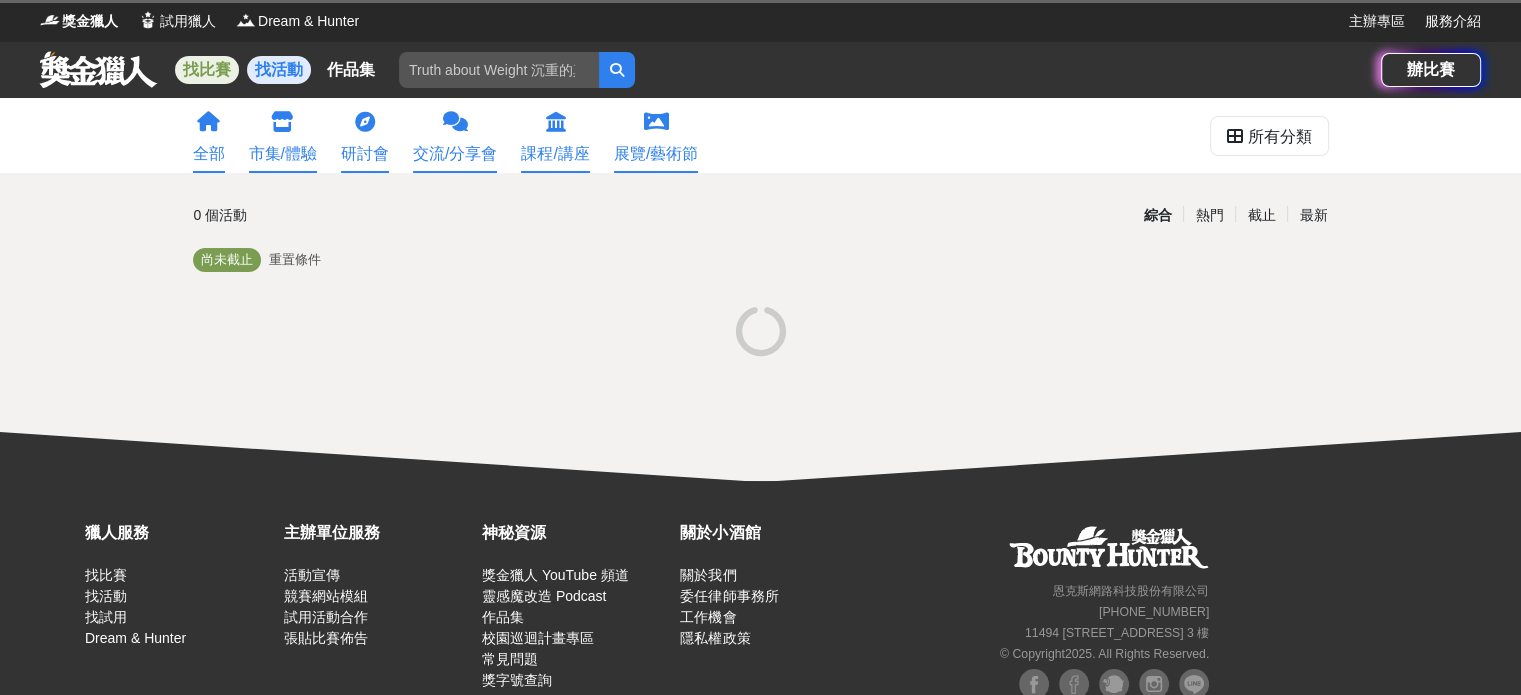 click on "找比賽" at bounding box center (207, 70) 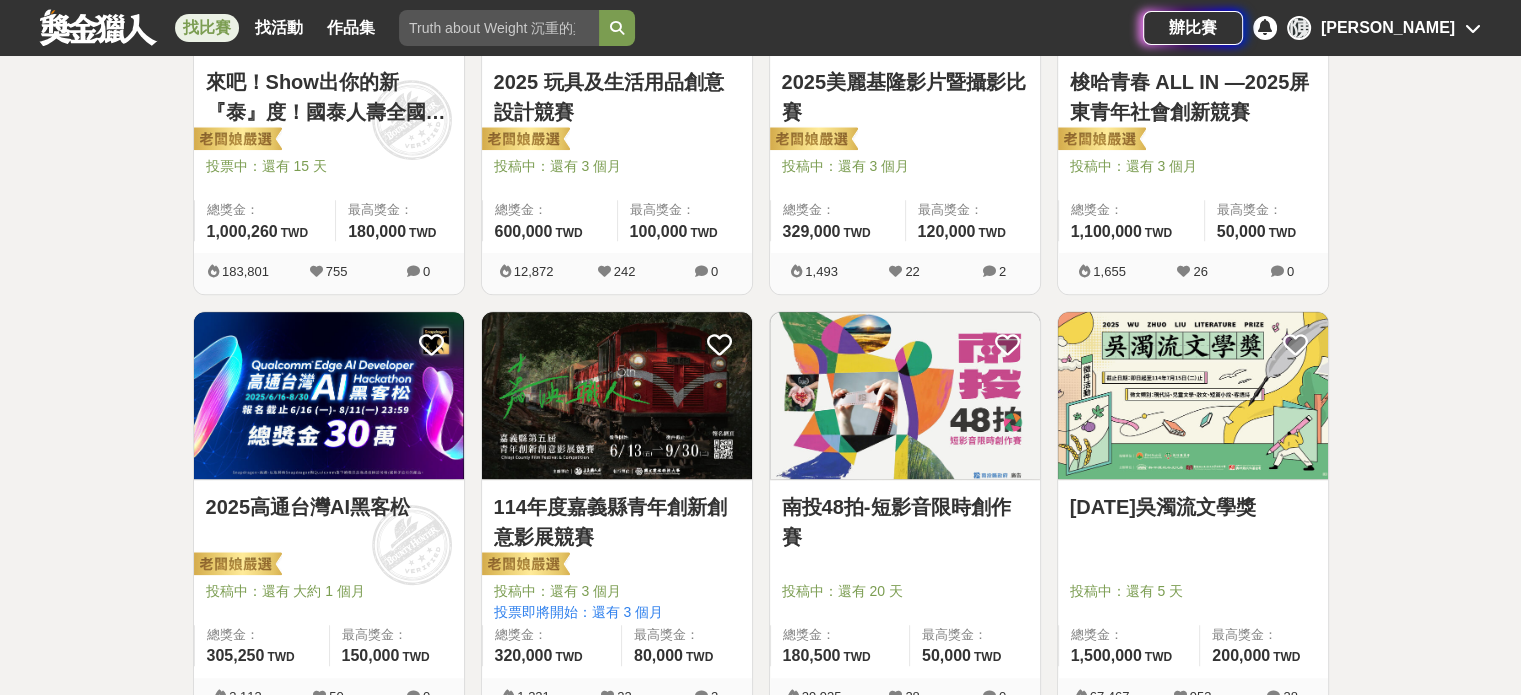 scroll, scrollTop: 1000, scrollLeft: 0, axis: vertical 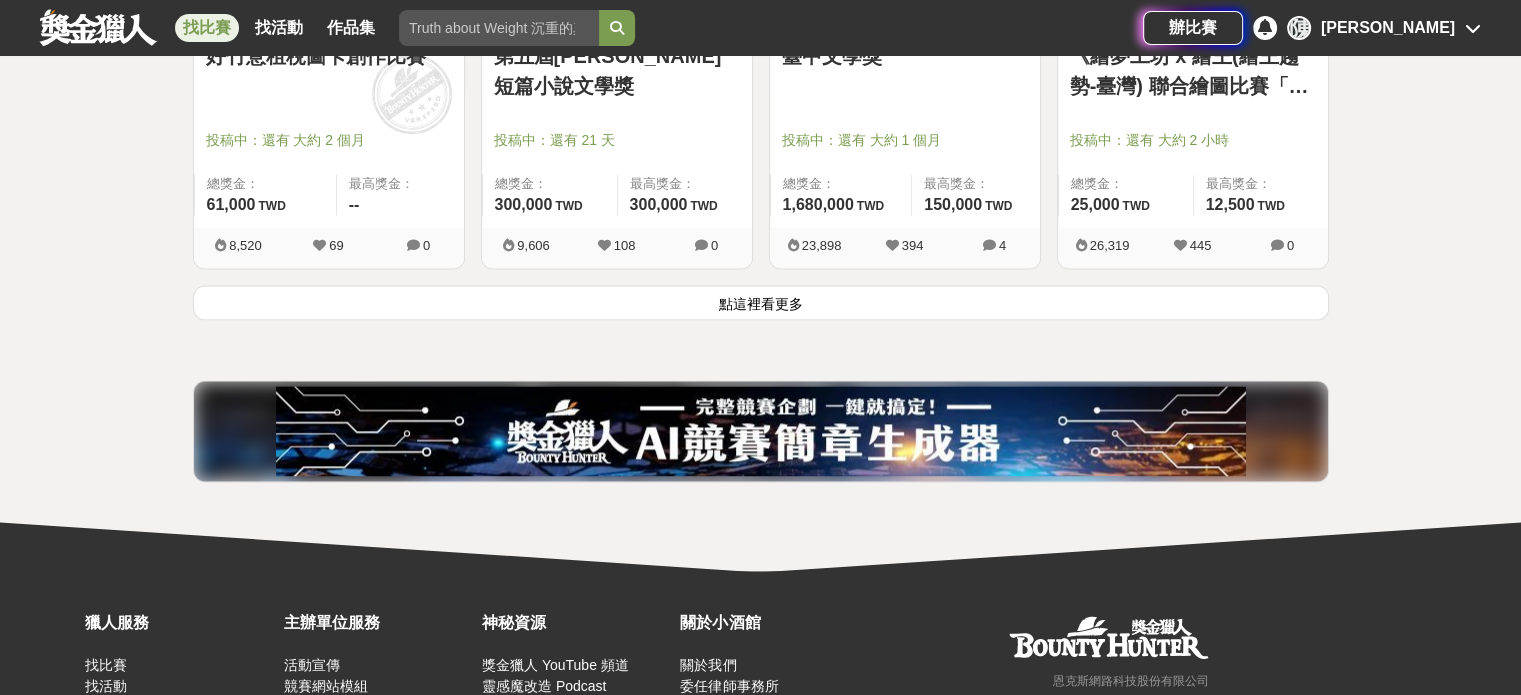 click on "點這裡看更多" at bounding box center [761, 302] 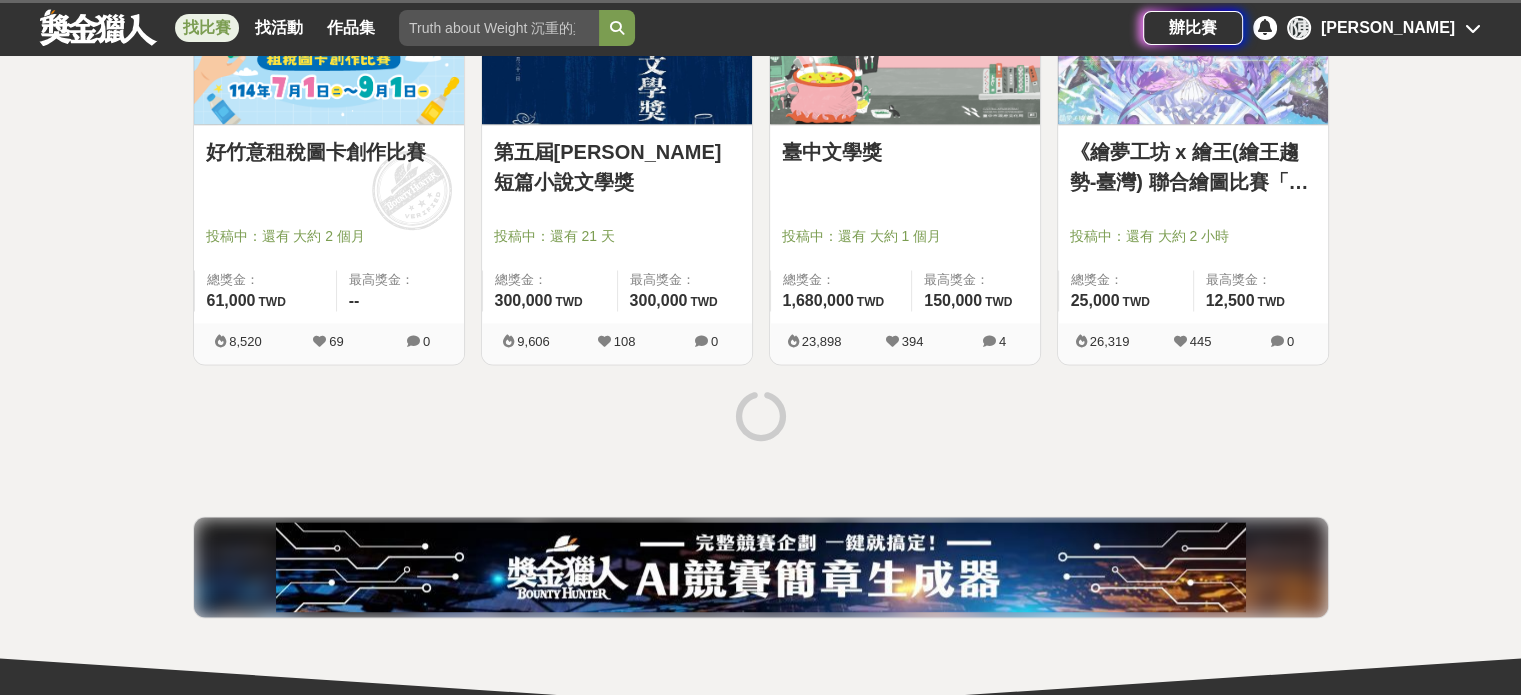 scroll, scrollTop: 2600, scrollLeft: 0, axis: vertical 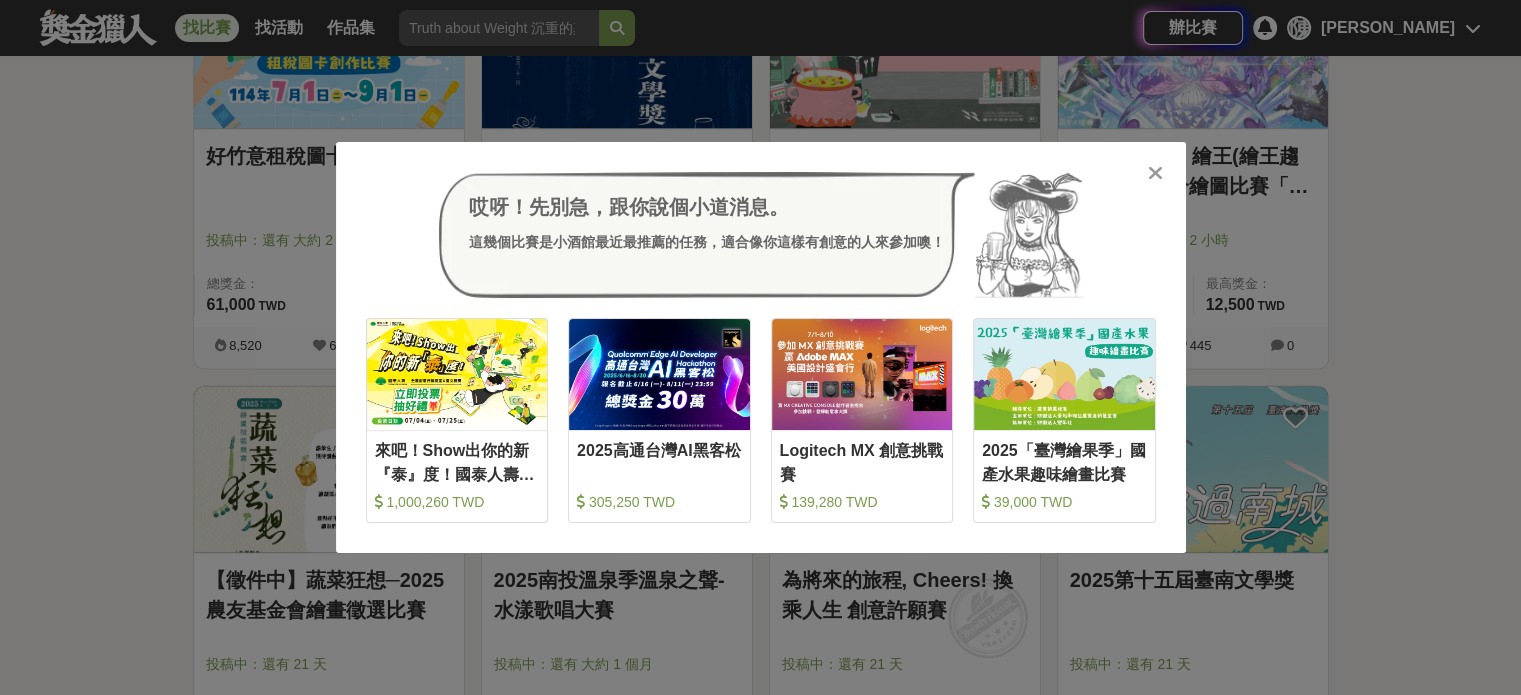 click on "哎呀！先別急，跟你說個小道消息。 這幾個比賽是小酒館最近最推薦的任務，適合像你這樣有創意的人來參加噢！   收藏 來吧！Show出你的新『泰』度！國泰人壽全國創意行銷提案&圖文競賽   1,000,260 TWD   收藏 2025高通台灣AI黑客松   305,250 TWD   收藏 Logitech MX 創意挑戰賽   139,280 TWD   收藏 2025「臺灣繪果季」國產水果趣味繪畫比賽   39,000 TWD" at bounding box center [760, 347] 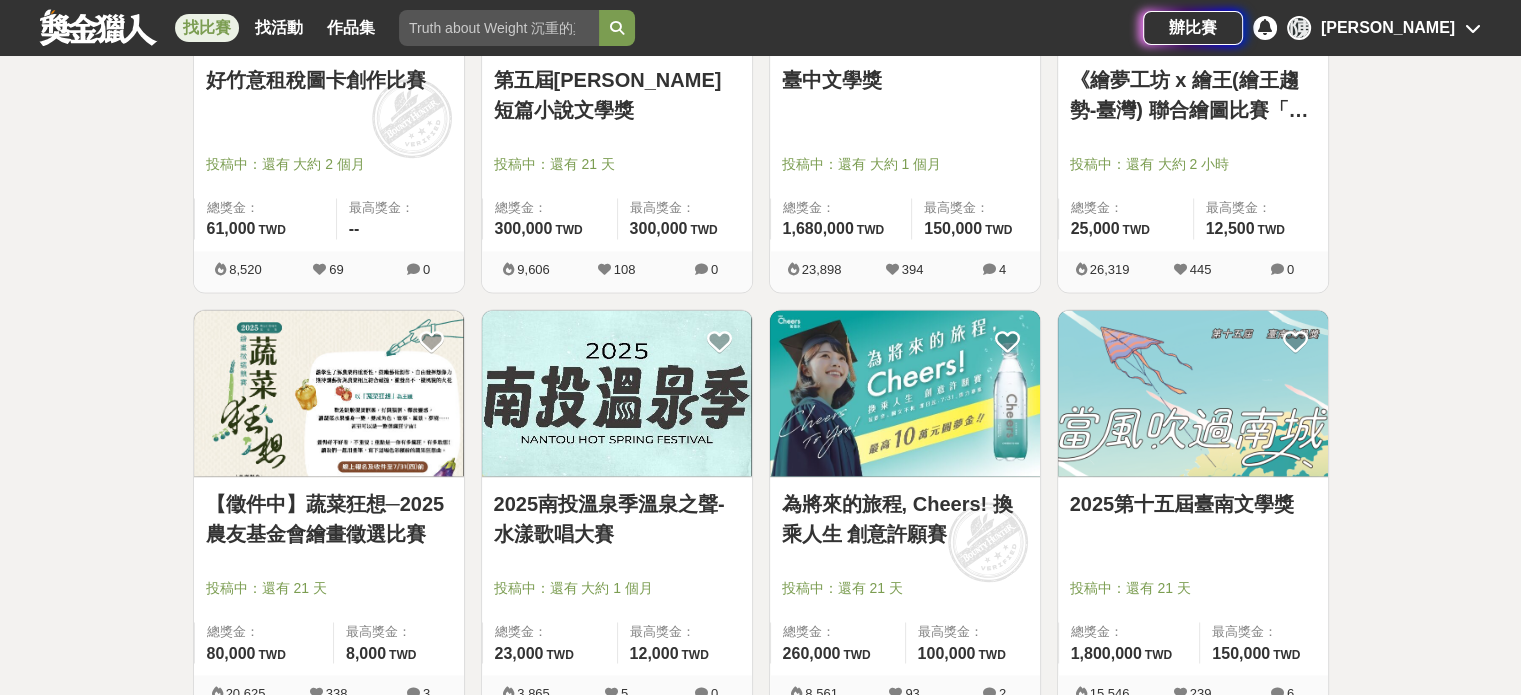 scroll, scrollTop: 2900, scrollLeft: 0, axis: vertical 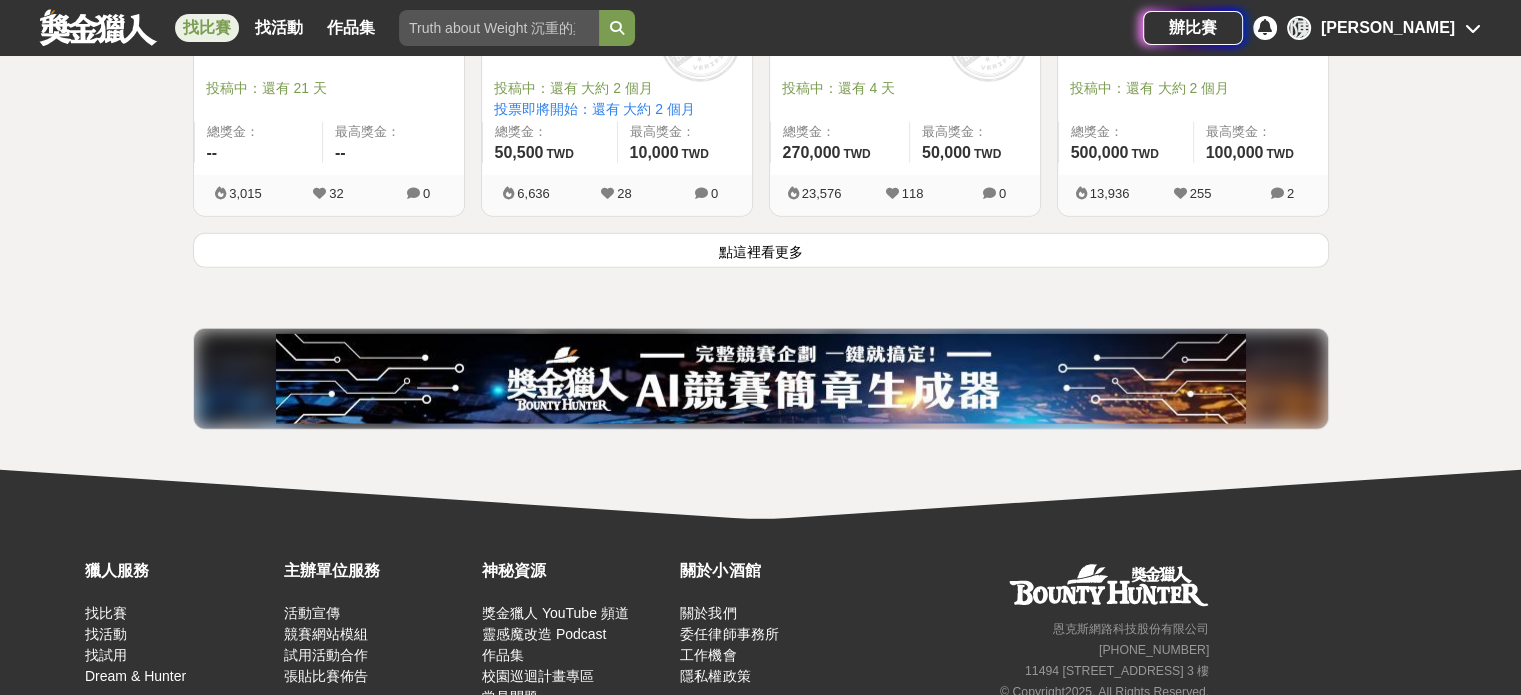 click on "點這裡看更多" at bounding box center [761, 250] 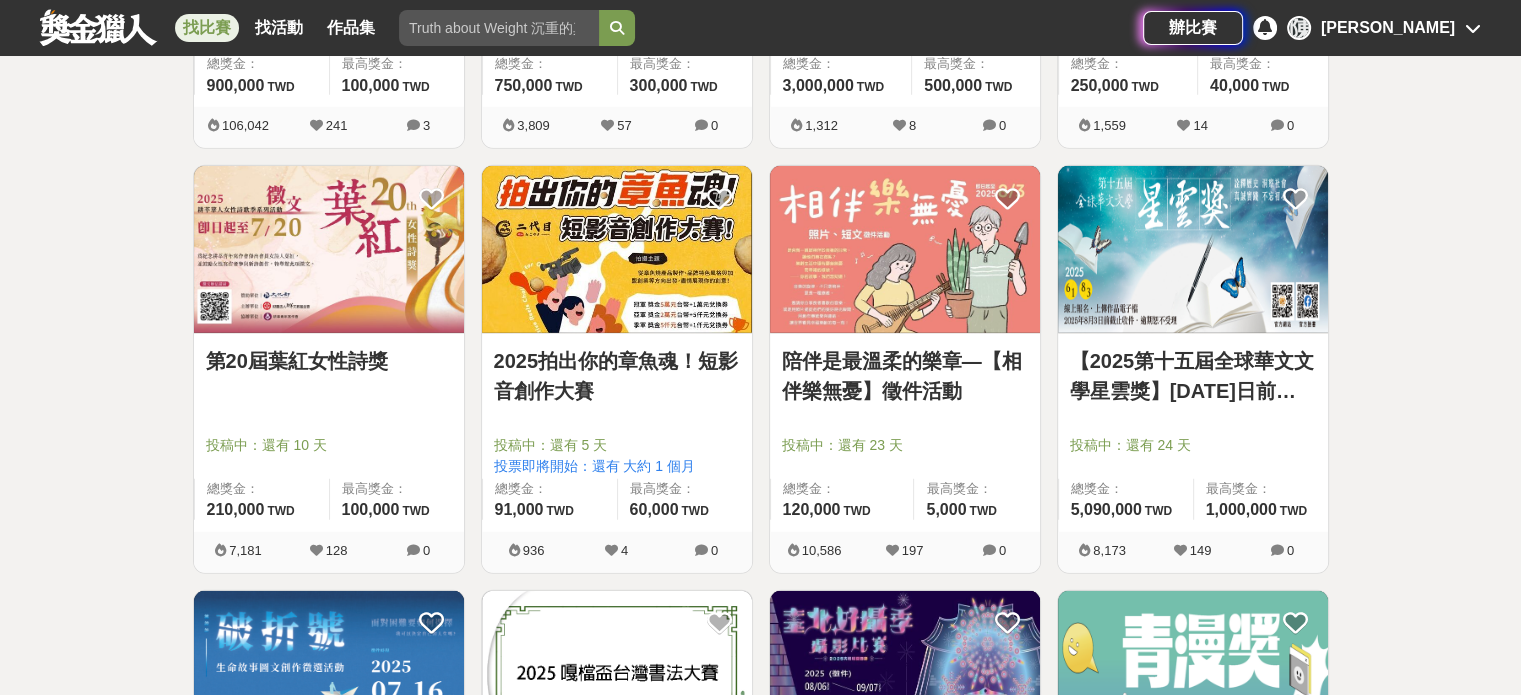 scroll, scrollTop: 5800, scrollLeft: 0, axis: vertical 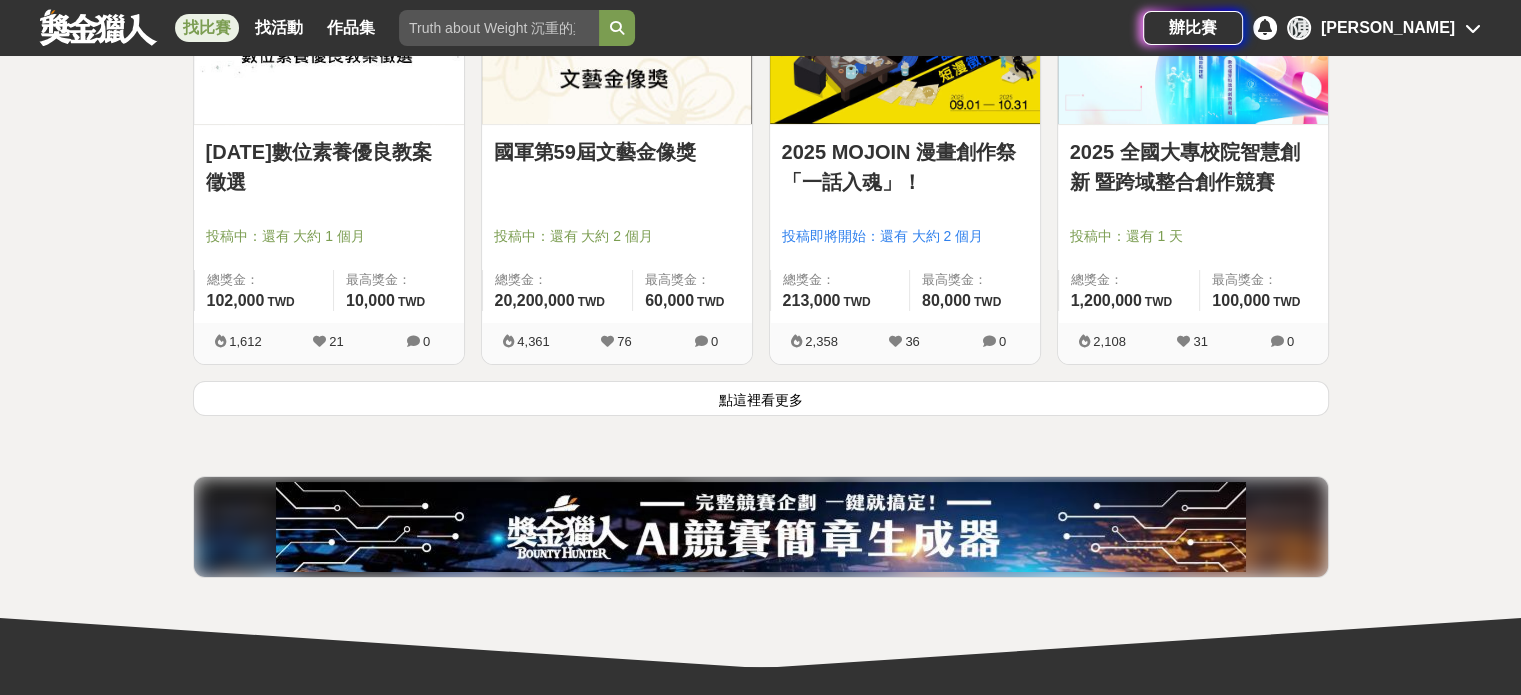 click on "點這裡看更多" at bounding box center (761, 398) 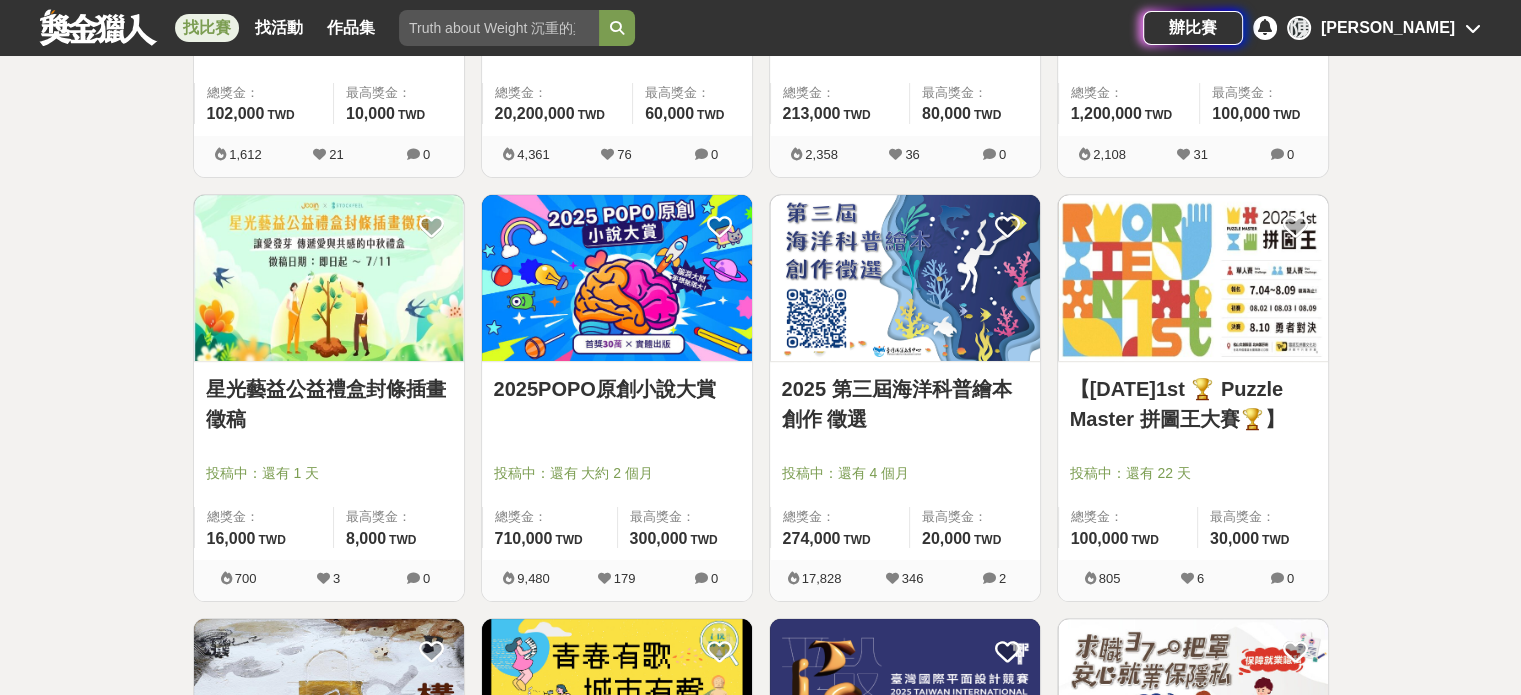 scroll, scrollTop: 7900, scrollLeft: 0, axis: vertical 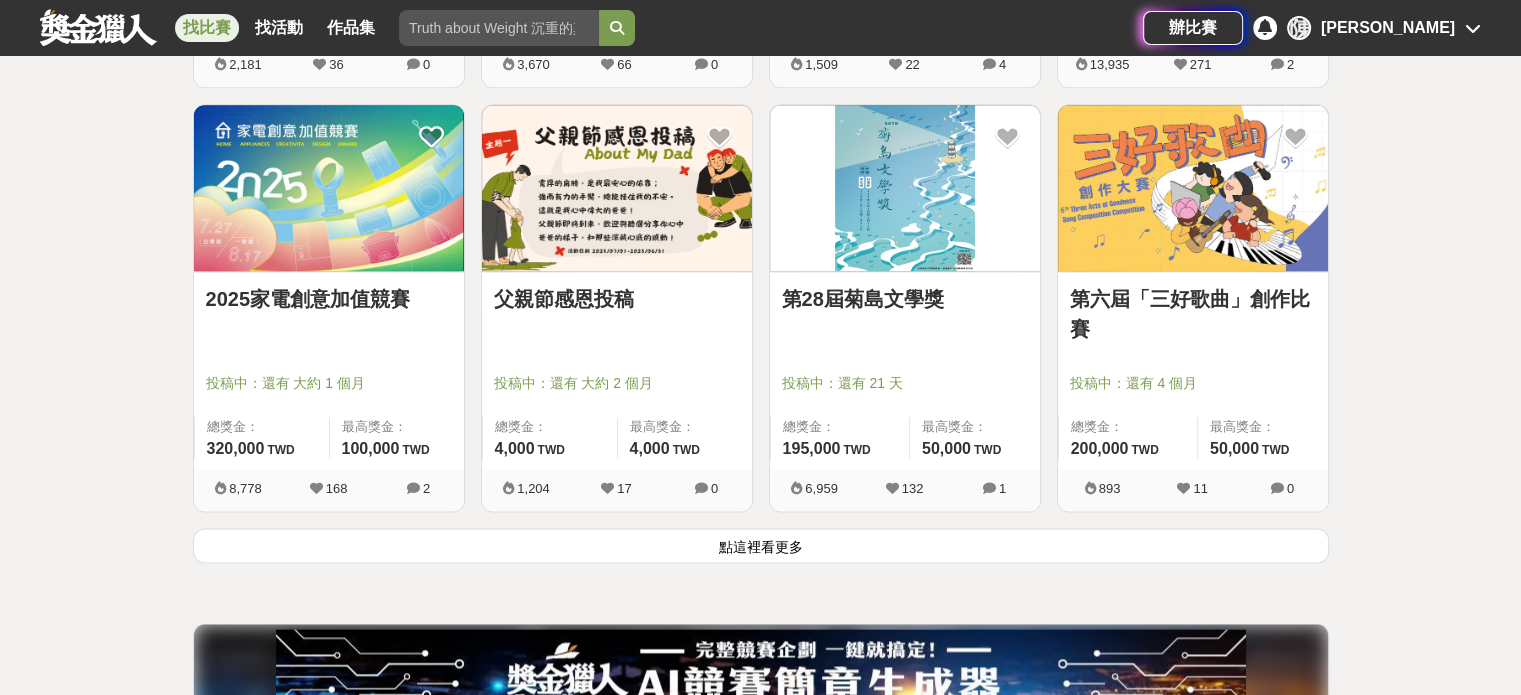 click on "點這裡看更多" at bounding box center [761, 545] 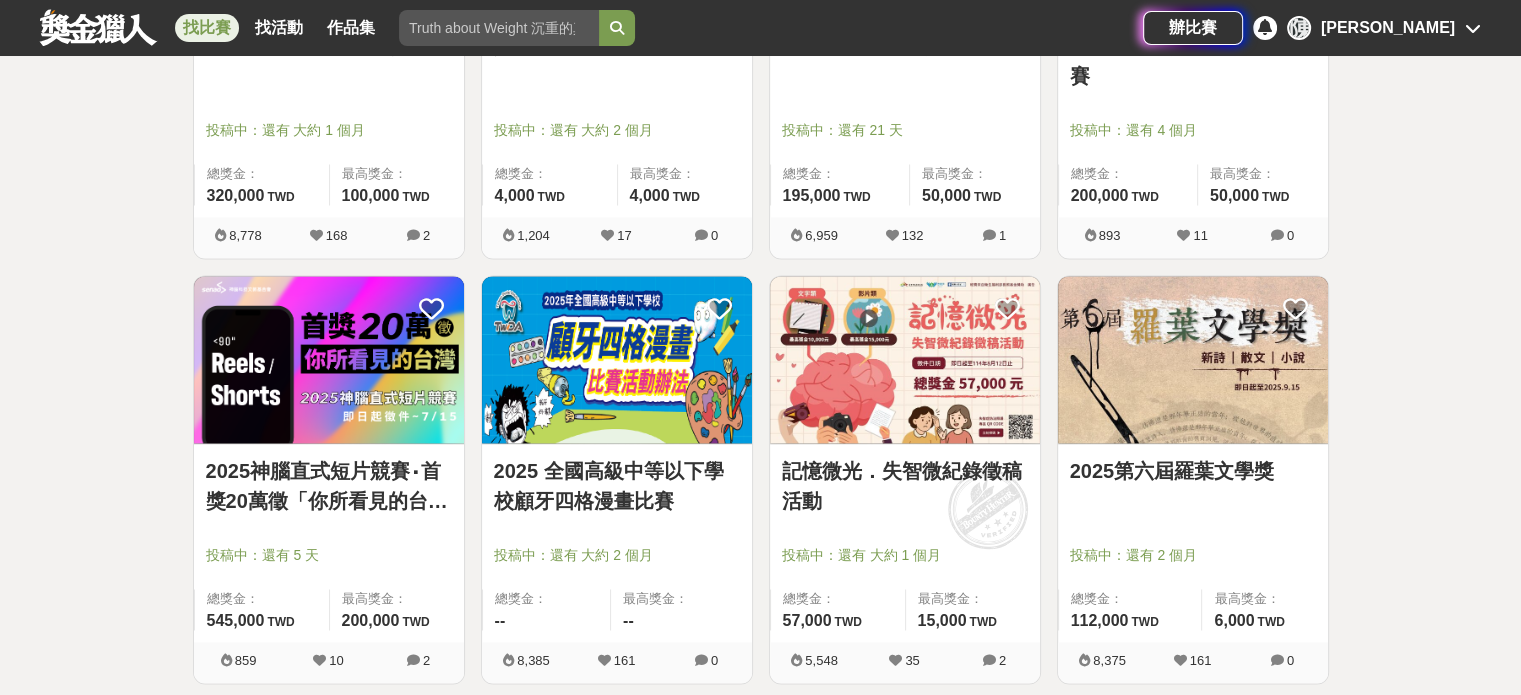 scroll, scrollTop: 10400, scrollLeft: 0, axis: vertical 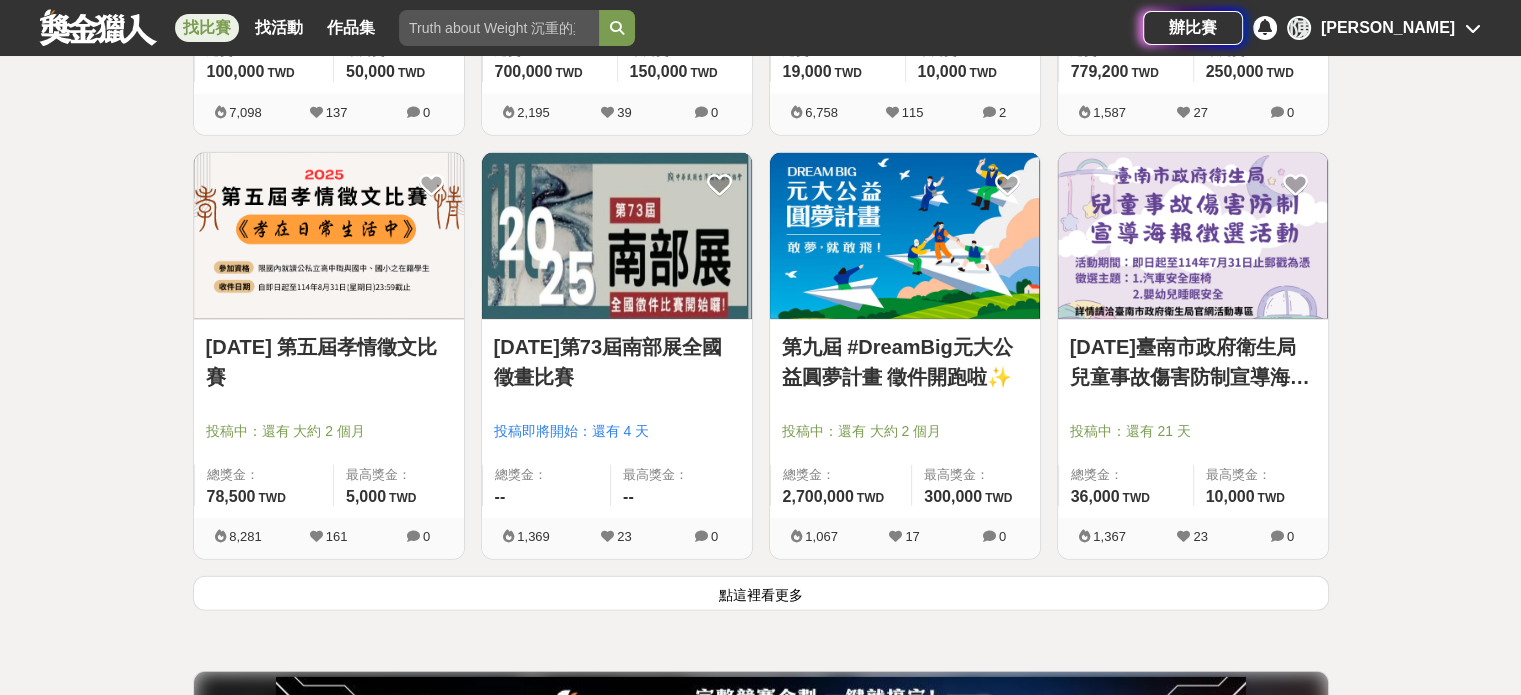 click on "點這裡看更多" at bounding box center (761, 593) 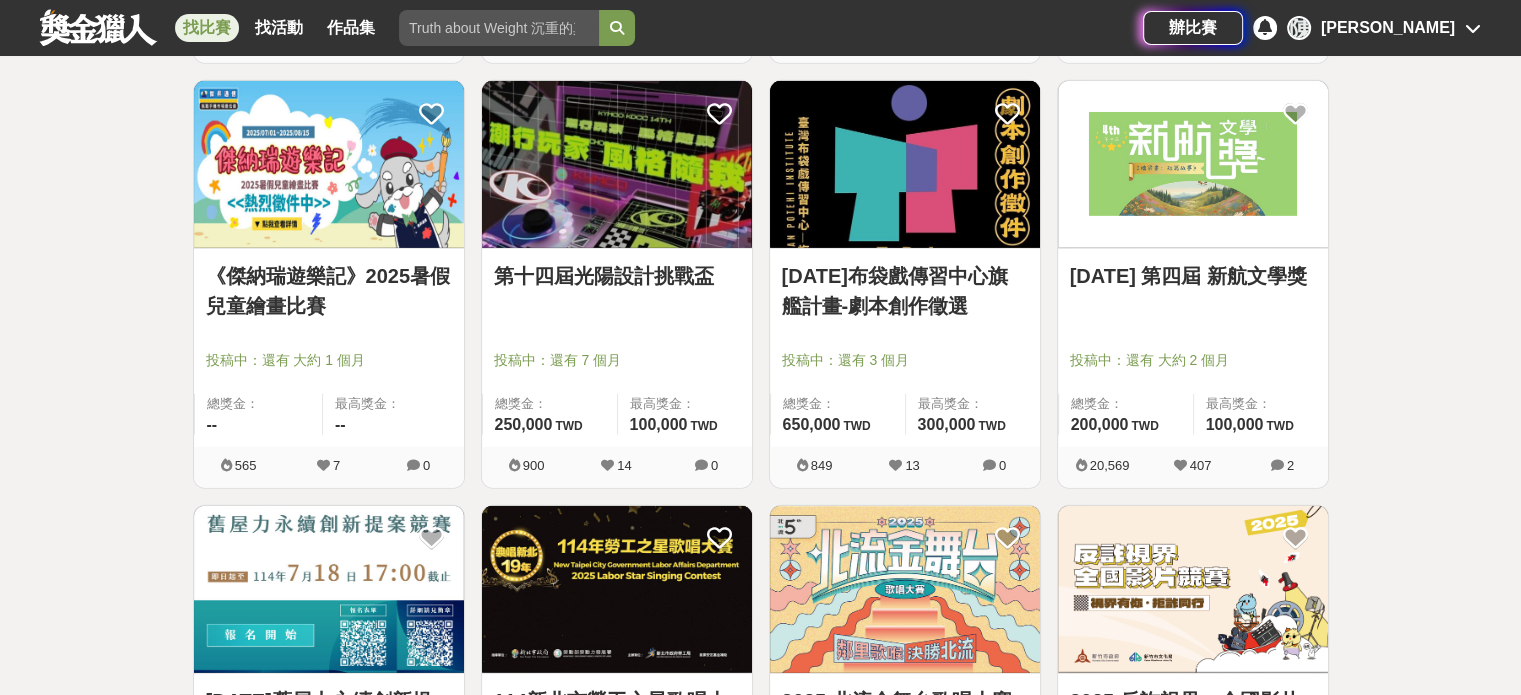 scroll, scrollTop: 13100, scrollLeft: 0, axis: vertical 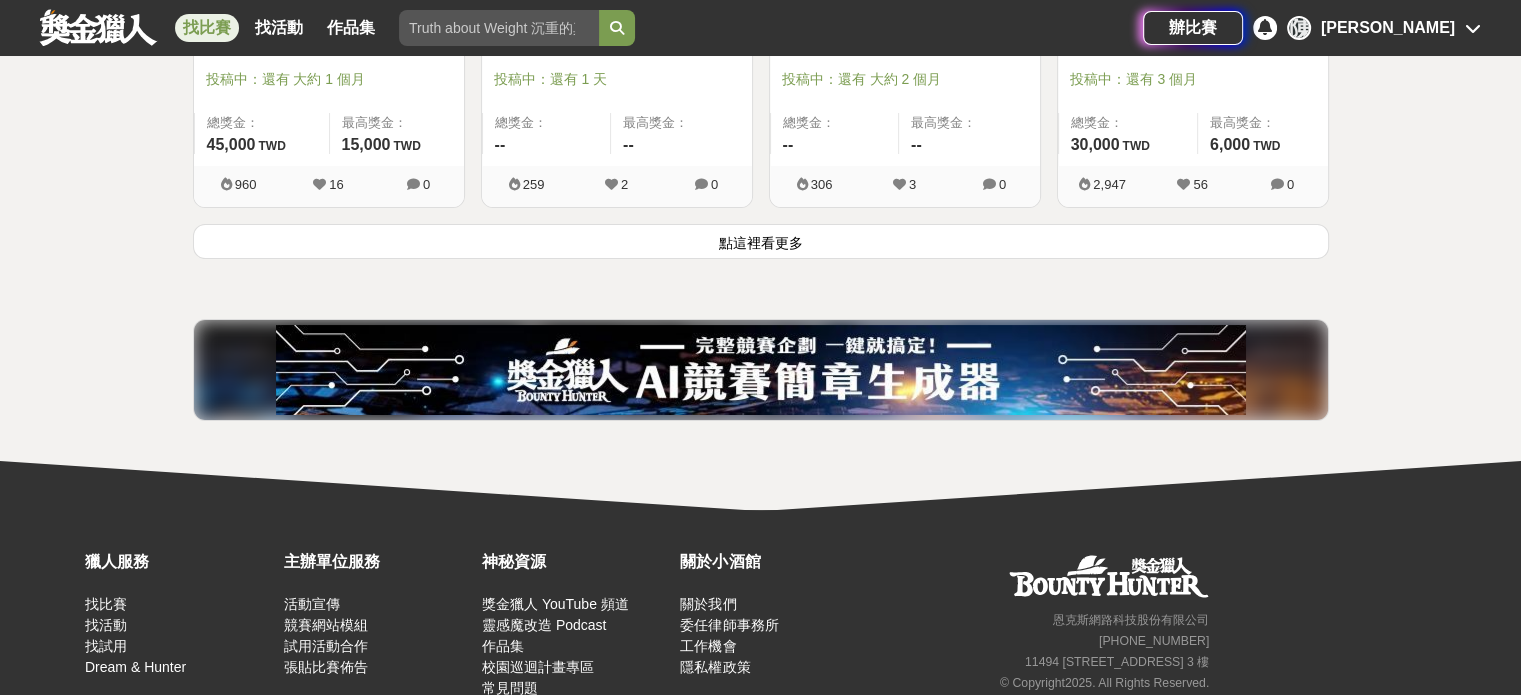 click on "點這裡看更多" at bounding box center (761, 241) 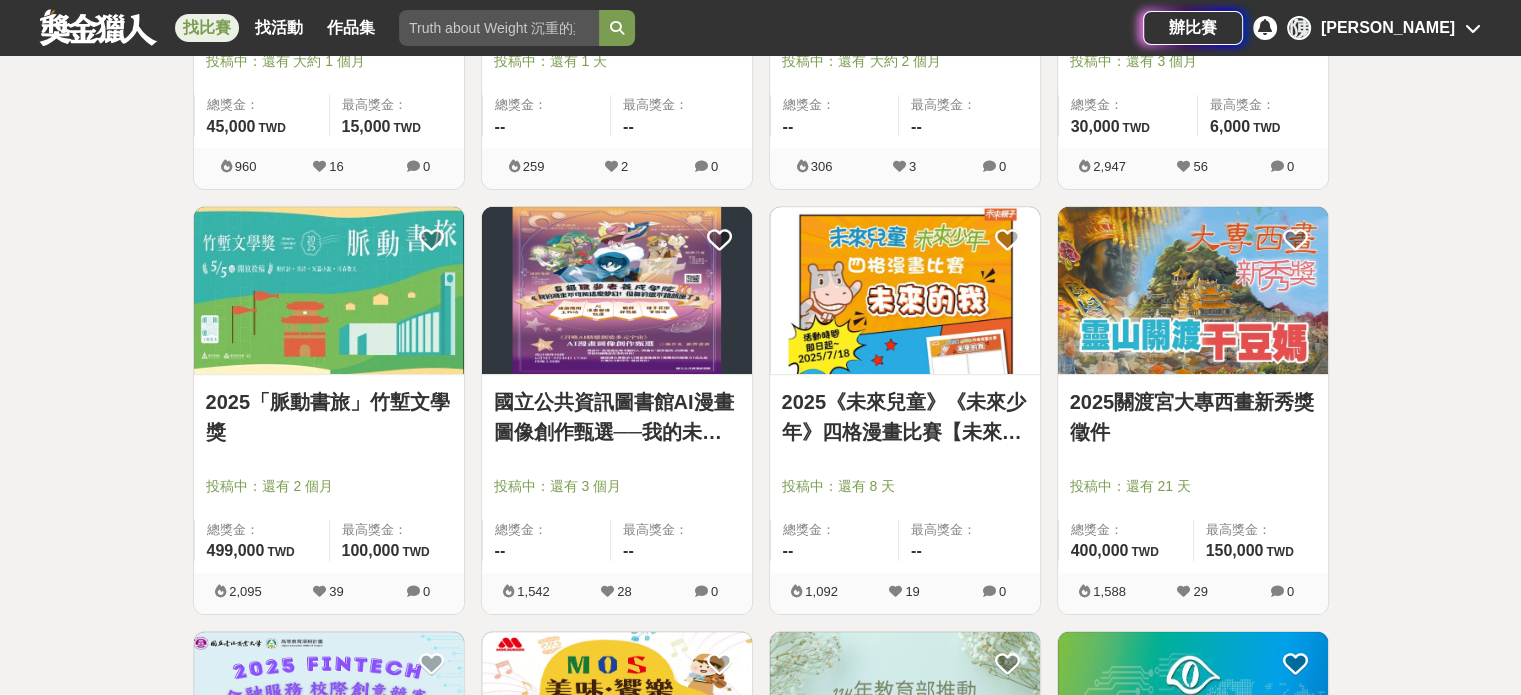 scroll, scrollTop: 15500, scrollLeft: 0, axis: vertical 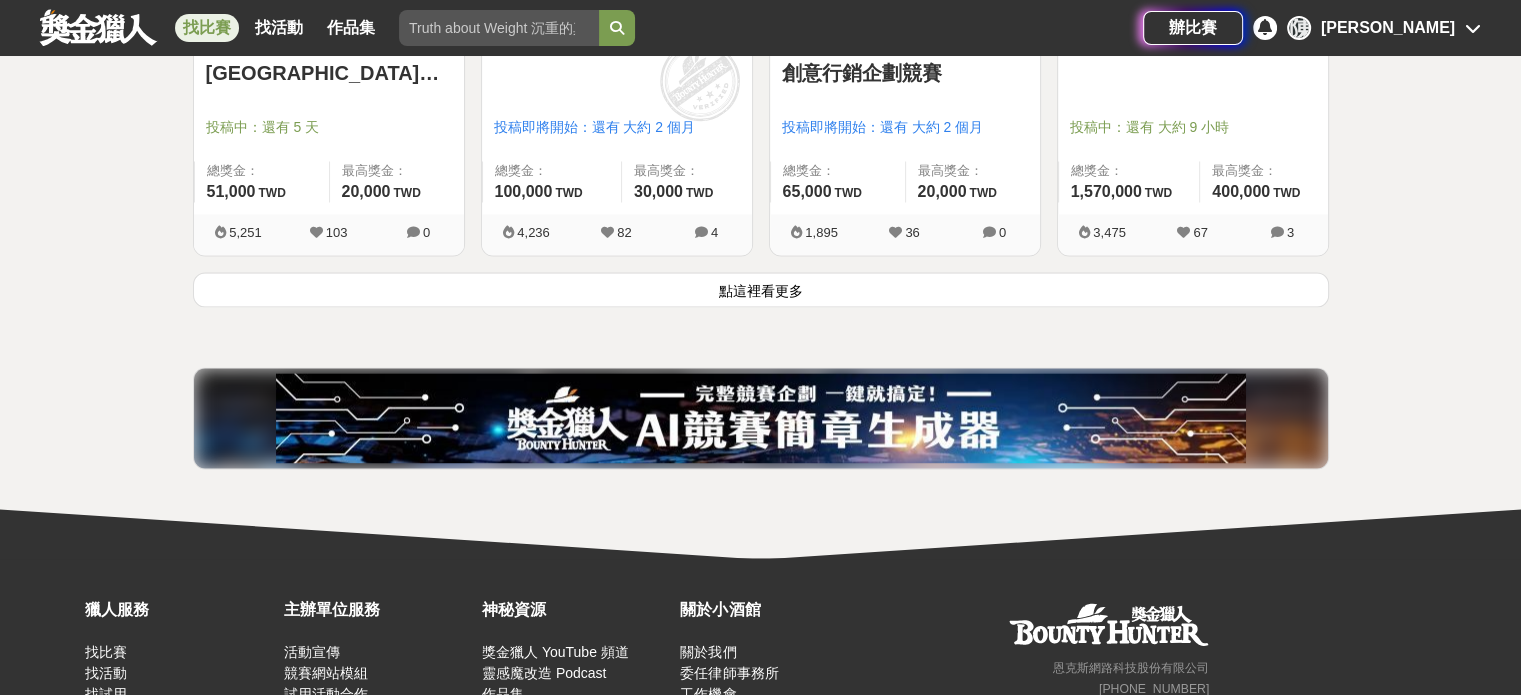 click on "點這裡看更多" at bounding box center [761, 289] 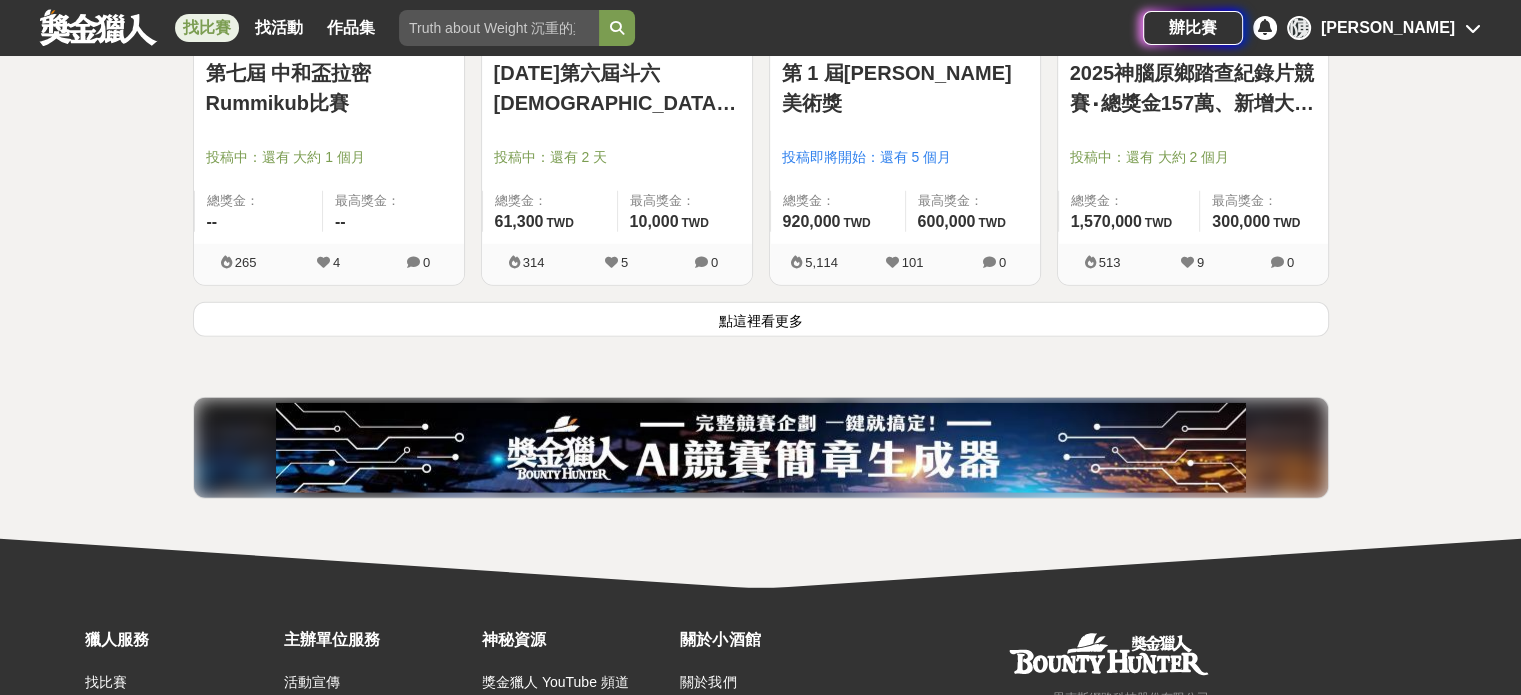 scroll, scrollTop: 20600, scrollLeft: 0, axis: vertical 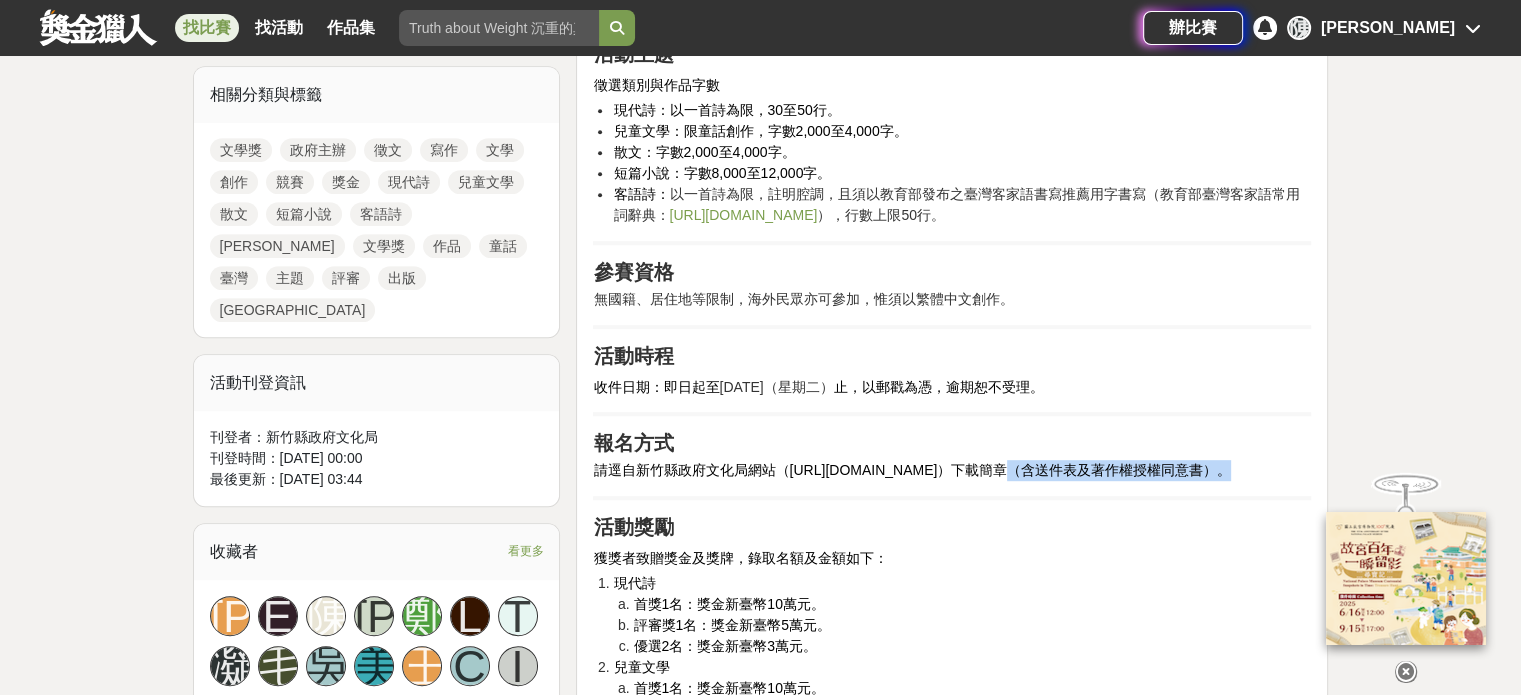 drag, startPoint x: 986, startPoint y: 511, endPoint x: 1252, endPoint y: 506, distance: 266.047 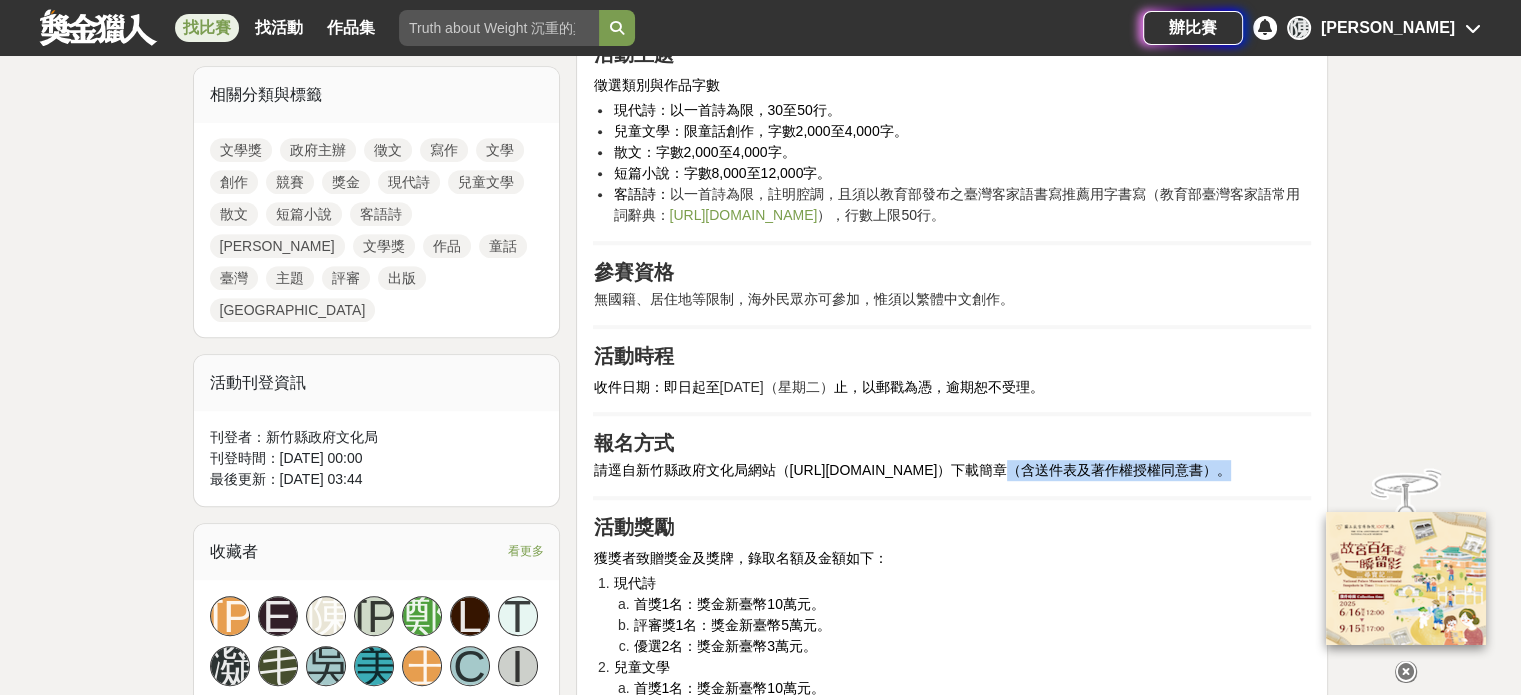 click on "請逕自新竹縣政府文化局網站（https://gov.tw/kNZ）下載簡章（含送件表及著作權授權同意書）。" at bounding box center [952, 470] 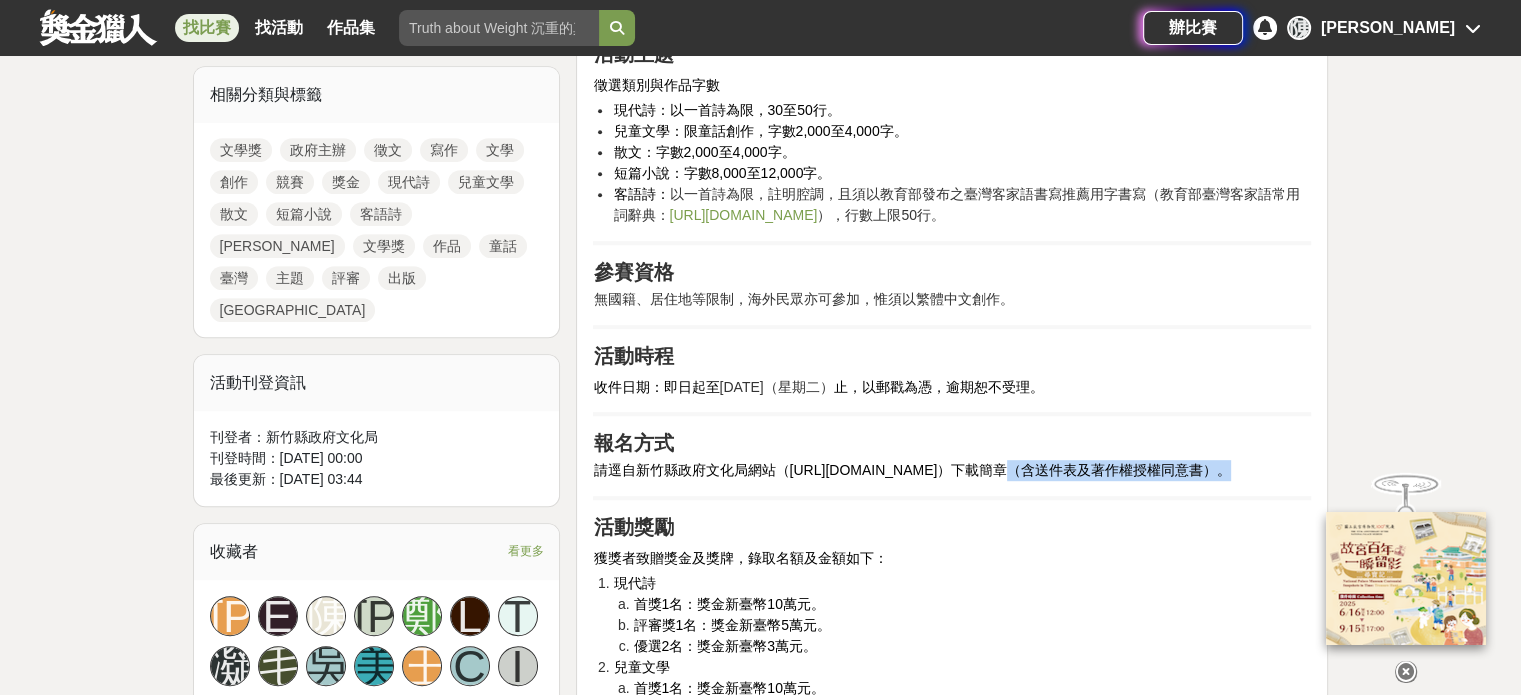 click on "請逕自新竹縣政府文化局網站（https://gov.tw/kNZ）下載簡章（含送件表及著作權授權同意書）。" at bounding box center (952, 470) 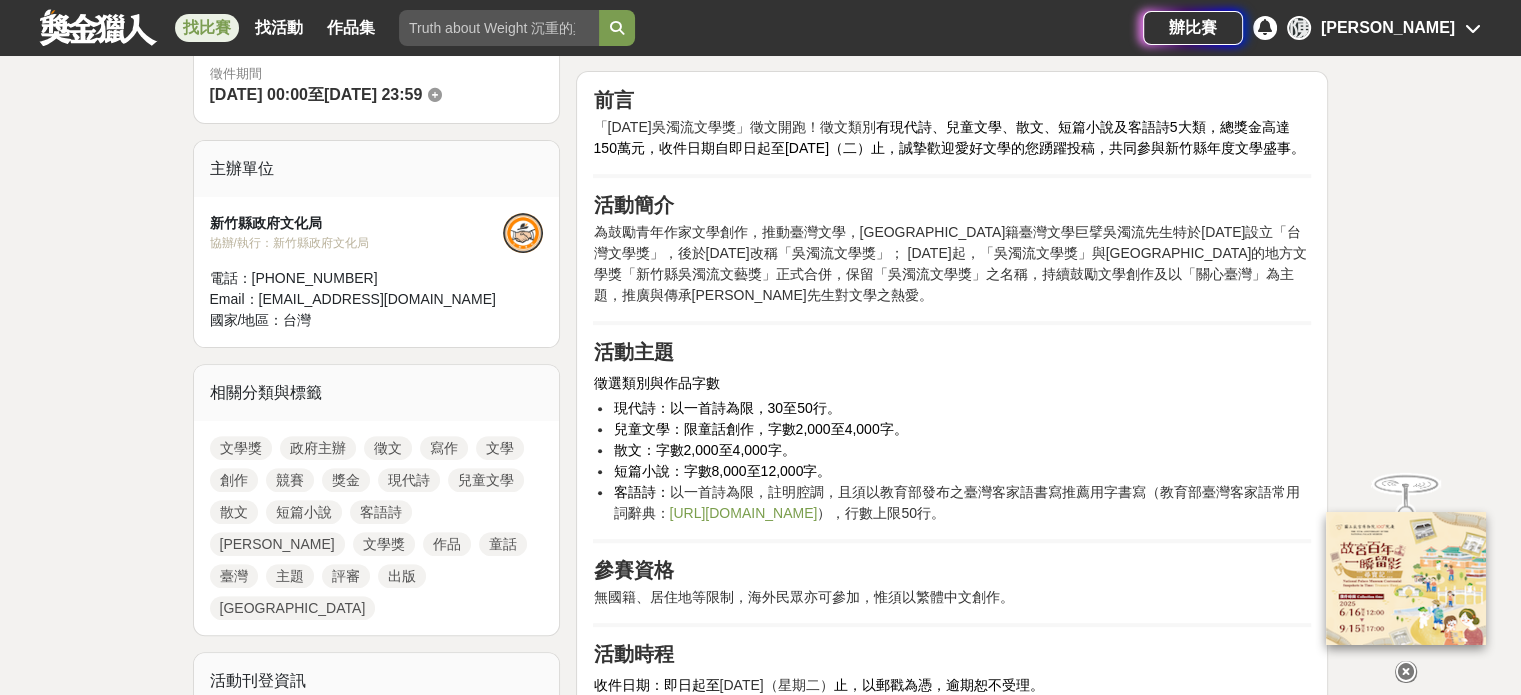 scroll, scrollTop: 600, scrollLeft: 0, axis: vertical 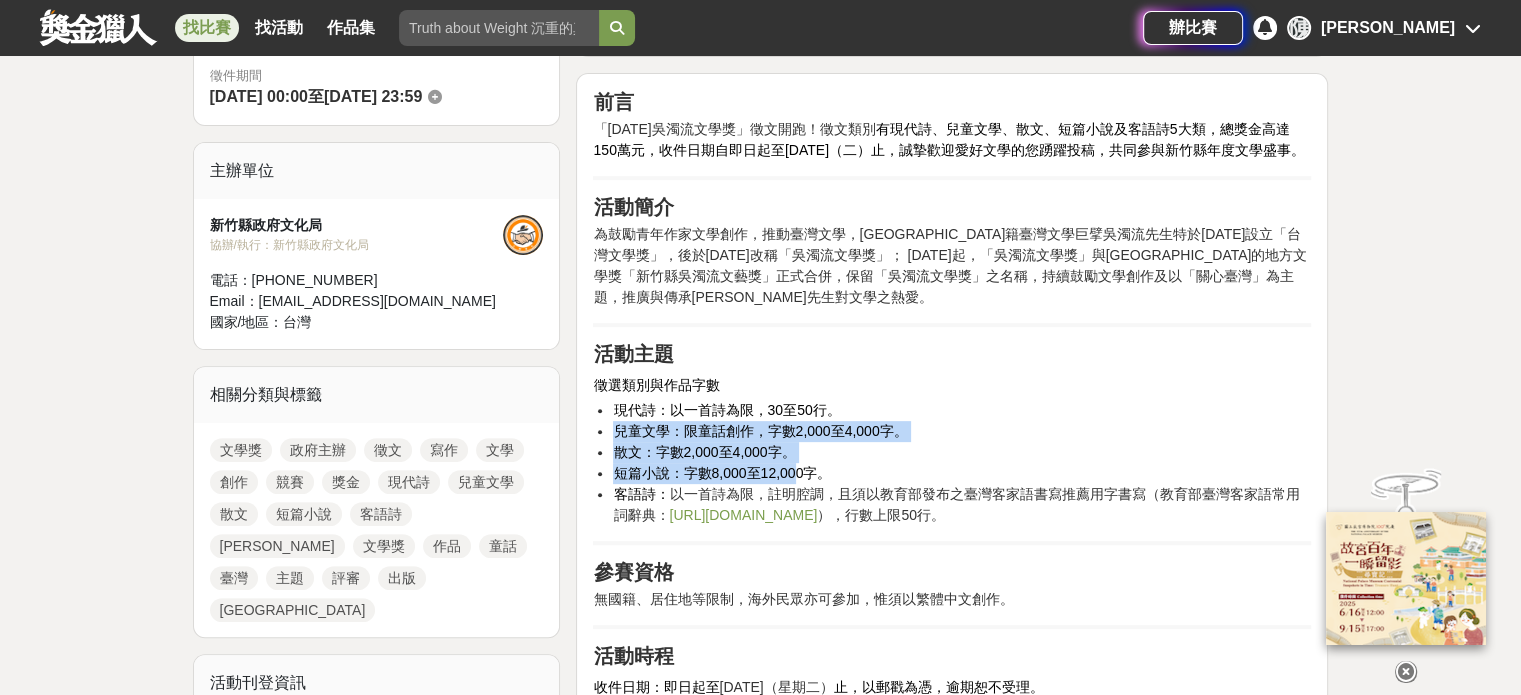 drag, startPoint x: 612, startPoint y: 459, endPoint x: 792, endPoint y: 482, distance: 181.4635 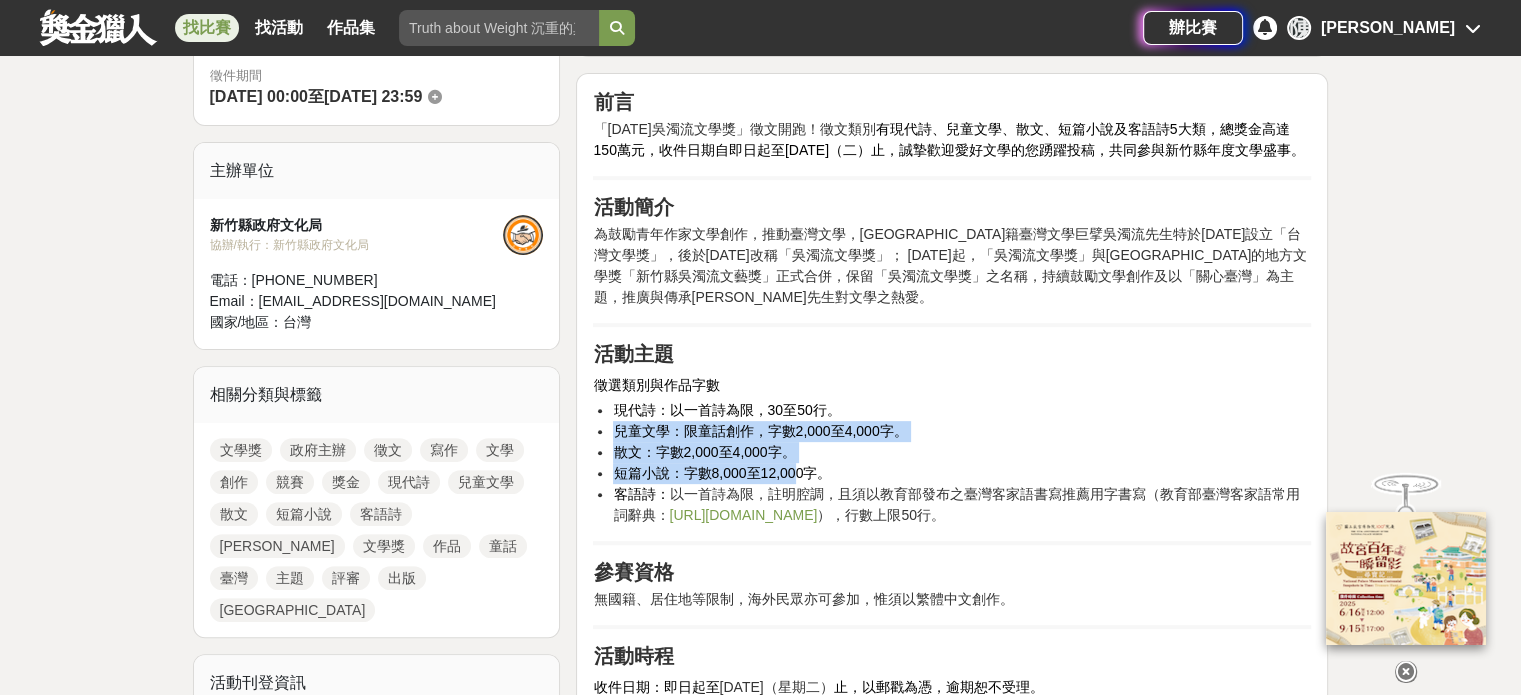 click on "現代詩：以一首詩為限，30至50行。 兒童文學：限童話創作，字數2,000至4,000字。 散文：字數2,000至4,000字。 短篇小說：字數8,000至12,000字。 客語詩： 以一首詩為限，註明腔調，且須以教育部發布之臺灣客家語書寫推薦用字書寫（教育部臺灣客家語常用詞辭典： https://hakkadict.moe.edu.tw/cgi-bin/gs32/gsweb.cgi/login?o=dwebmge&cache=1711517141248  ），行數上限50行。" at bounding box center (952, 463) 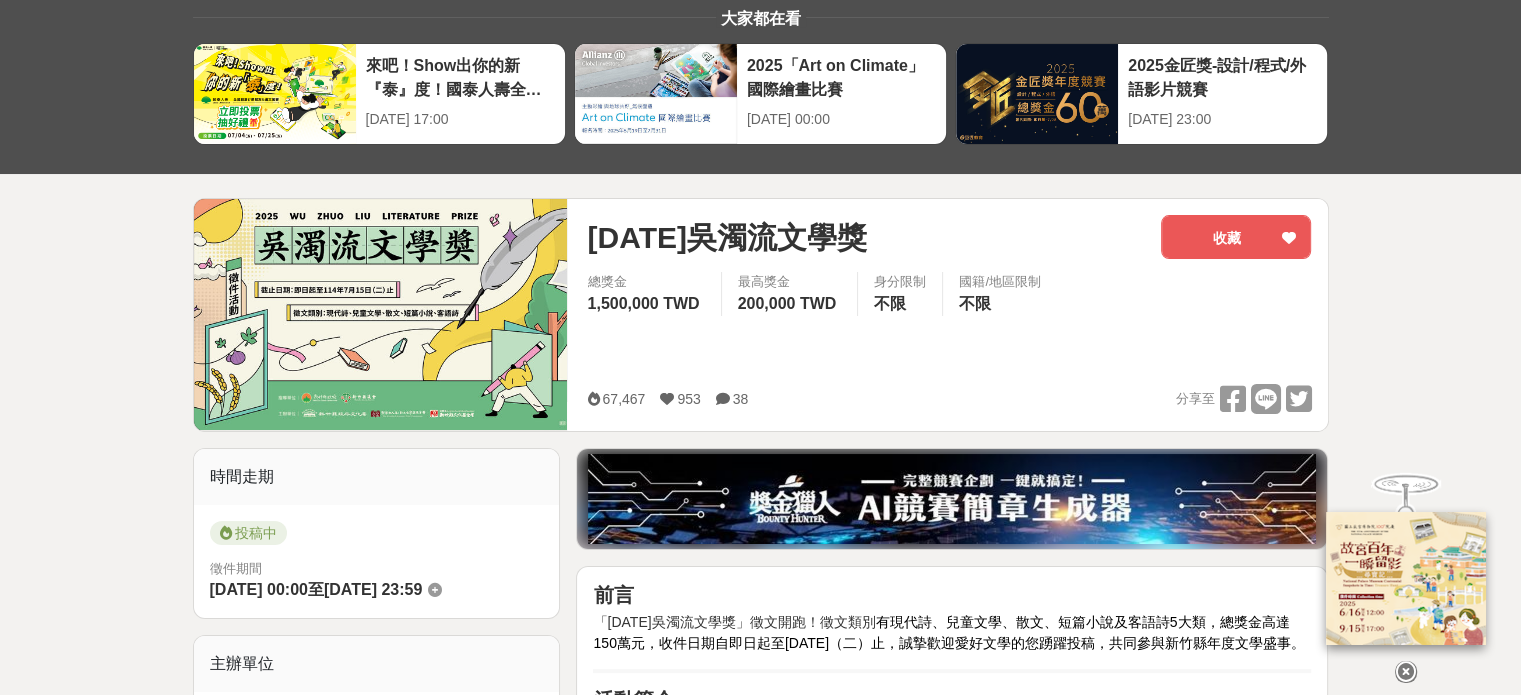 scroll, scrollTop: 0, scrollLeft: 0, axis: both 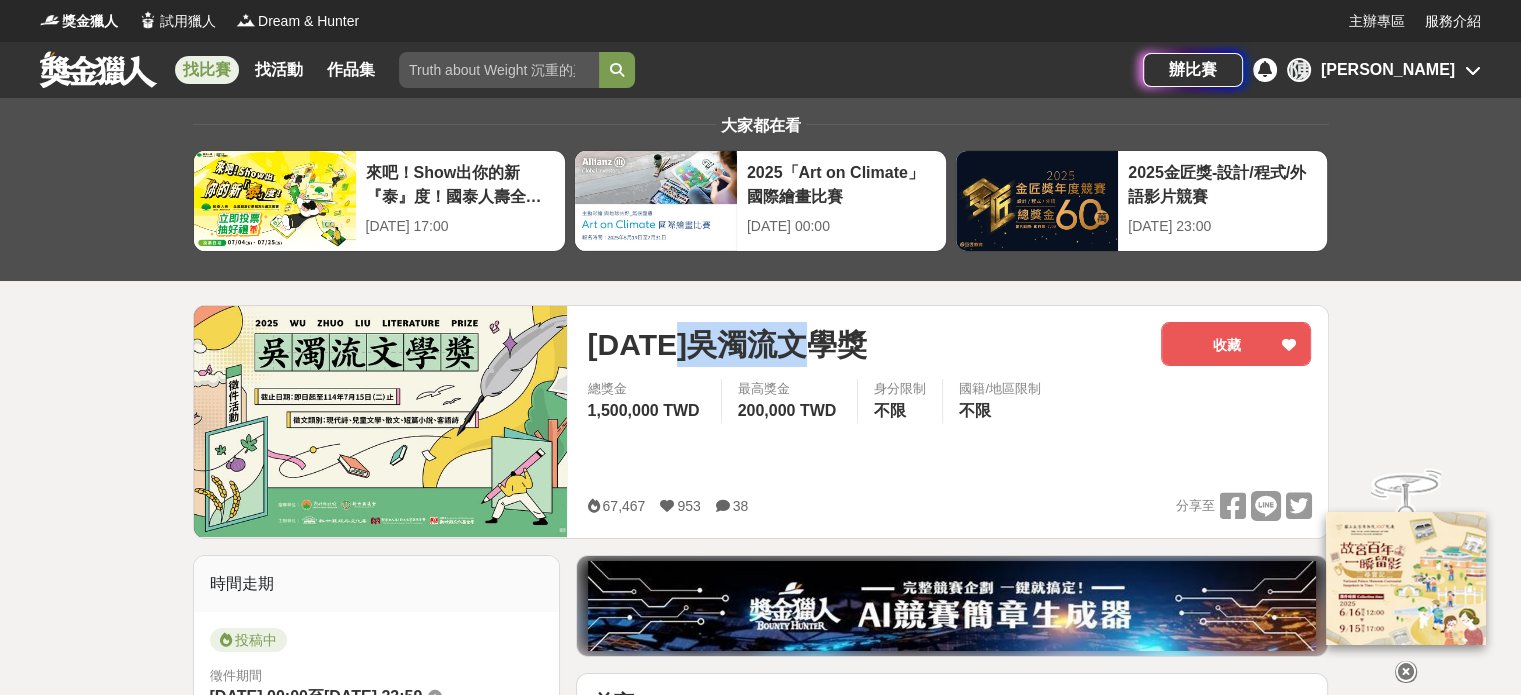 drag, startPoint x: 693, startPoint y: 338, endPoint x: 757, endPoint y: 350, distance: 65.11528 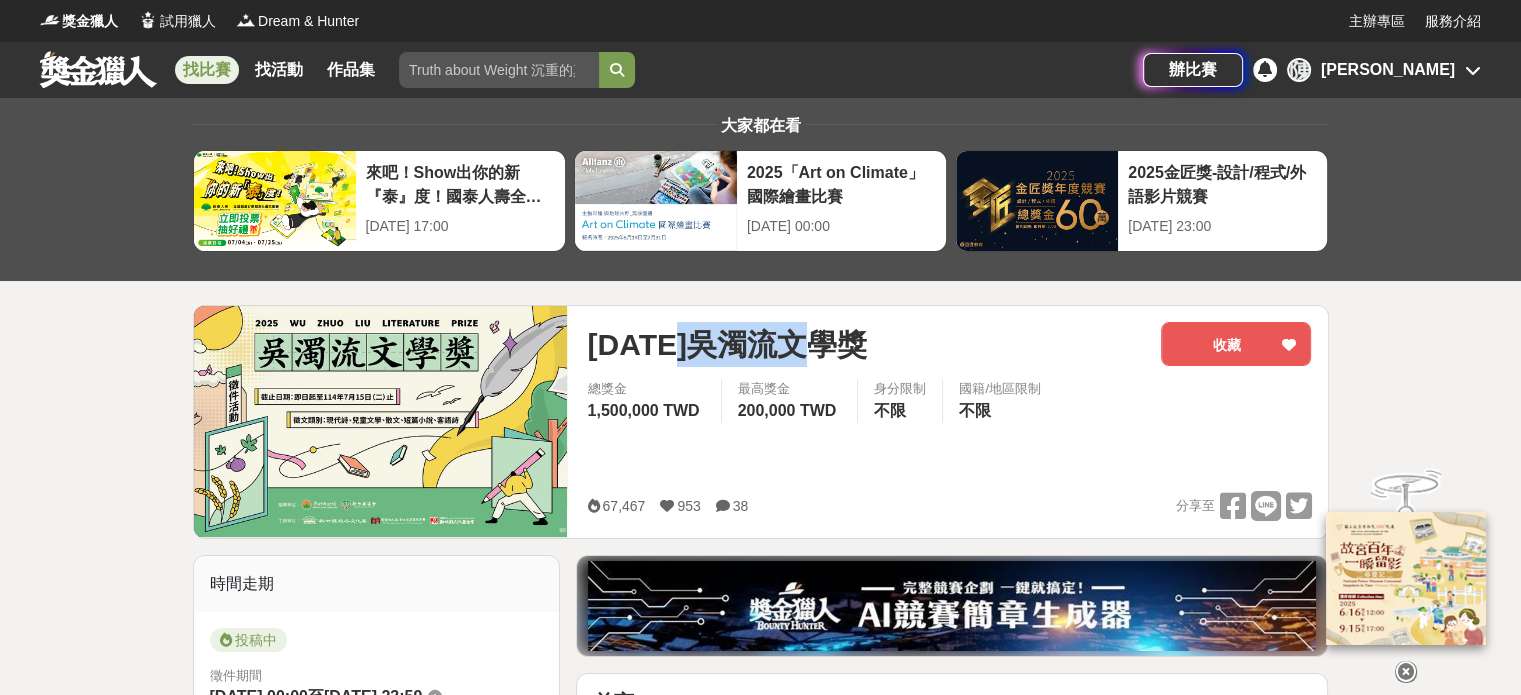 click on "2025年吳濁流文學獎" at bounding box center (726, 344) 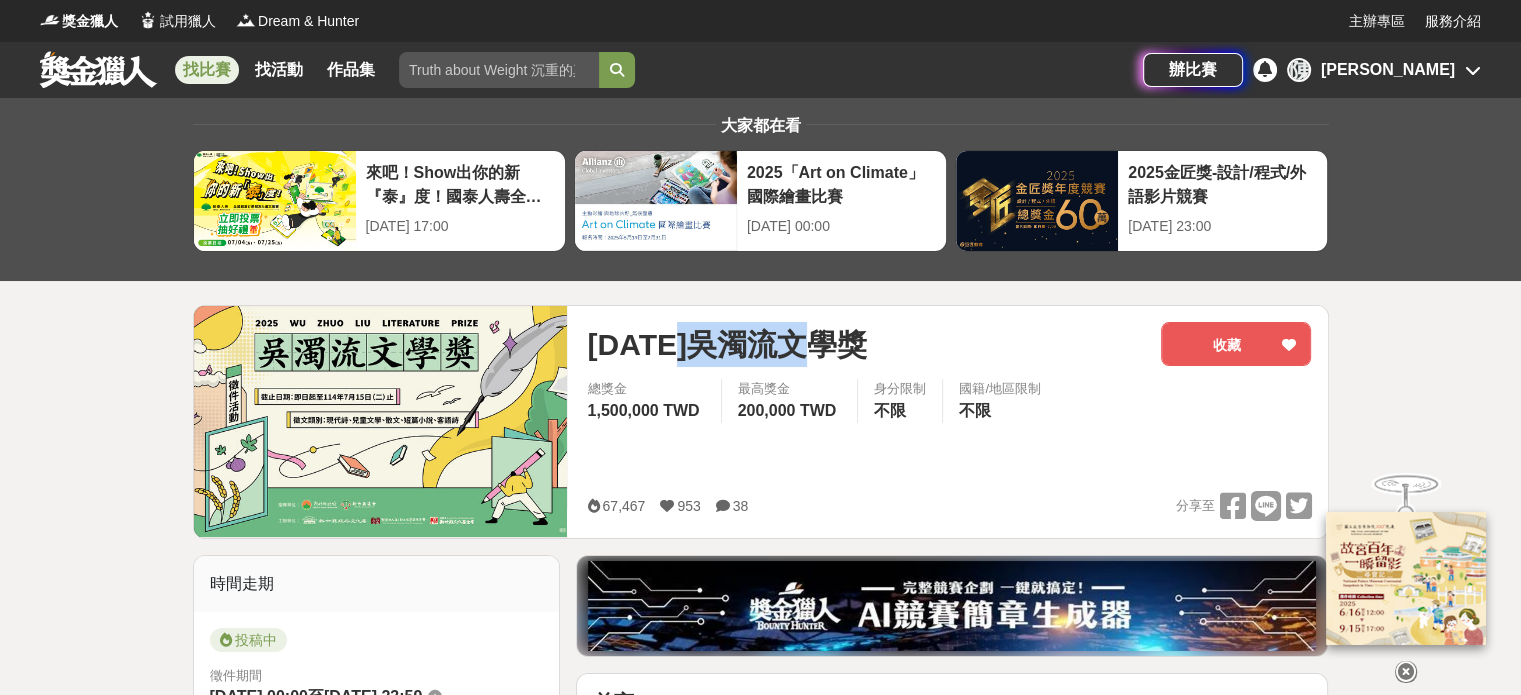 click on "2025年吳濁流文學獎" at bounding box center (726, 344) 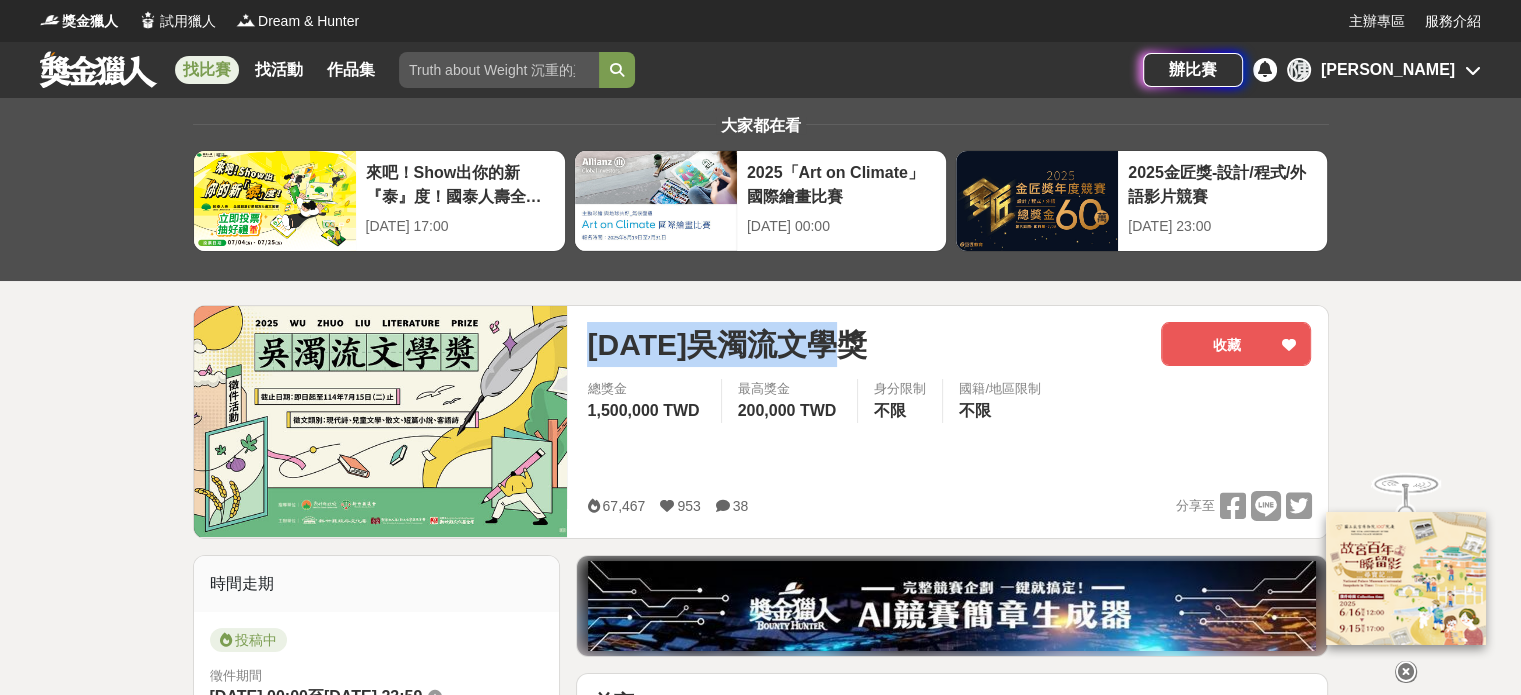 drag, startPoint x: 594, startPoint y: 351, endPoint x: 928, endPoint y: 352, distance: 334.0015 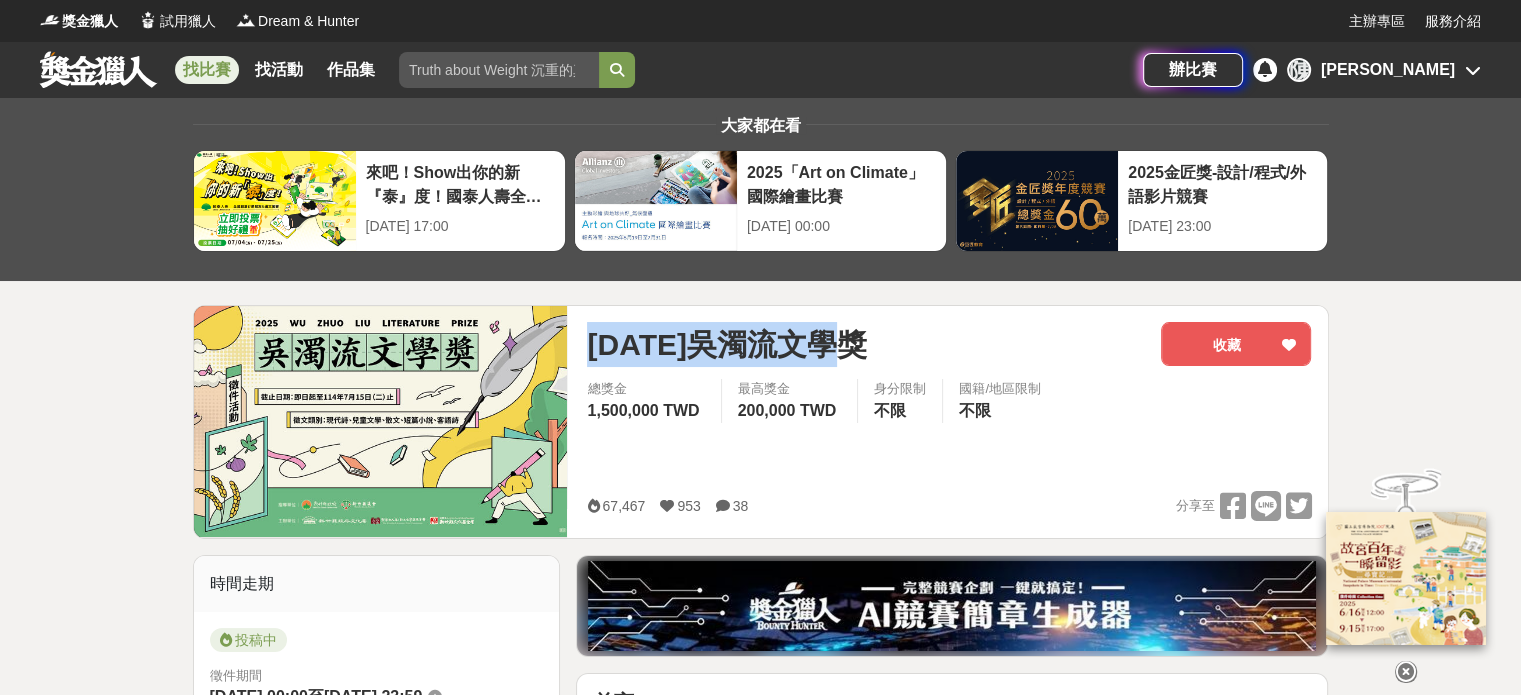 click on "2025年吳濁流文學獎" at bounding box center [866, 344] 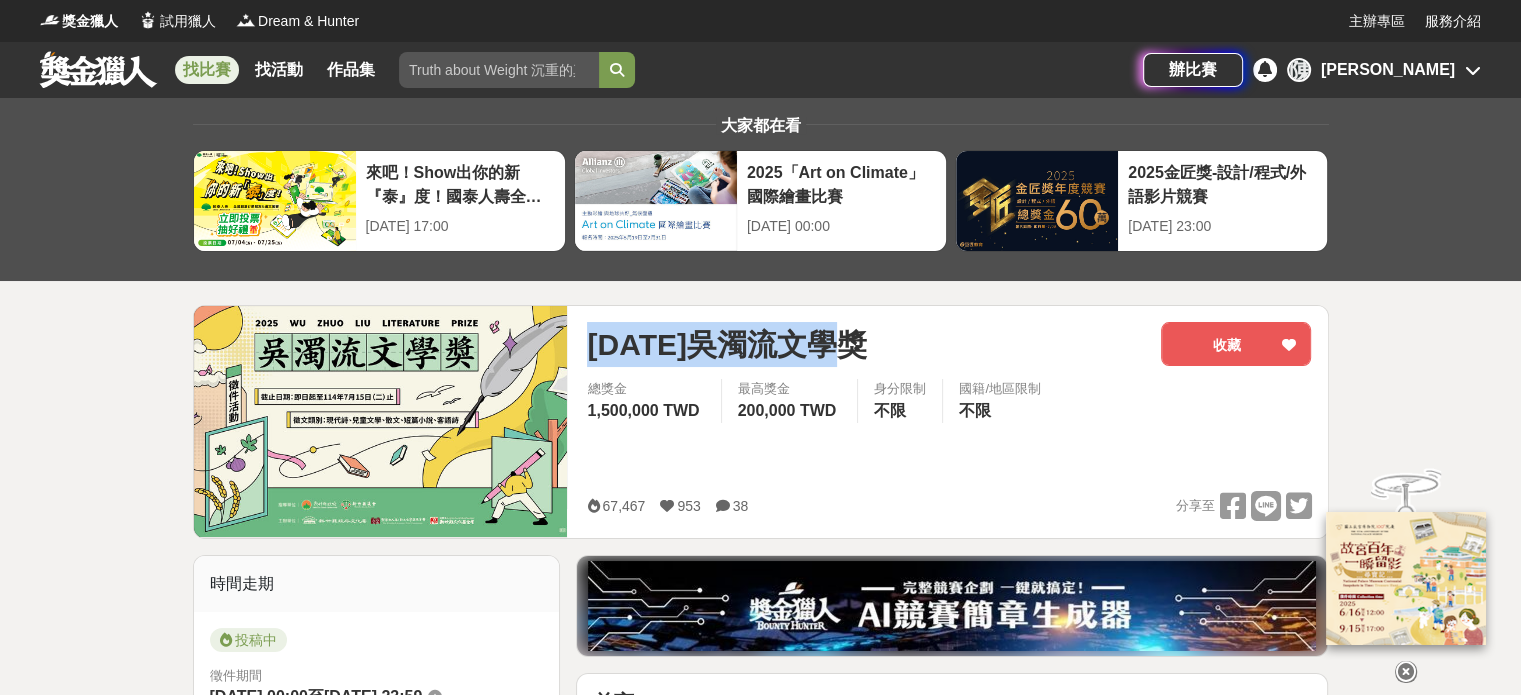copy on "2025年吳濁流文學獎" 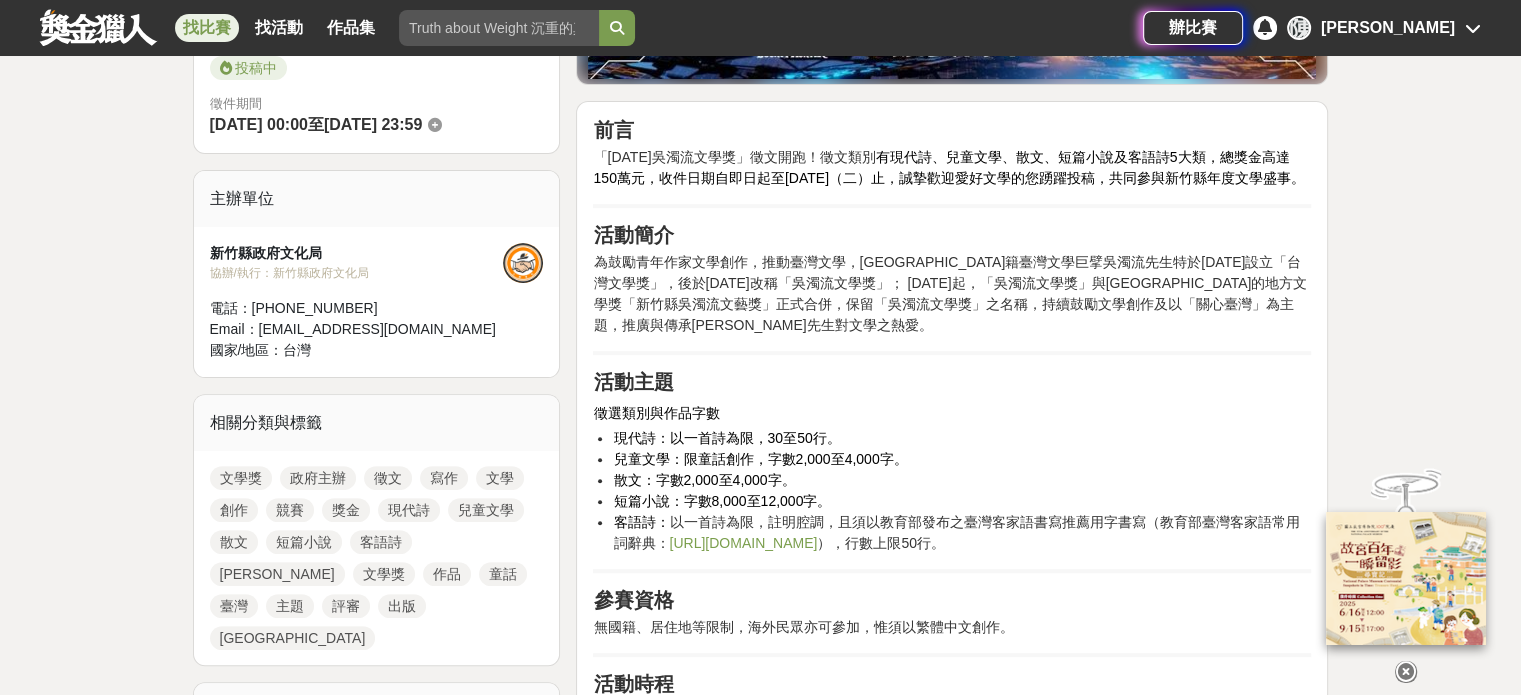 scroll, scrollTop: 600, scrollLeft: 0, axis: vertical 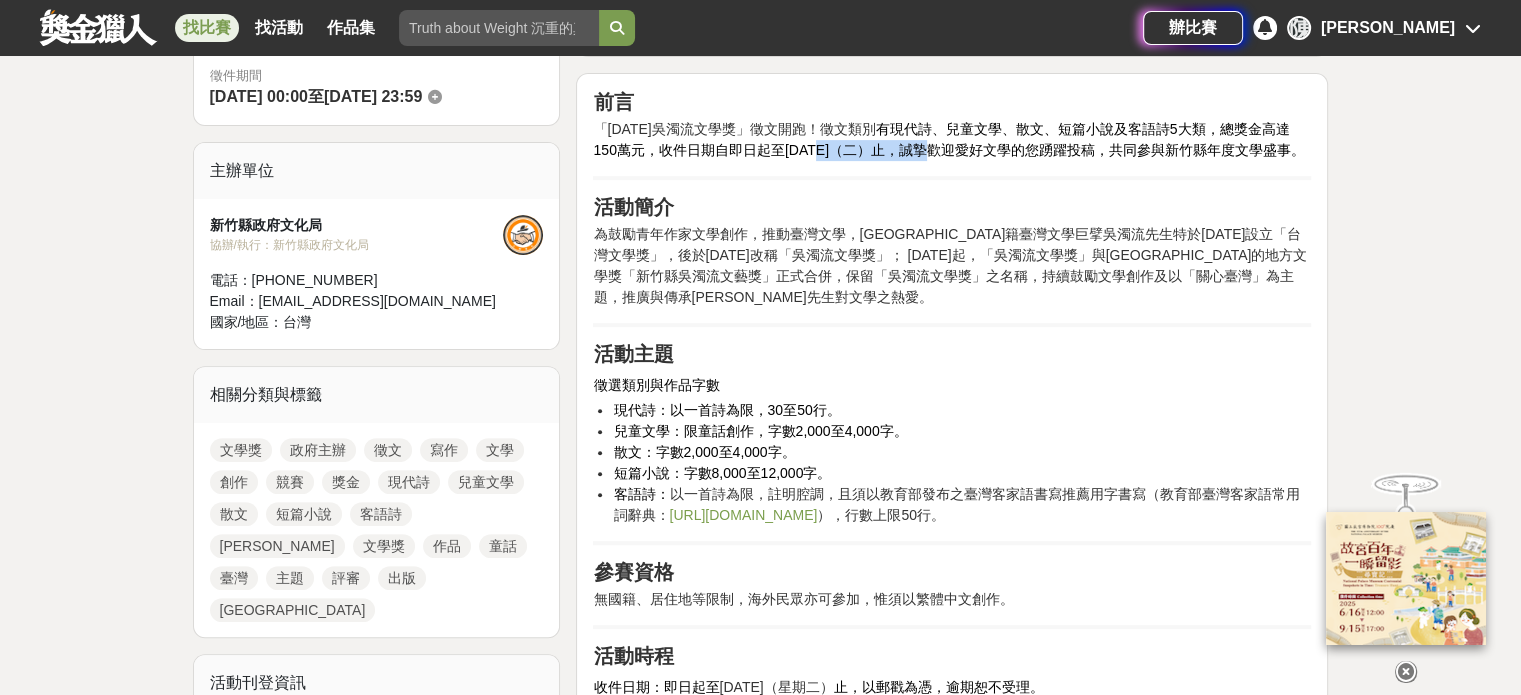 drag, startPoint x: 820, startPoint y: 145, endPoint x: 928, endPoint y: 151, distance: 108.16654 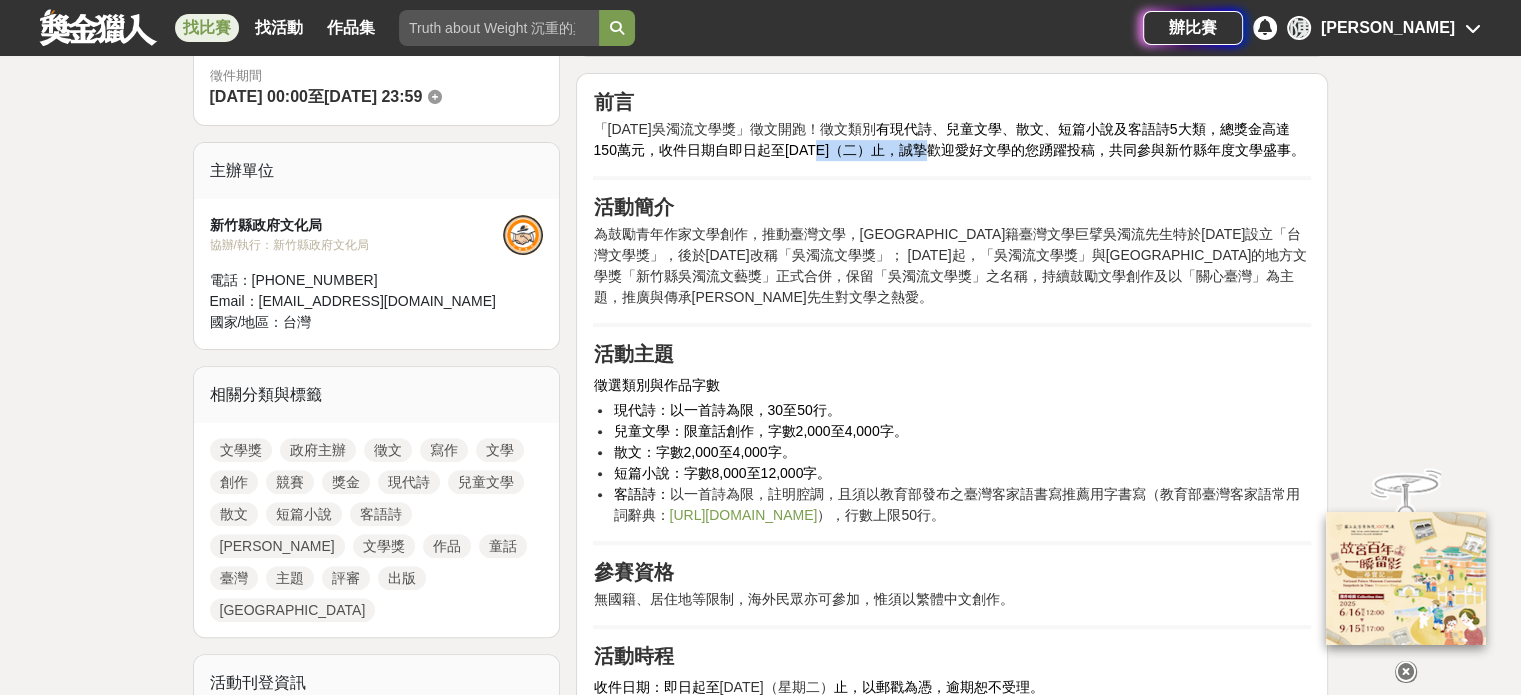 click on "有現代詩、兒童文學、散文、短篇小說及客語詩5大類，總獎金高達150萬元，收件日期自即日起至114年7月15日（二）止，誠摯歡迎愛好文學的您踴躍投稿，共同參與新竹縣年度文學盛事。" at bounding box center (948, 139) 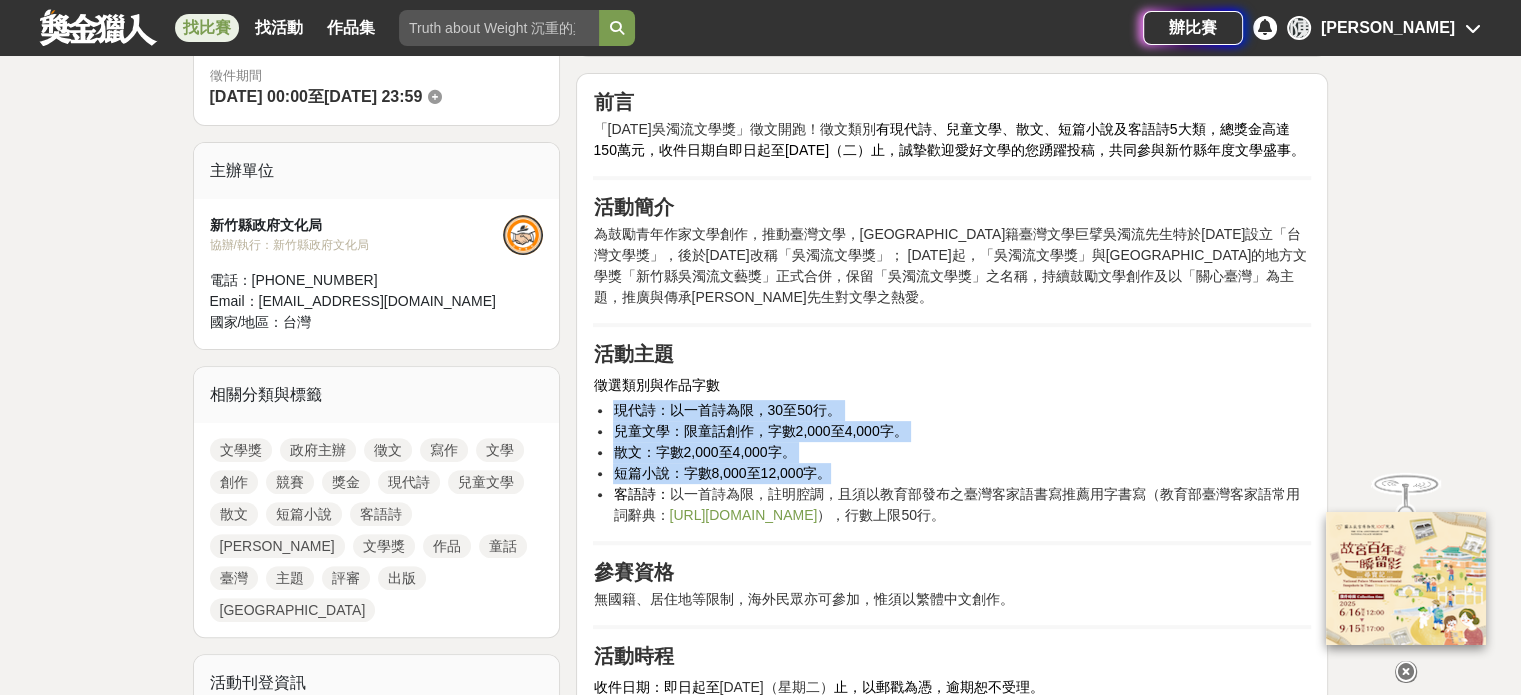 drag, startPoint x: 614, startPoint y: 429, endPoint x: 848, endPoint y: 499, distance: 244.24577 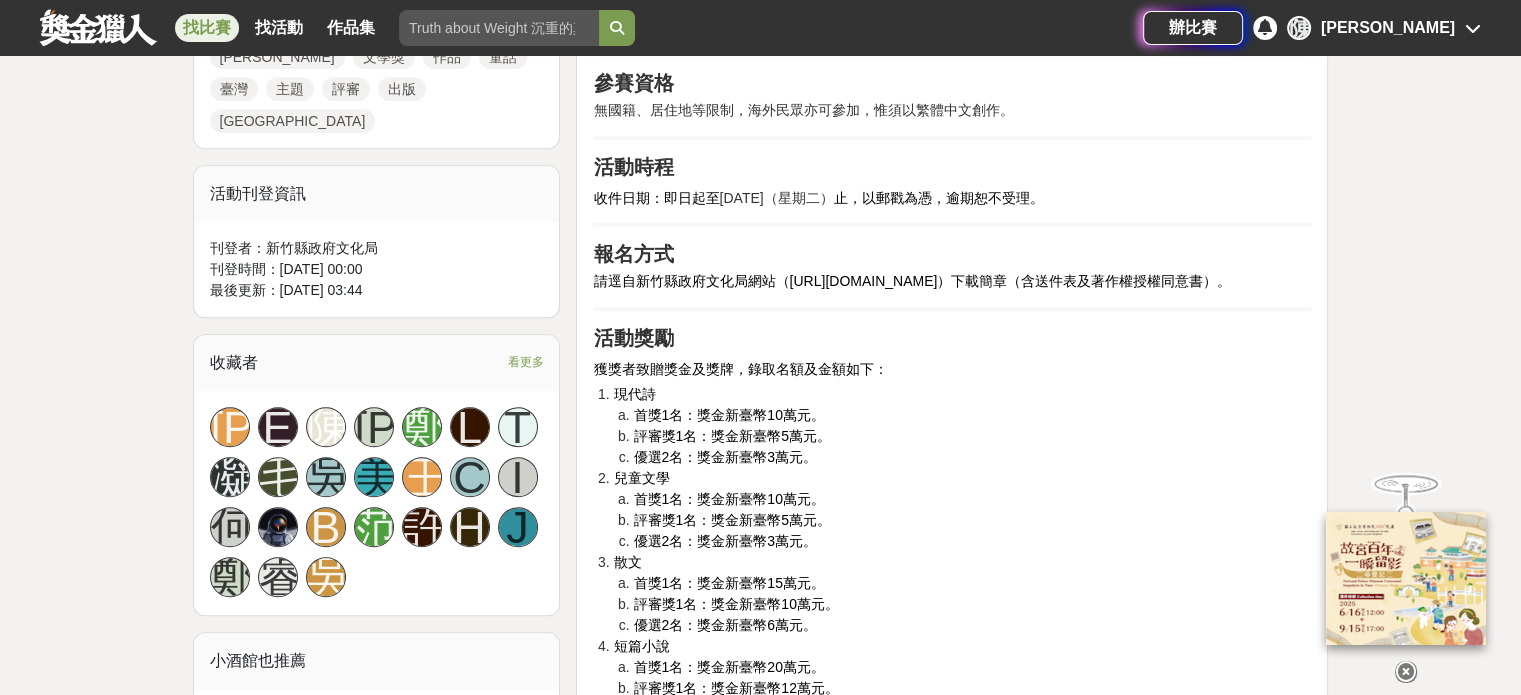 scroll, scrollTop: 1100, scrollLeft: 0, axis: vertical 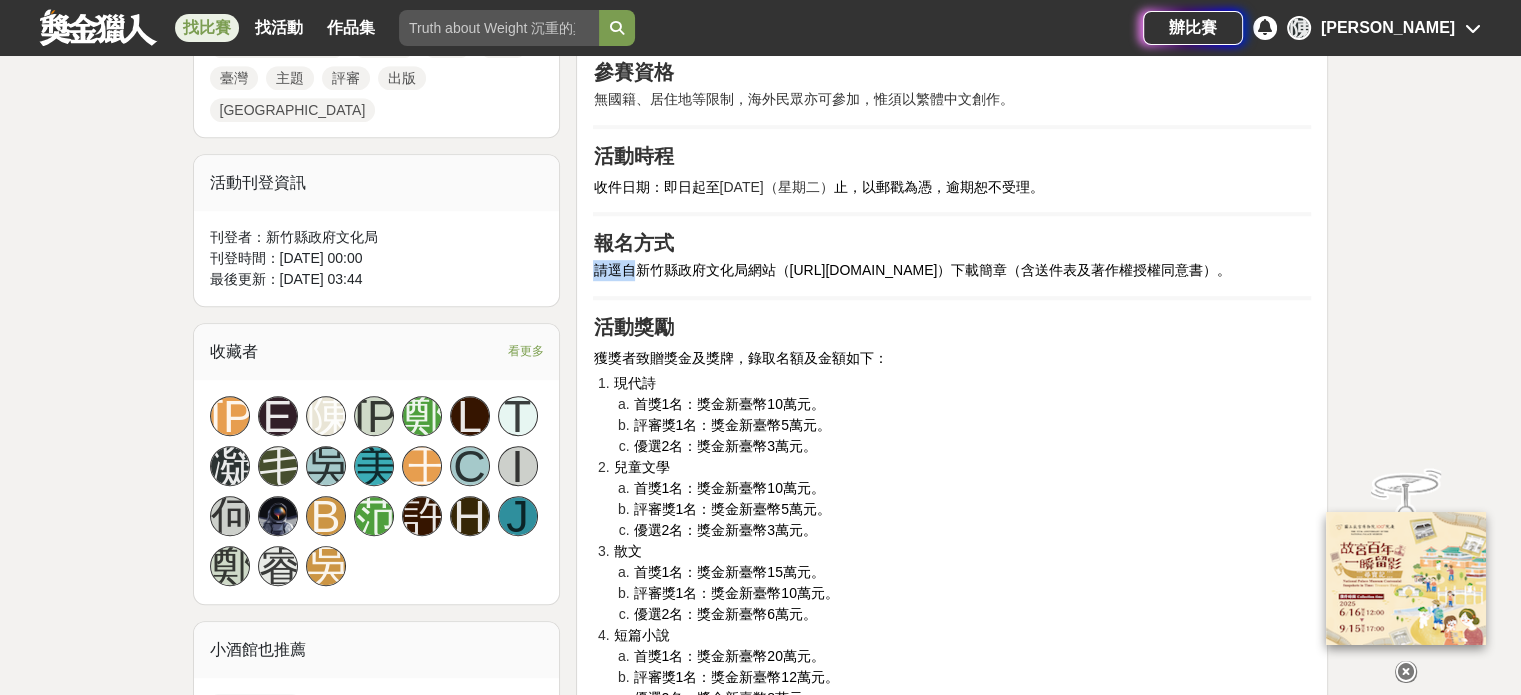 drag, startPoint x: 636, startPoint y: 312, endPoint x: 1252, endPoint y: 323, distance: 616.0982 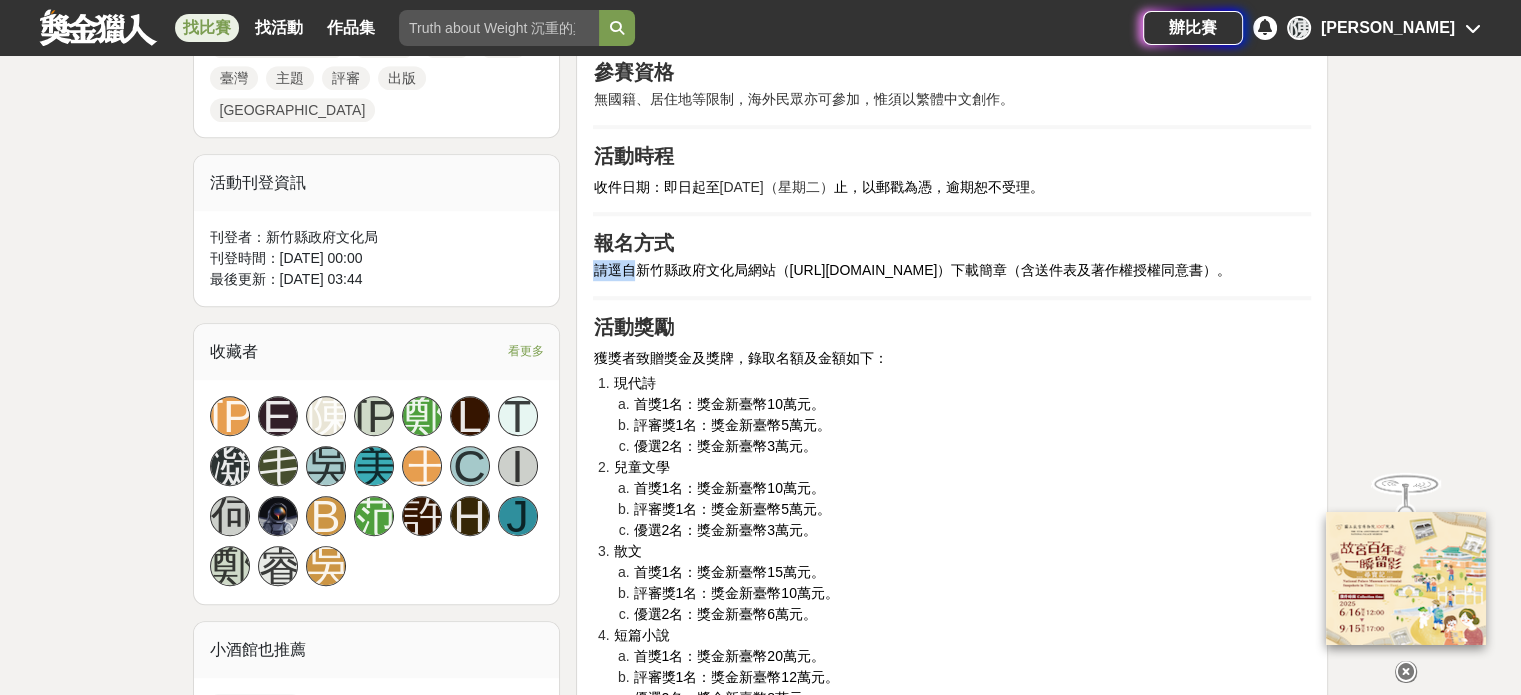 click on "前言 「2025年吳濁流文學獎」徵文開跑！徵文類別 有現代詩、兒童文學、散文、短篇小說及客語詩5大類，總獎金高達150萬元，收件日期自即日起至114年7月15日（二）止，誠摯歡迎愛好文學的您踴躍投稿，共同參與新竹縣年度文學盛事。 活動簡介 為鼓勵青年作家文學創作，推動臺灣文學，新竹縣籍臺灣文學巨擘吳濁流先生特於1964年設立「台灣文學獎」，後於1970年改稱「吳濁流文學獎」； 2020年起，「吳濁流文學獎」與新竹縣的地方文學獎「新竹縣吳濁流文藝獎」正式合併，保留「吳濁流文學獎」之名稱， 持續鼓勵文學創作 及以「關心臺灣」為主題，推廣與傳承吳濁流先生對文學之熱愛。 活動主題 徵選類別與作品字數 現代詩：以一首詩為限，30至50行。 兒童文學：限童話創作，字數2,000至4,000字。 散文：字數2,000至4,000字。 短篇小說：字數8,000至12,000字。 客語詩：" at bounding box center [952, 646] 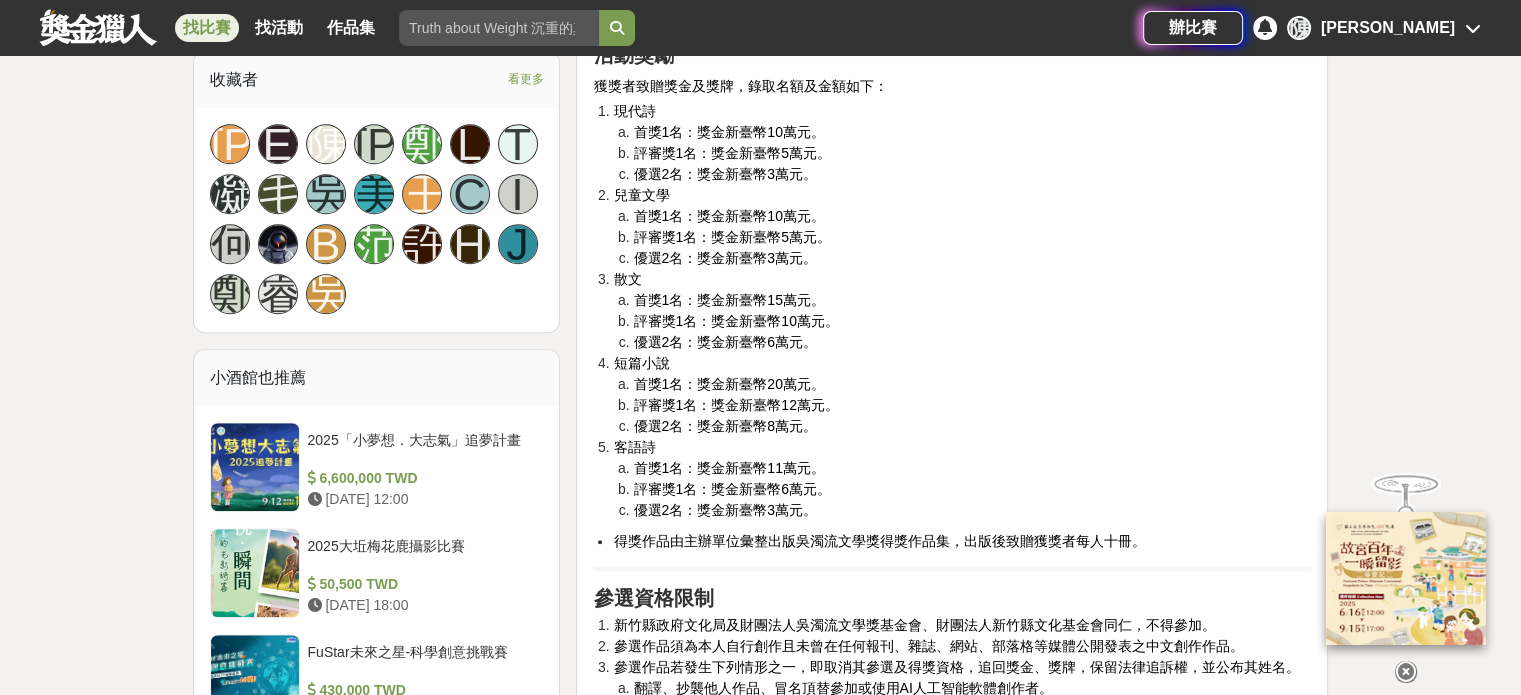 scroll, scrollTop: 1400, scrollLeft: 0, axis: vertical 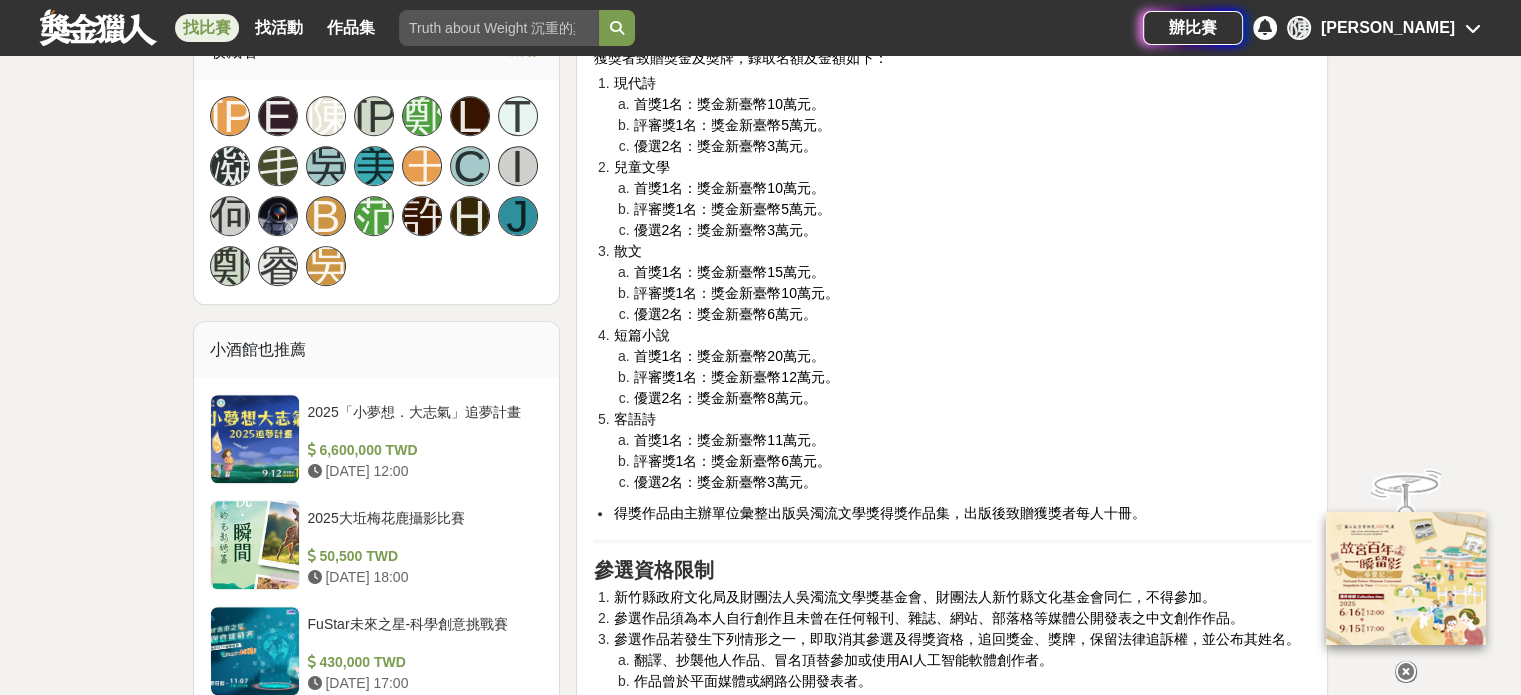 copy on "請逕自" 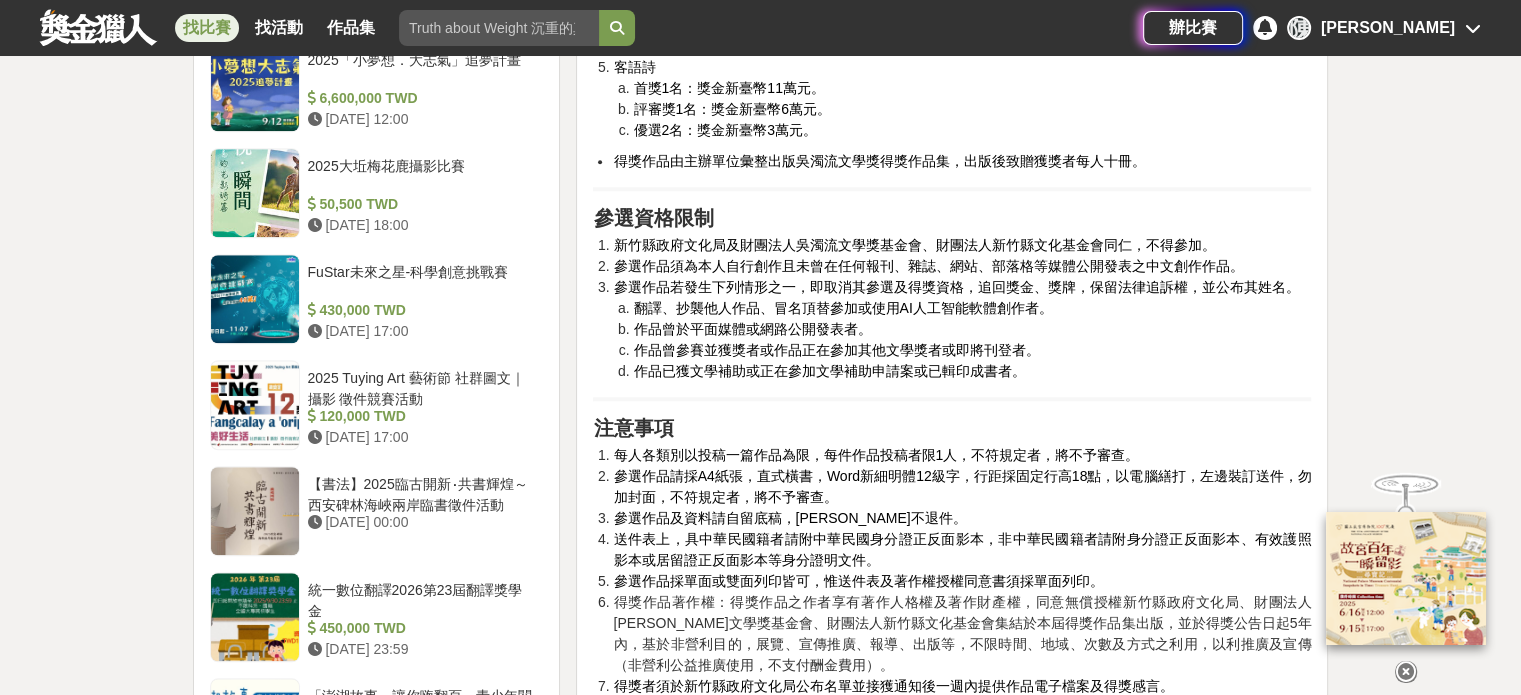scroll, scrollTop: 1900, scrollLeft: 0, axis: vertical 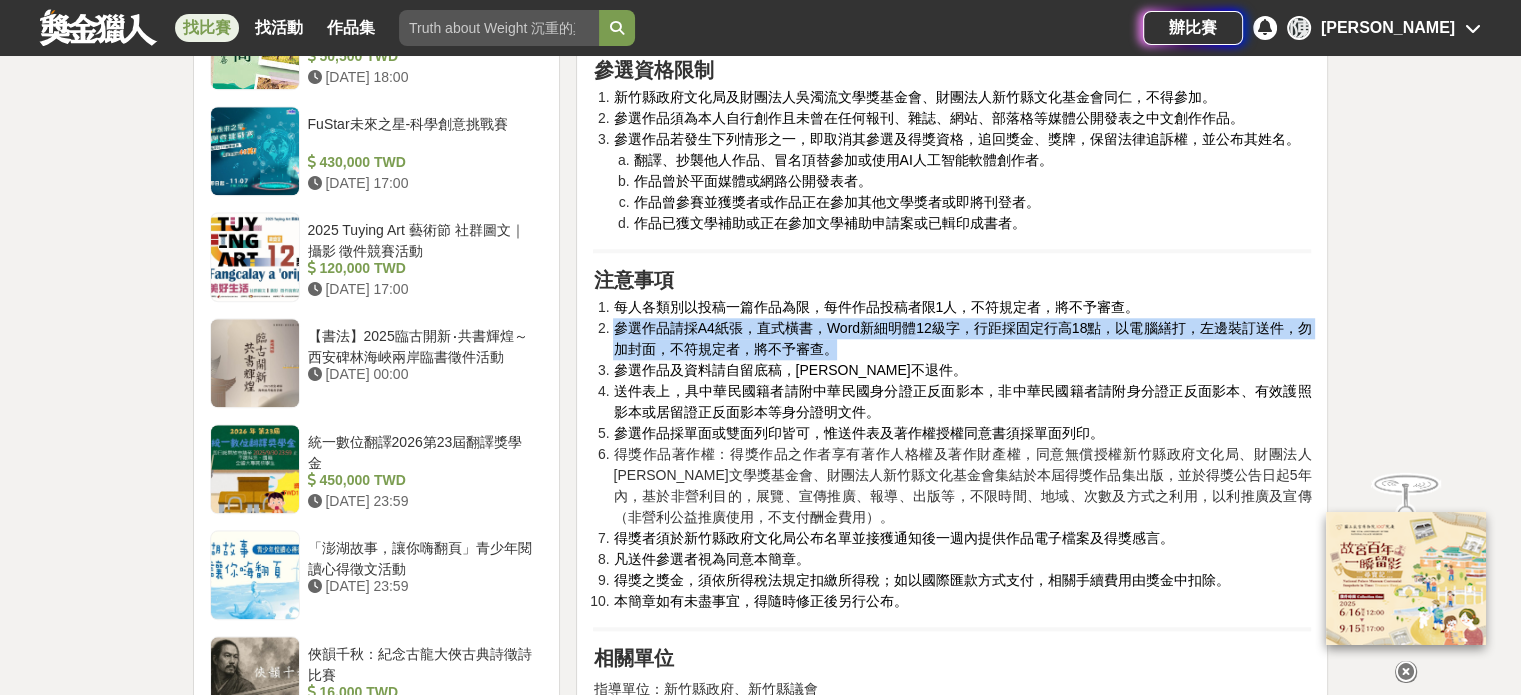 drag, startPoint x: 614, startPoint y: 369, endPoint x: 844, endPoint y: 394, distance: 231.3547 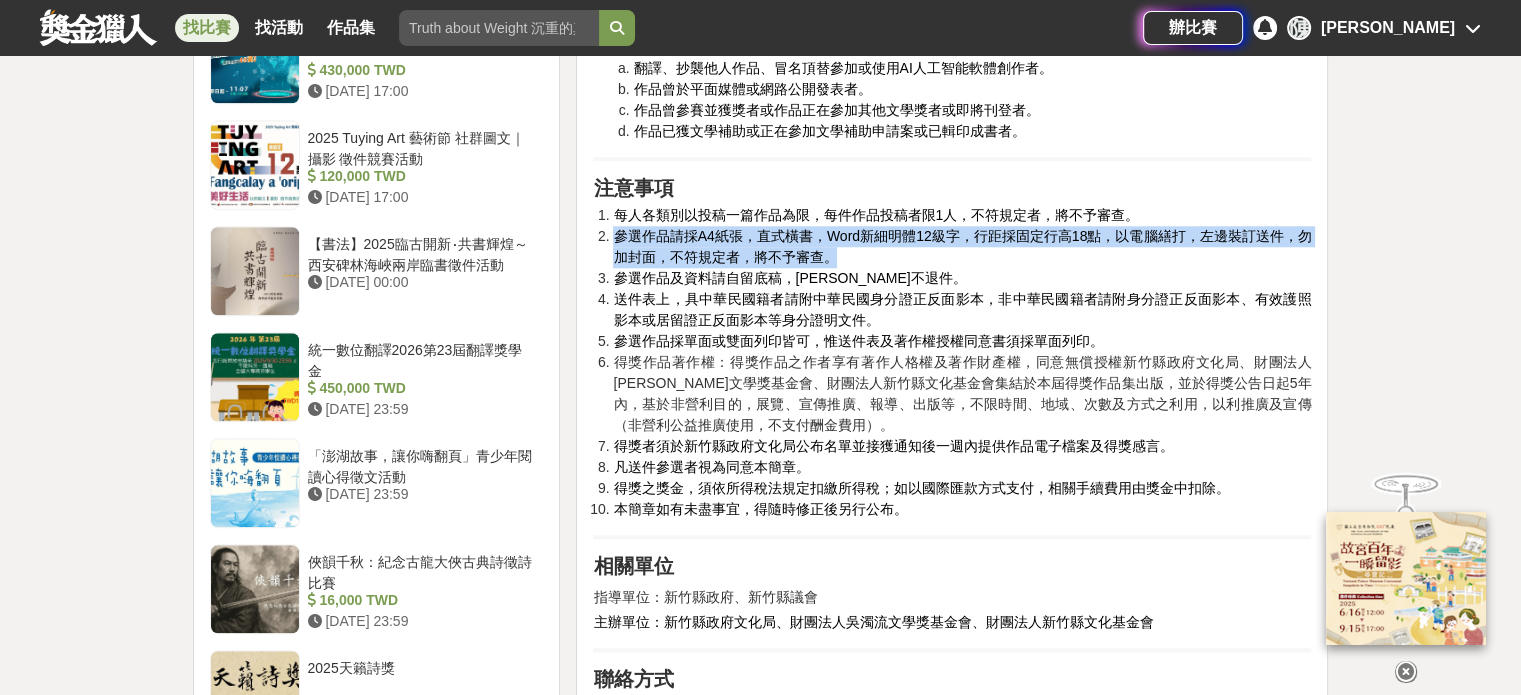 scroll, scrollTop: 2000, scrollLeft: 0, axis: vertical 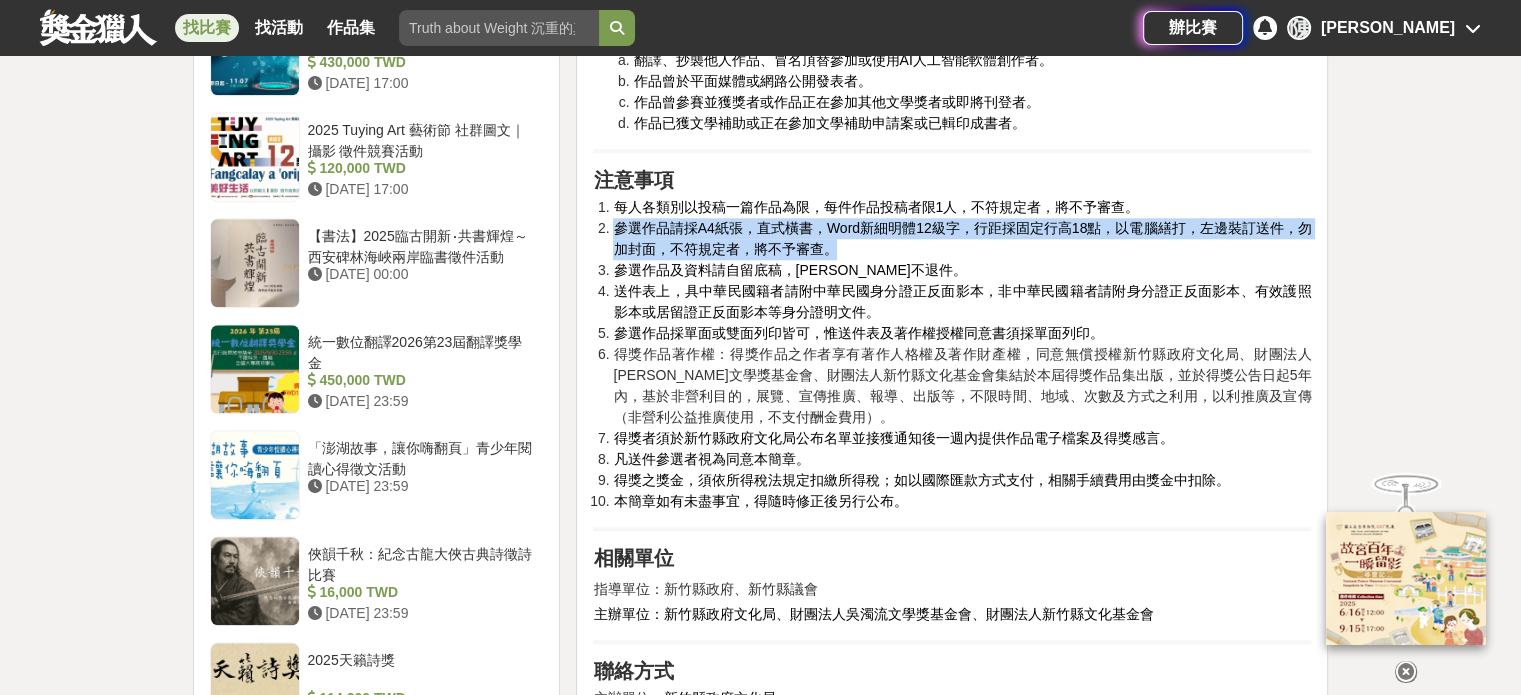 copy on "參選作品請採A4紙張，直式橫書，Word新細明體12級字，行距採固定行高18點，以電腦繕打，左邊裝訂送件，勿加封面，不符規定者，將不予審查。" 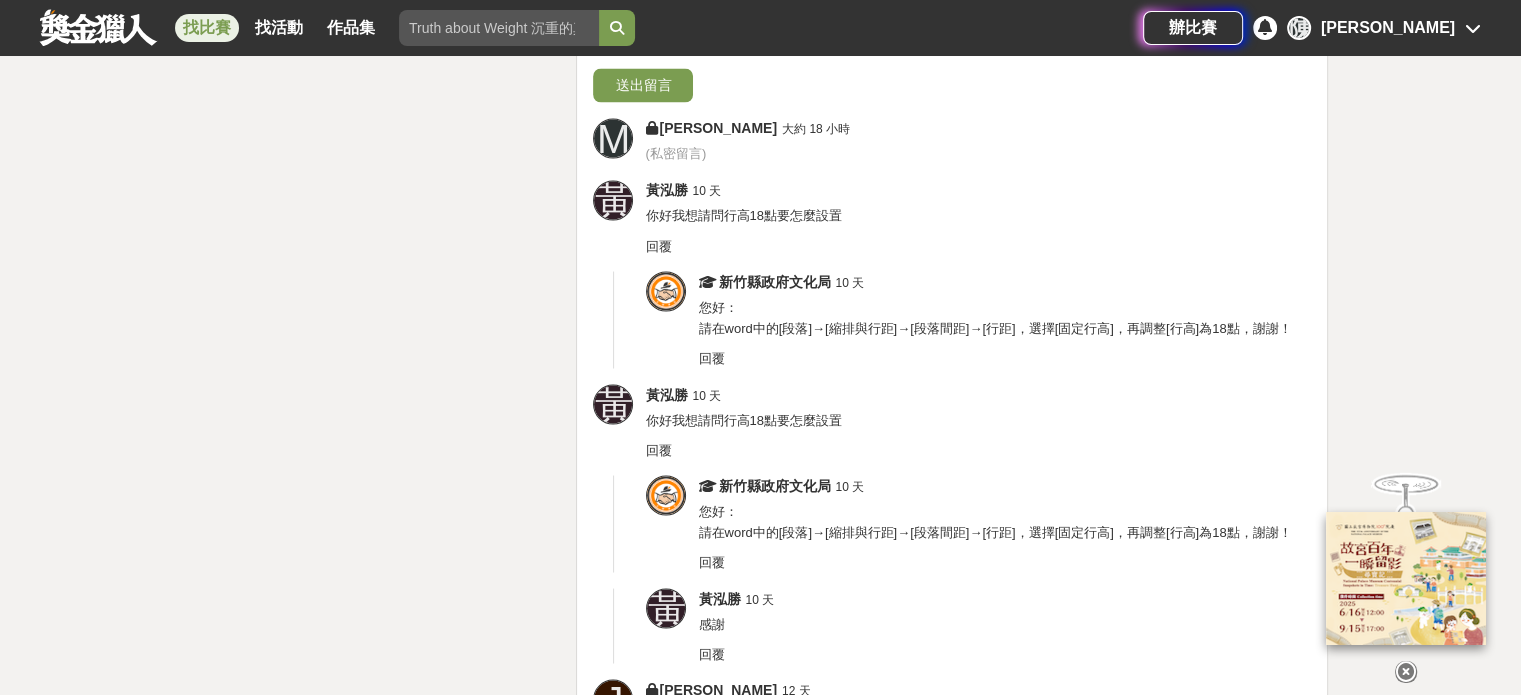 scroll, scrollTop: 3600, scrollLeft: 0, axis: vertical 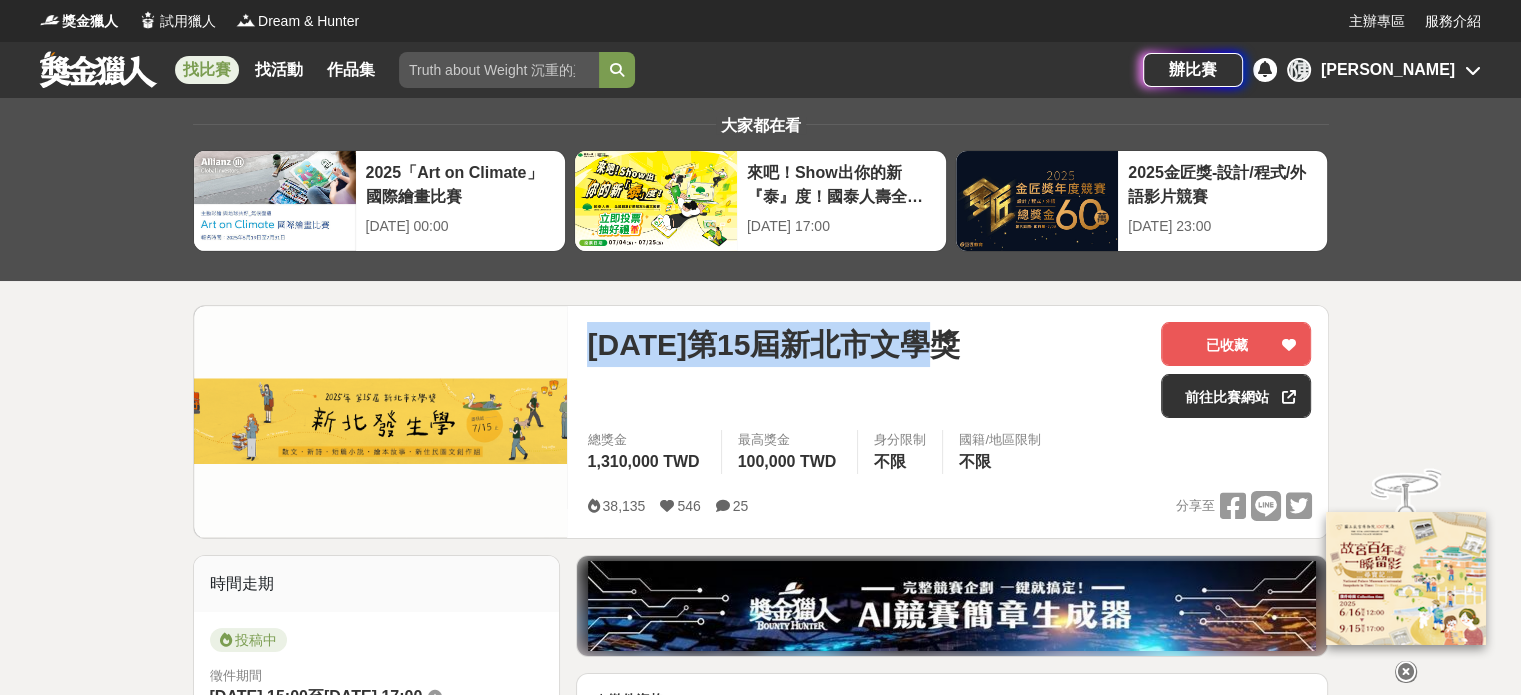 drag, startPoint x: 582, startPoint y: 343, endPoint x: 965, endPoint y: 343, distance: 383 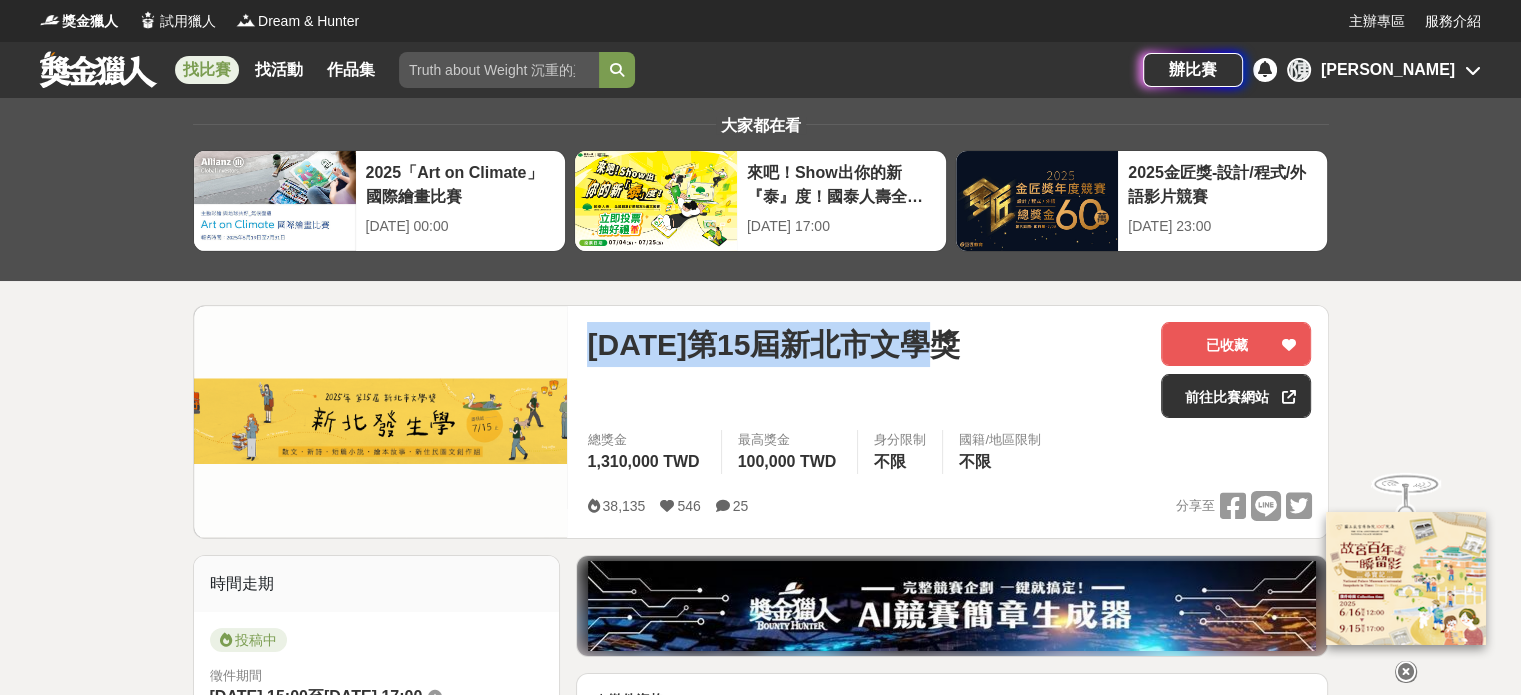 click on "[DATE]第15屆新北市文學獎 已收藏 前往比賽網站 總獎金 1,310,000   TWD 最高獎金 100,000   TWD 身分限制 不限 國籍/地區限制 不限 38,135 546 25 分享至 已收藏 前往[GEOGRAPHIC_DATA]" at bounding box center (949, 422) 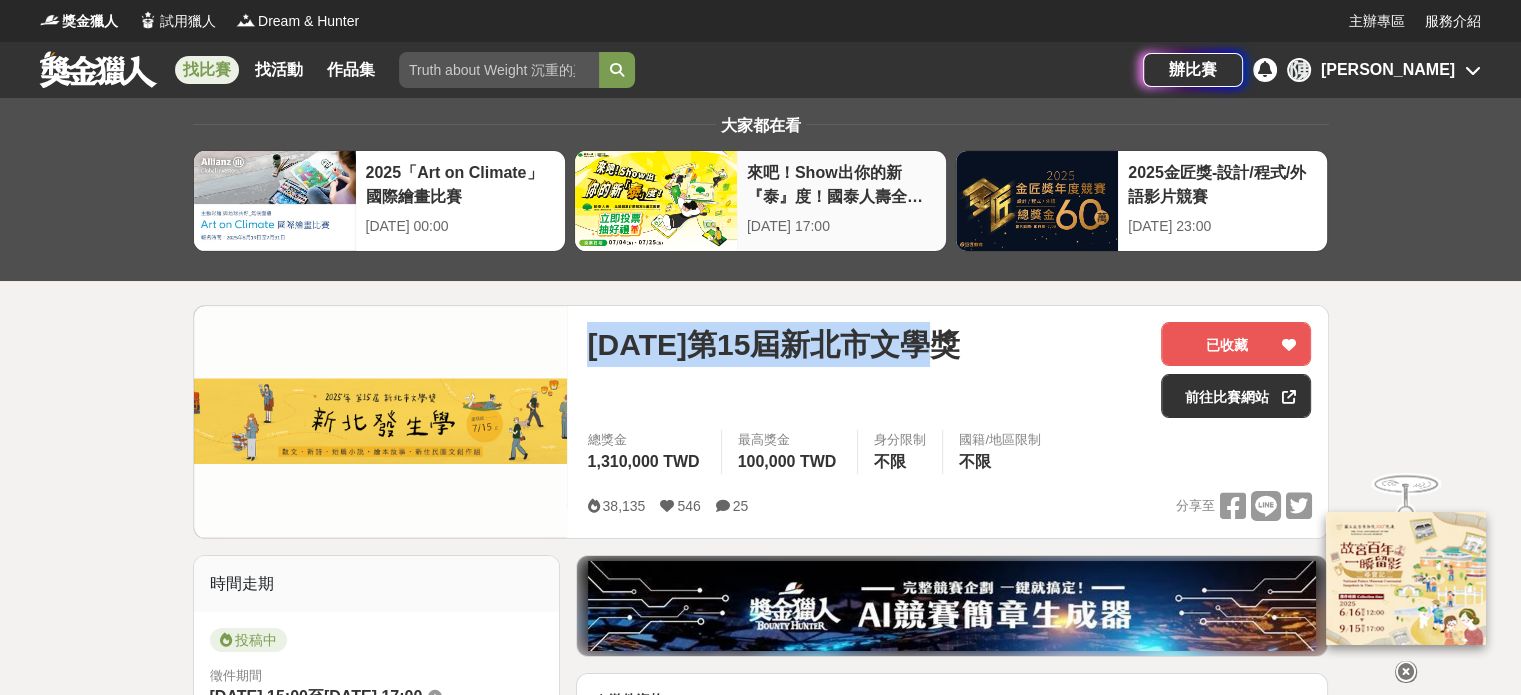 copy on "[DATE]第15屆新北市文學獎" 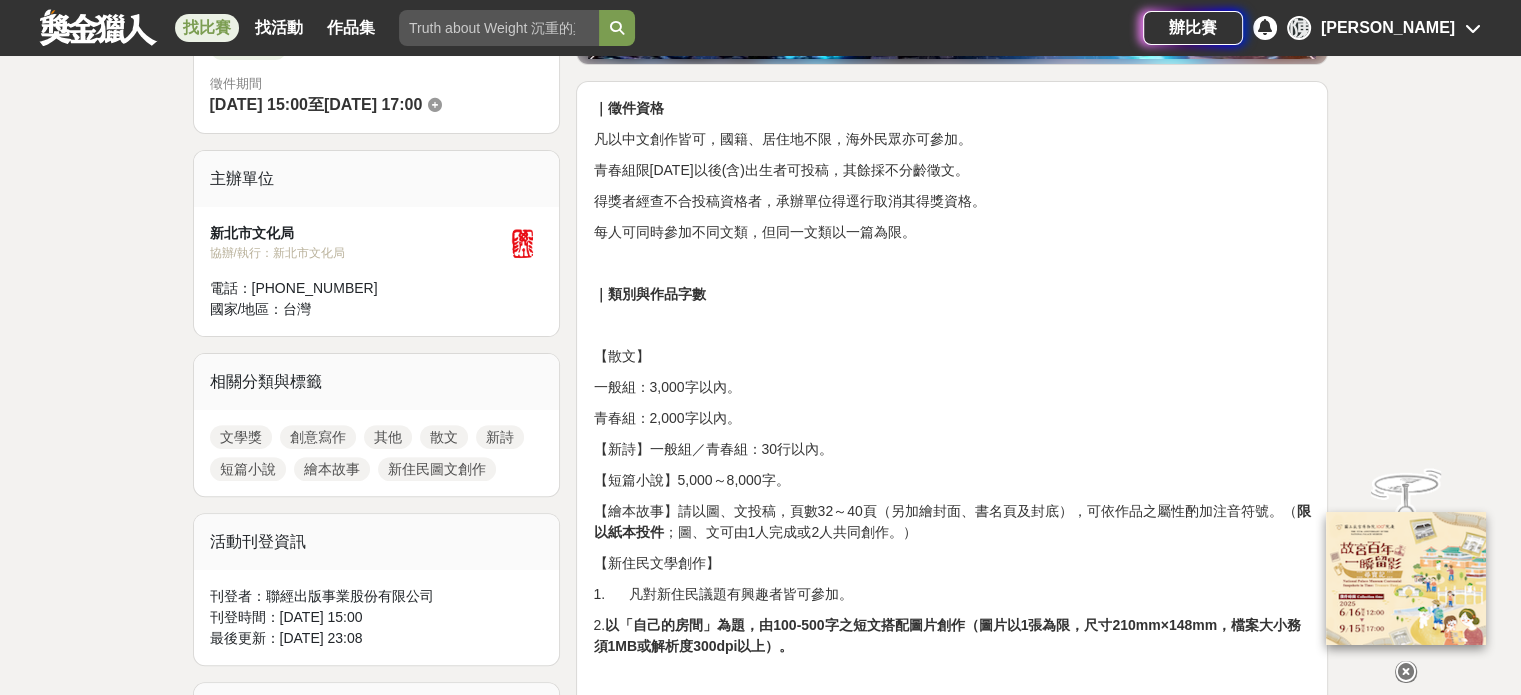 scroll, scrollTop: 600, scrollLeft: 0, axis: vertical 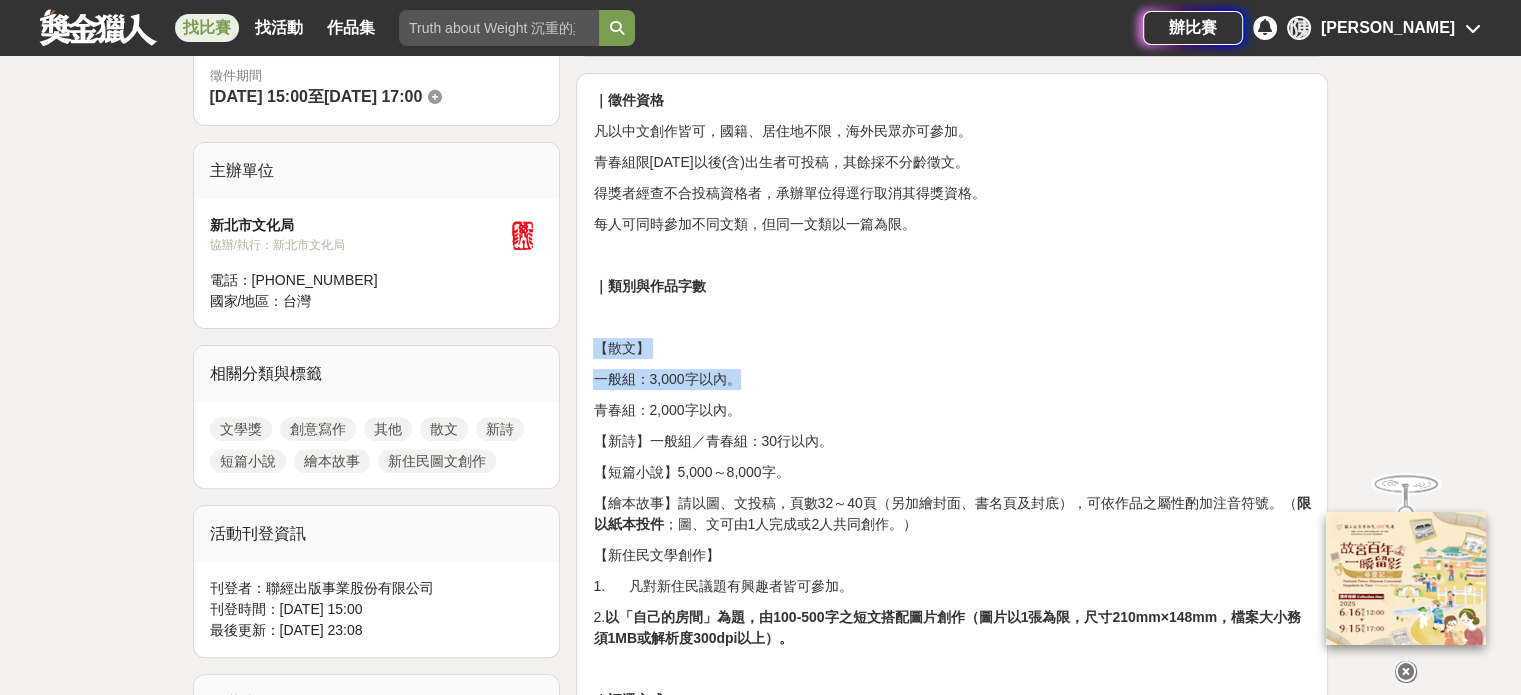 drag, startPoint x: 594, startPoint y: 353, endPoint x: 772, endPoint y: 379, distance: 179.88885 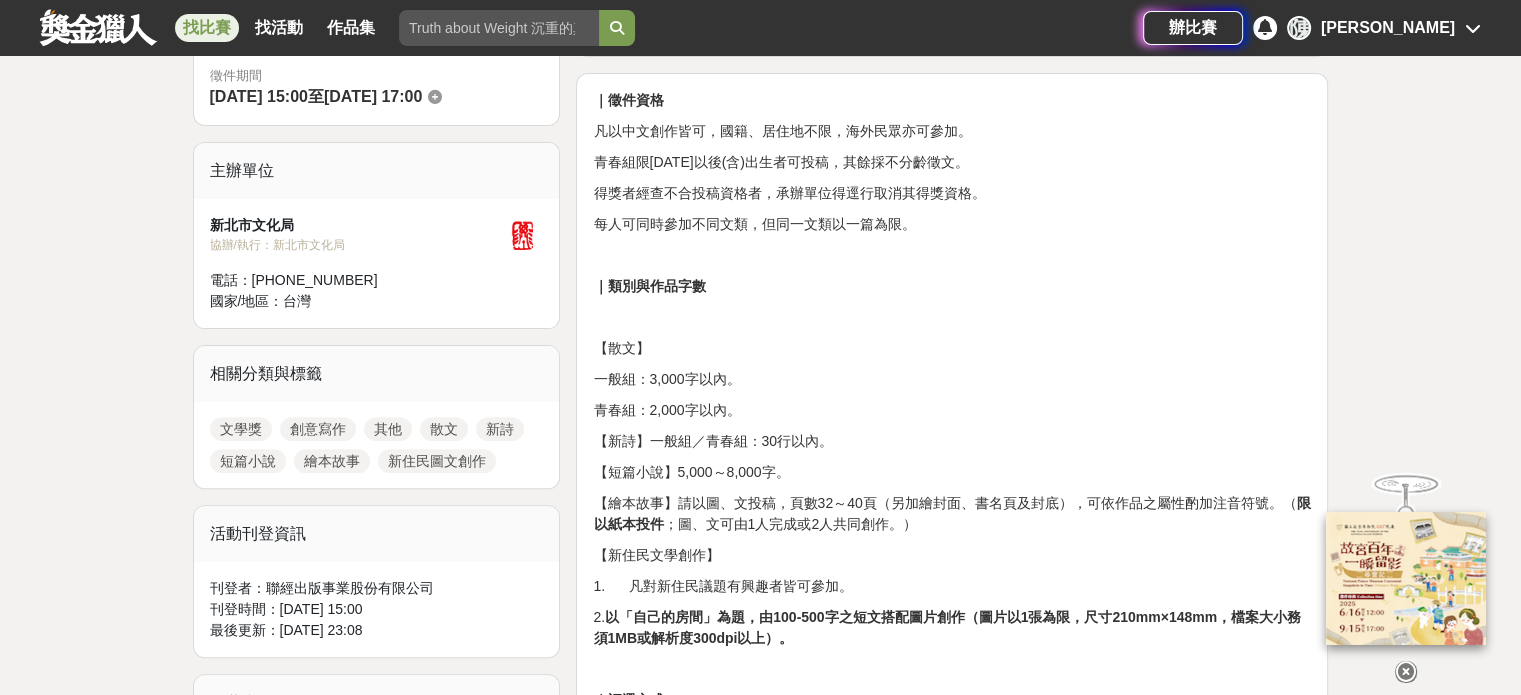 drag, startPoint x: 582, startPoint y: 338, endPoint x: 820, endPoint y: 472, distance: 273.13 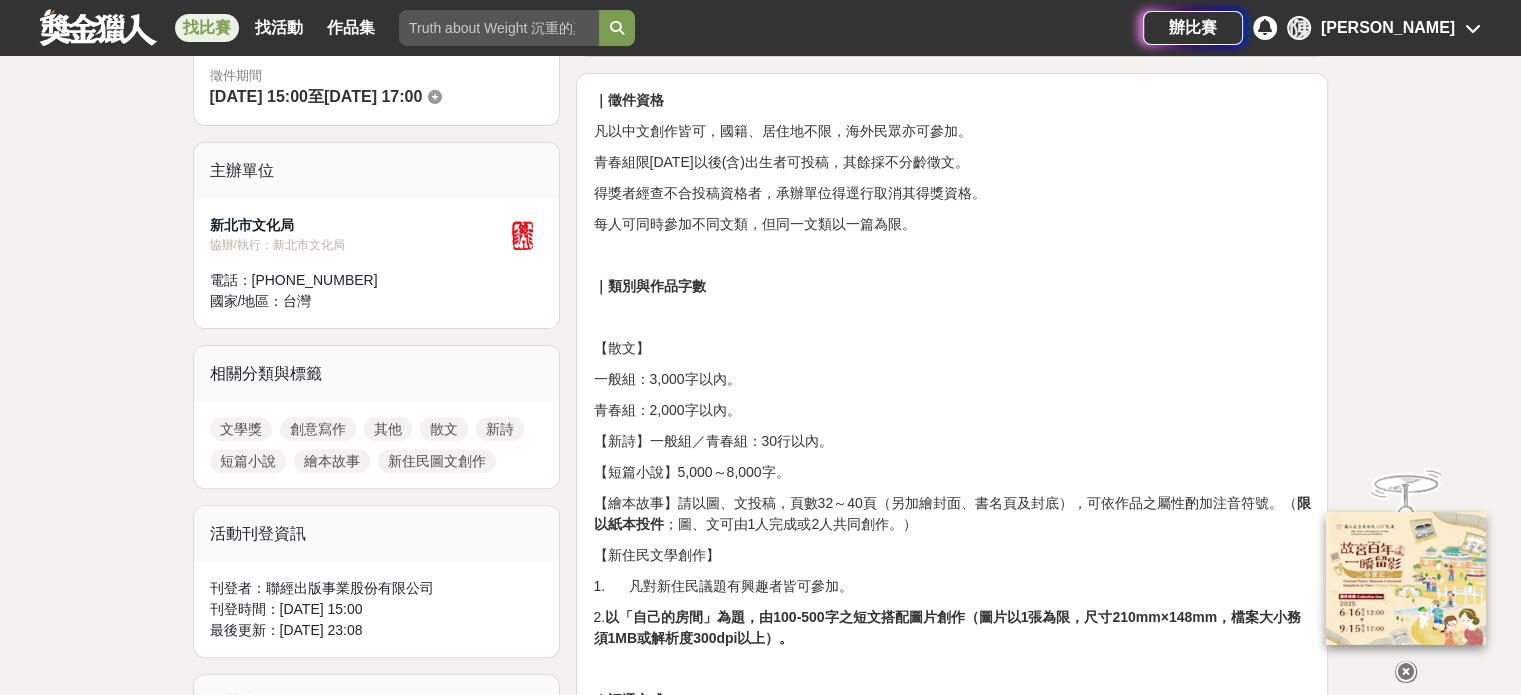 click on "｜徵件資格 凡以中文創作皆可，國籍、居住地不限，海外民眾亦可參加。 青春組限[DATE]以後(含)出生者可投稿，其餘採不分齡徵文。 得獎者經查不合投稿資格者，承辦單位得逕行取消其得獎資格。 每人可同時參加不同文類，但同一文類以一篇為限。   ｜類別與作品字數   【散文】 一般組：3,000字以內。 青春組：2,000字以內。  【新詩】一般組／青春組：30行以內。  【短篇小說】5,000～8,000字。  【繪本故事】請以圖、文投稿，頁數32～40頁（另加繪封面、書名頁及封底），可依作品之屬性酌加注音符號。（ 限以紙本投件 ；圖、文可由1人完成或2人共同創作。）  【新住民文學創作】 1.      凡對新住民議題有興趣者皆可參加。 2.         ｜評選方式 資格審查：由承辦單位審定。   ｜獎勵辦法 類別 組別 獎項 獎金 獎座 【散文】 一般組 首獎1名 獎座1座" at bounding box center (952, 1595) 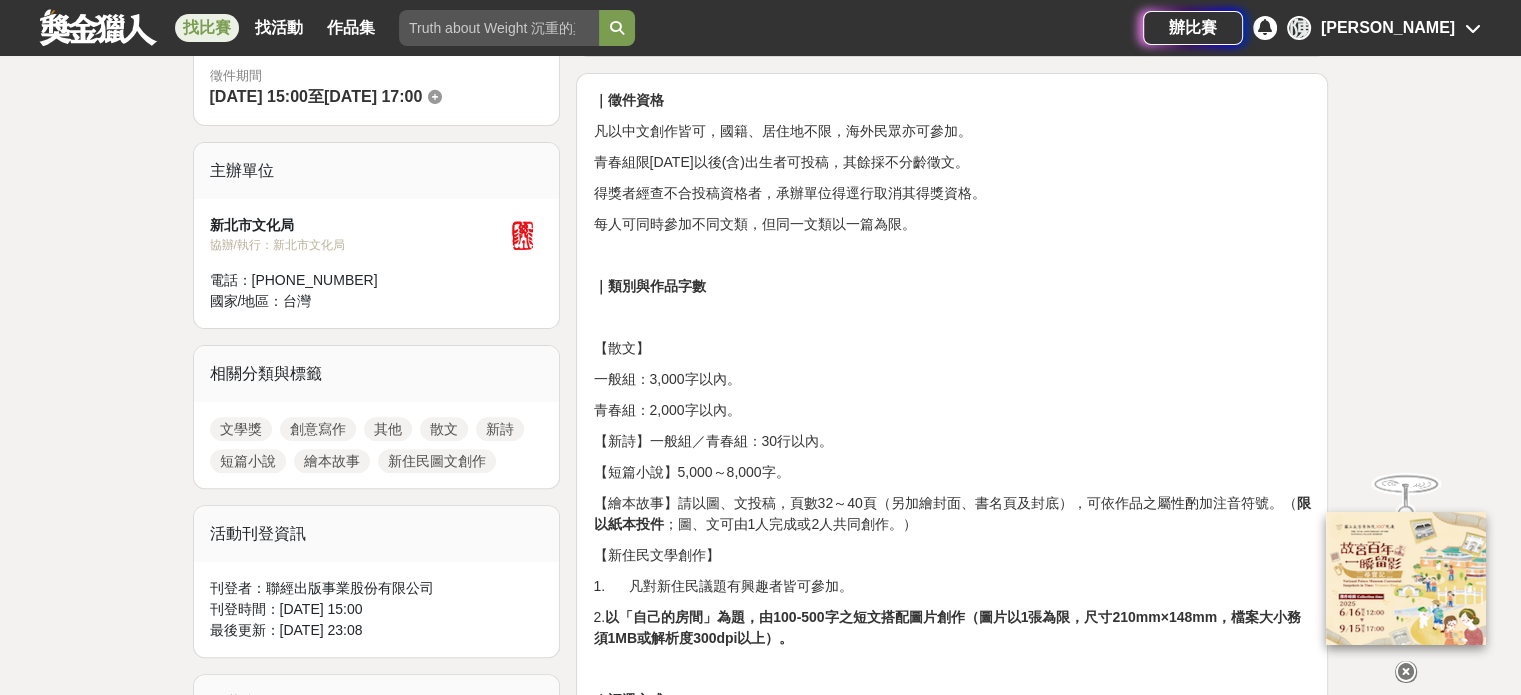 copy on "【散文】 一般組：3,000字以內。 青春組：2,000字以內。  【新詩】一般組／青春組：30行以內。  【短篇小說】5,000～8,000字。" 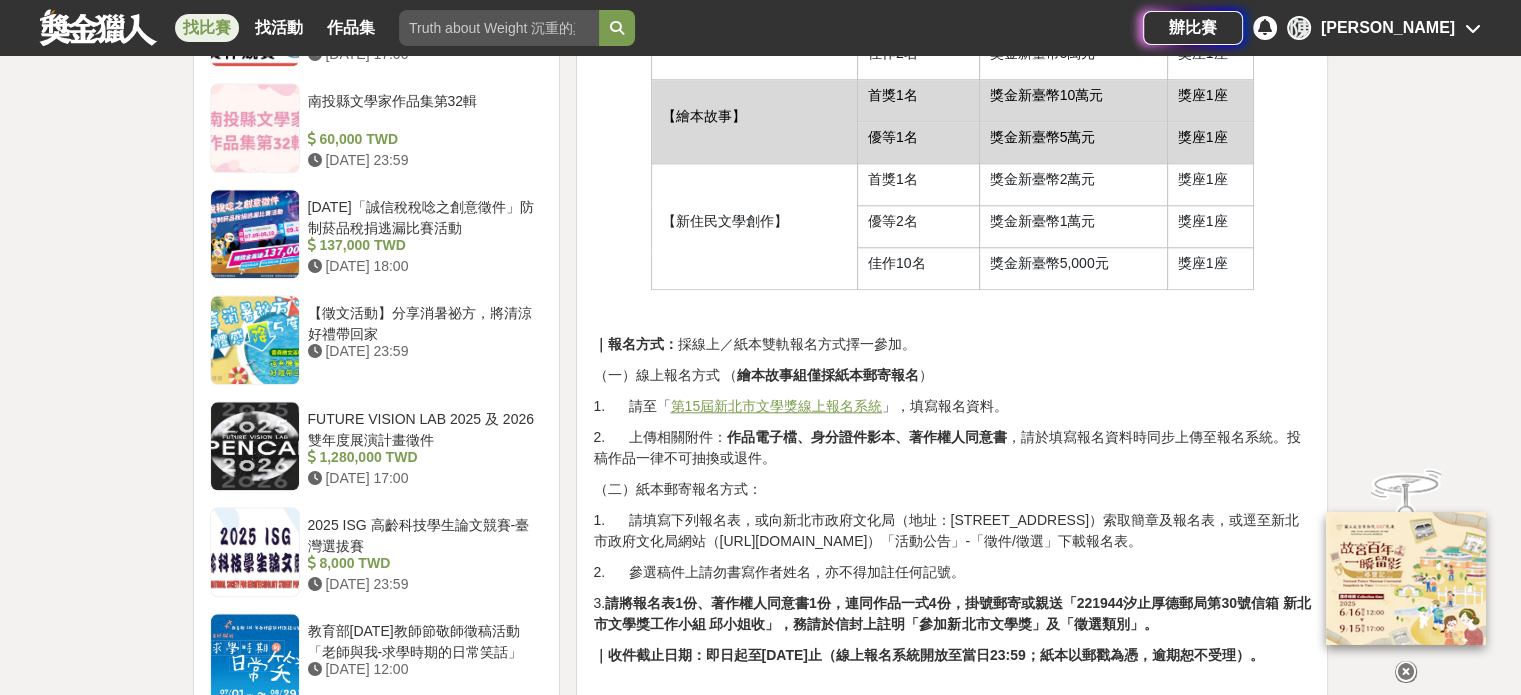 scroll, scrollTop: 2100, scrollLeft: 0, axis: vertical 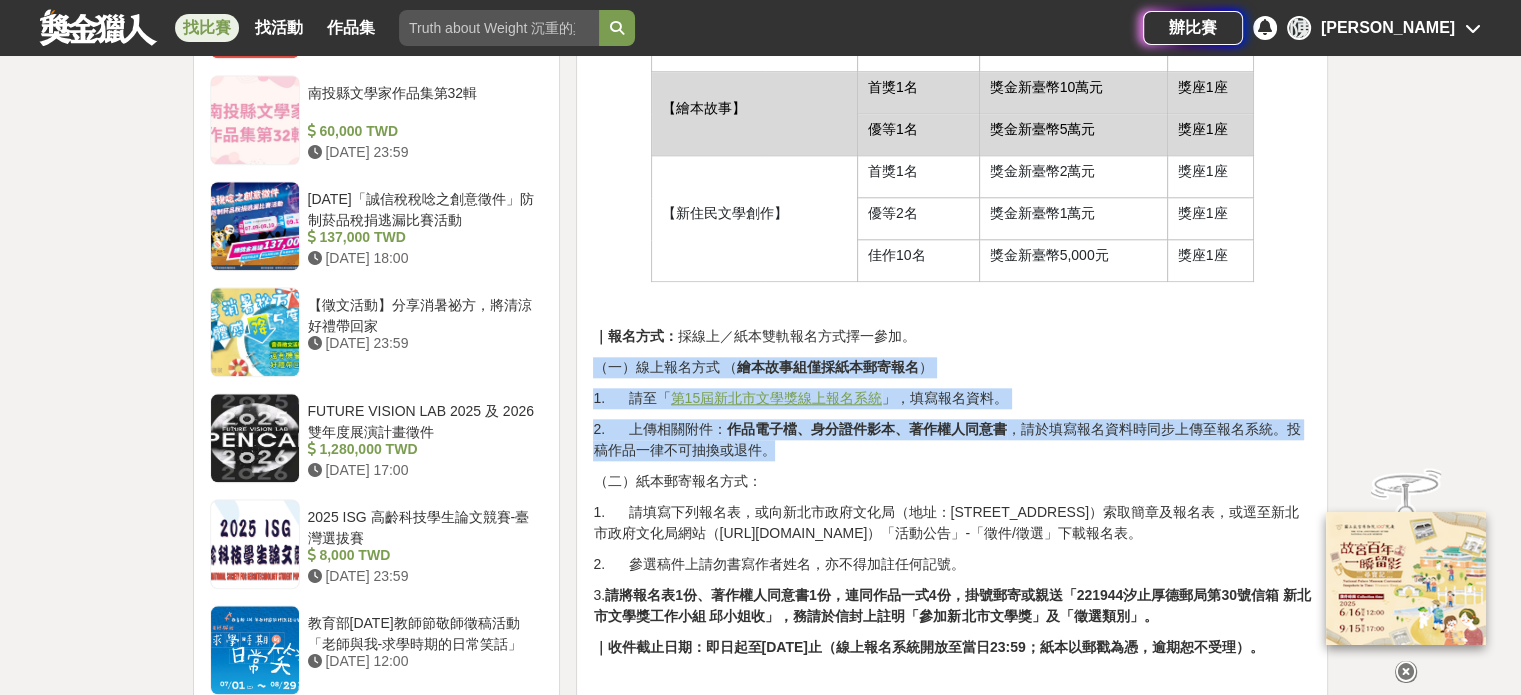 drag, startPoint x: 593, startPoint y: 361, endPoint x: 834, endPoint y: 443, distance: 254.56827 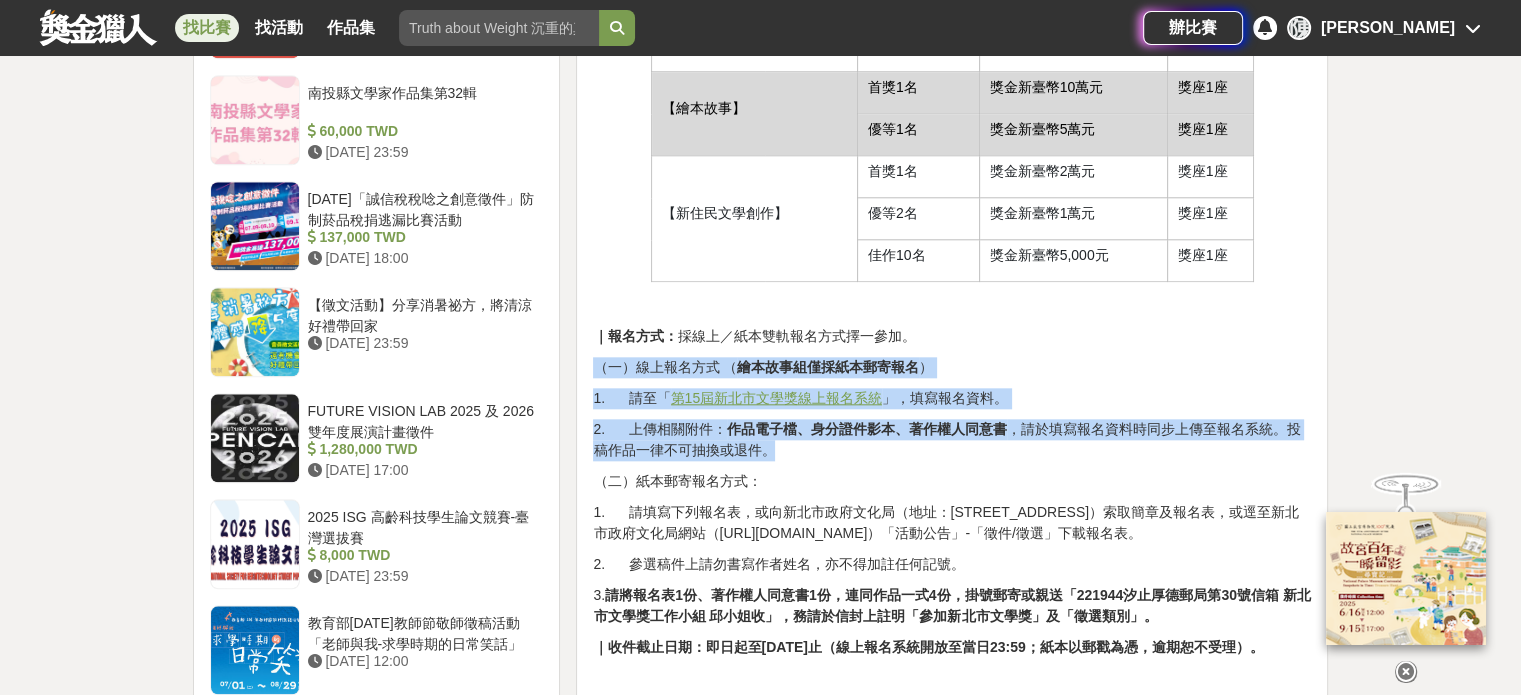 click on "｜徵件資格 凡以中文創作皆可，國籍、居住地不限，海外民眾亦可參加。 青春組限[DATE]以後(含)出生者可投稿，其餘採不分齡徵文。 得獎者經查不合投稿資格者，承辦單位得逕行取消其得獎資格。 每人可同時參加不同文類，但同一文類以一篇為限。   ｜類別與作品字數   【散文】 一般組：3,000字以內。 青春組：2,000字以內。  【新詩】一般組／青春組：30行以內。  【短篇小說】5,000～8,000字。  【繪本故事】請以圖、文投稿，頁數32～40頁（另加繪封面、書名頁及封底），可依作品之屬性酌加注音符號。（ 限以紙本投件 ；圖、文可由1人完成或2人共同創作。）  【新住民文學創作】 1.      凡對新住民議題有興趣者皆可參加。 2.         ｜評選方式 資格審查：由承辦單位審定。   ｜獎勵辦法 類別 組別 獎項 獎金 獎座 【散文】 一般組 首獎1名 獎座1座" at bounding box center [952, 95] 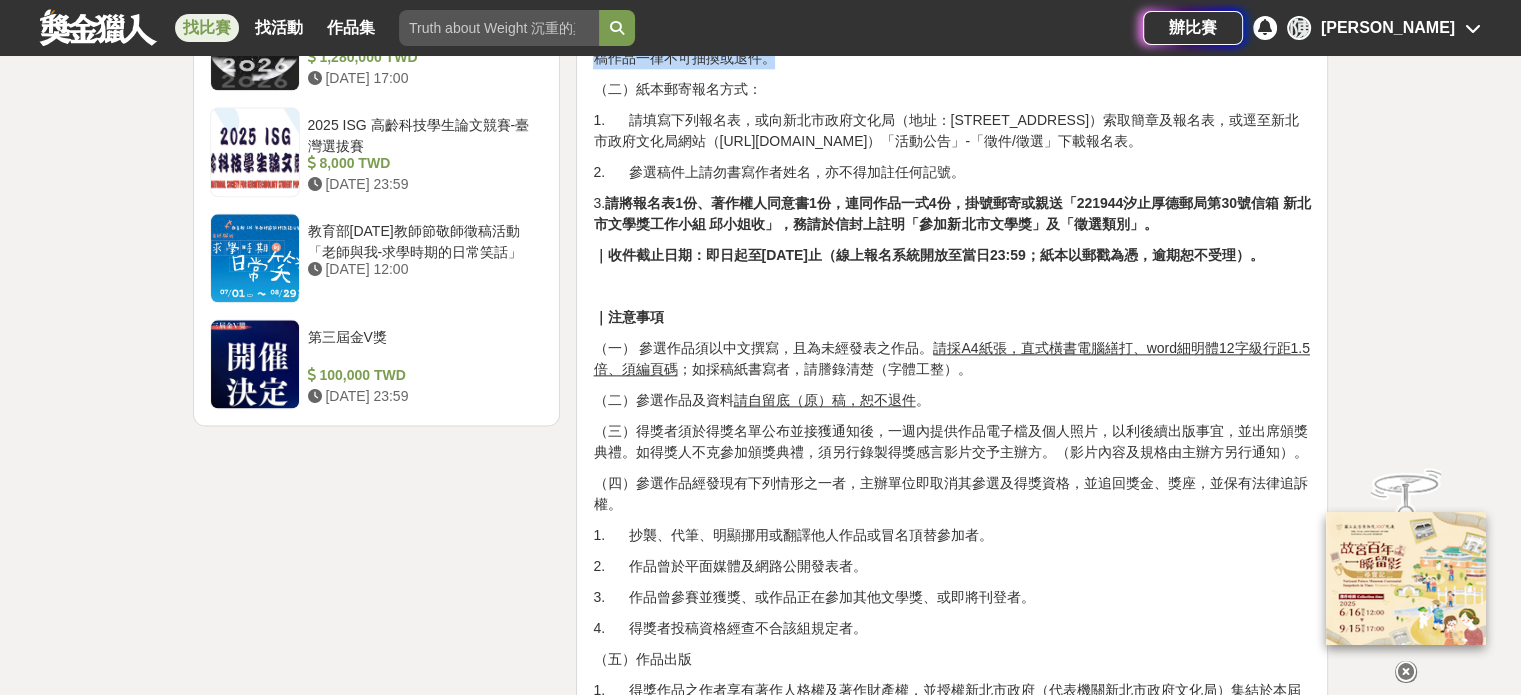 scroll, scrollTop: 2500, scrollLeft: 0, axis: vertical 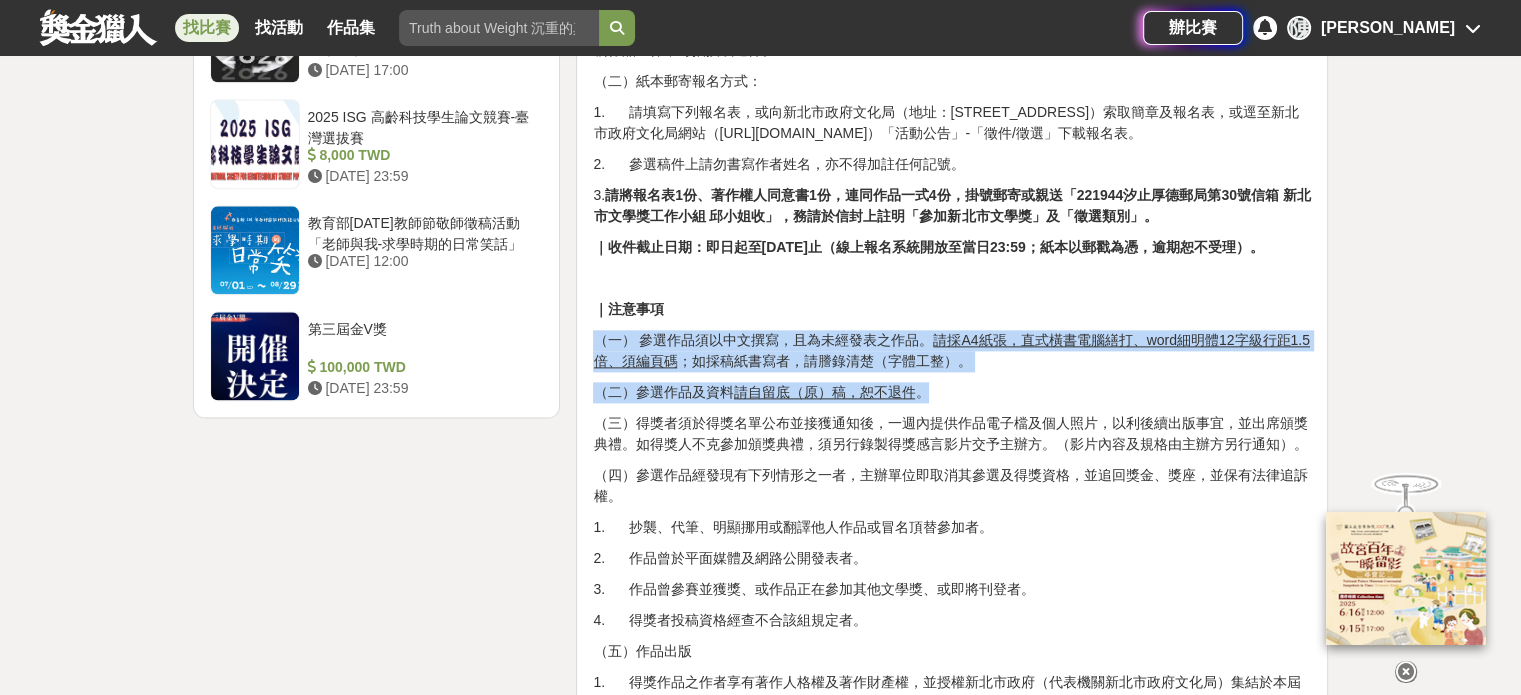 drag, startPoint x: 592, startPoint y: 331, endPoint x: 972, endPoint y: 390, distance: 384.55298 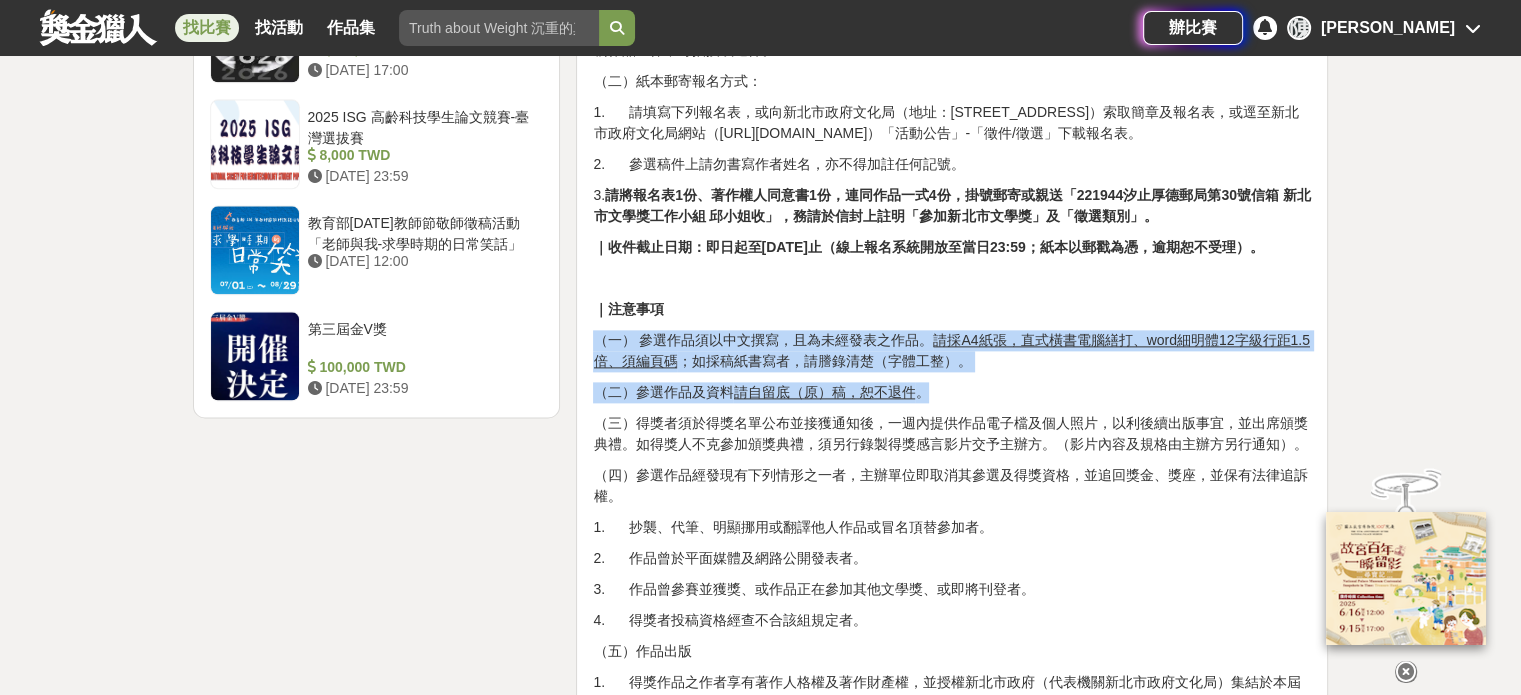 click on "｜徵件資格 凡以中文創作皆可，國籍、居住地不限，海外民眾亦可參加。 青春組限[DATE]以後(含)出生者可投稿，其餘採不分齡徵文。 得獎者經查不合投稿資格者，承辦單位得逕行取消其得獎資格。 每人可同時參加不同文類，但同一文類以一篇為限。   ｜類別與作品字數   【散文】 一般組：3,000字以內。 青春組：2,000字以內。  【新詩】一般組／青春組：30行以內。  【短篇小說】5,000～8,000字。  【繪本故事】請以圖、文投稿，頁數32～40頁（另加繪封面、書名頁及封底），可依作品之屬性酌加注音符號。（ 限以紙本投件 ；圖、文可由1人完成或2人共同創作。）  【新住民文學創作】 1.      凡對新住民議題有興趣者皆可參加。 2.         ｜評選方式 資格審查：由承辦單位審定。   ｜獎勵辦法 類別 組別 獎項 獎金 獎座 【散文】 一般組 首獎1名 獎座1座" at bounding box center [952, -305] 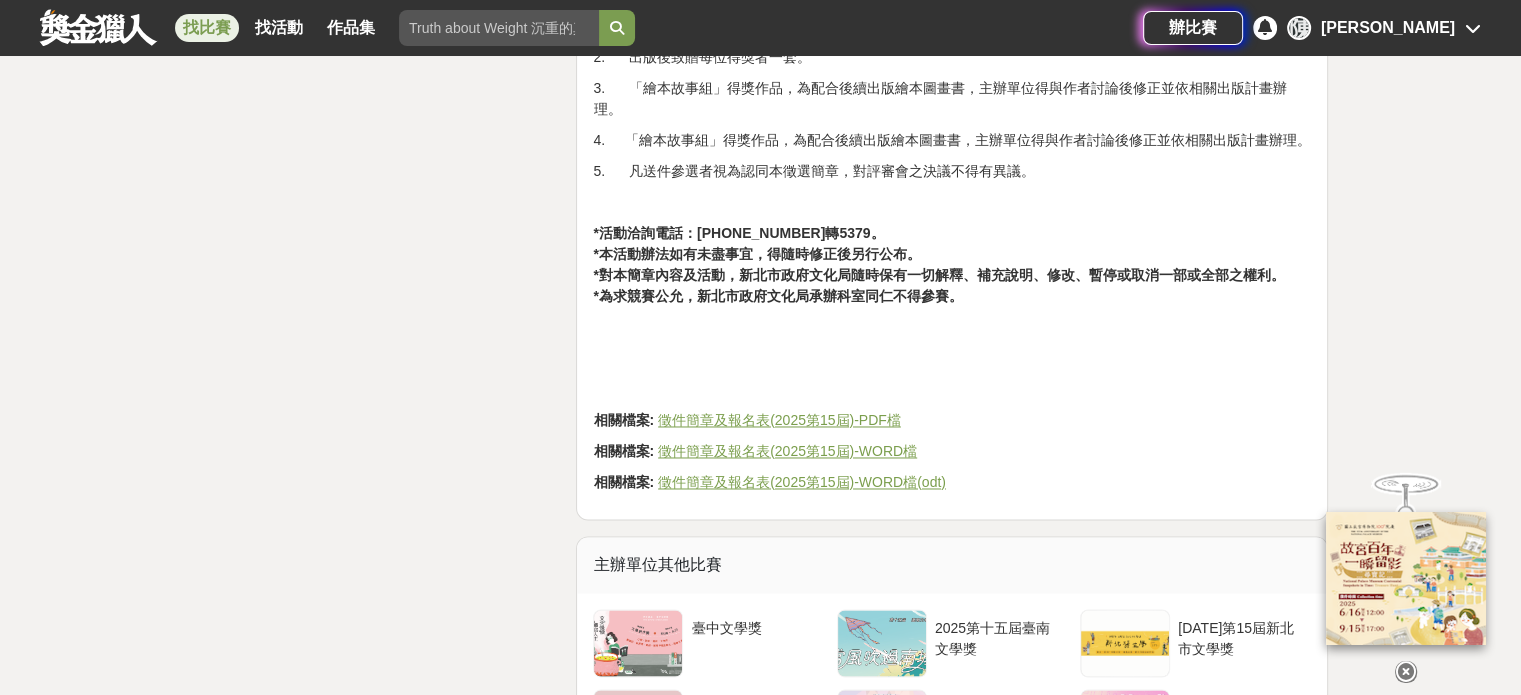 scroll, scrollTop: 3200, scrollLeft: 0, axis: vertical 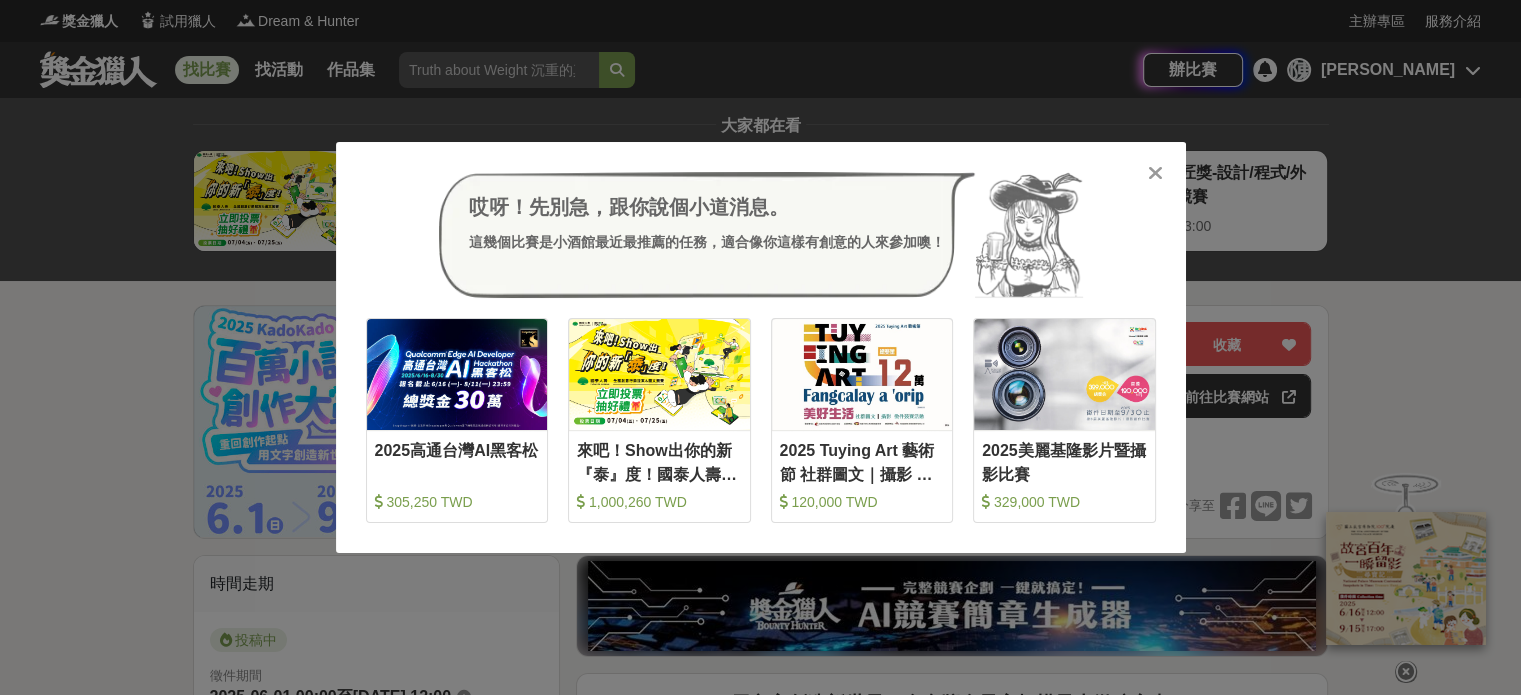 click at bounding box center [1155, 173] 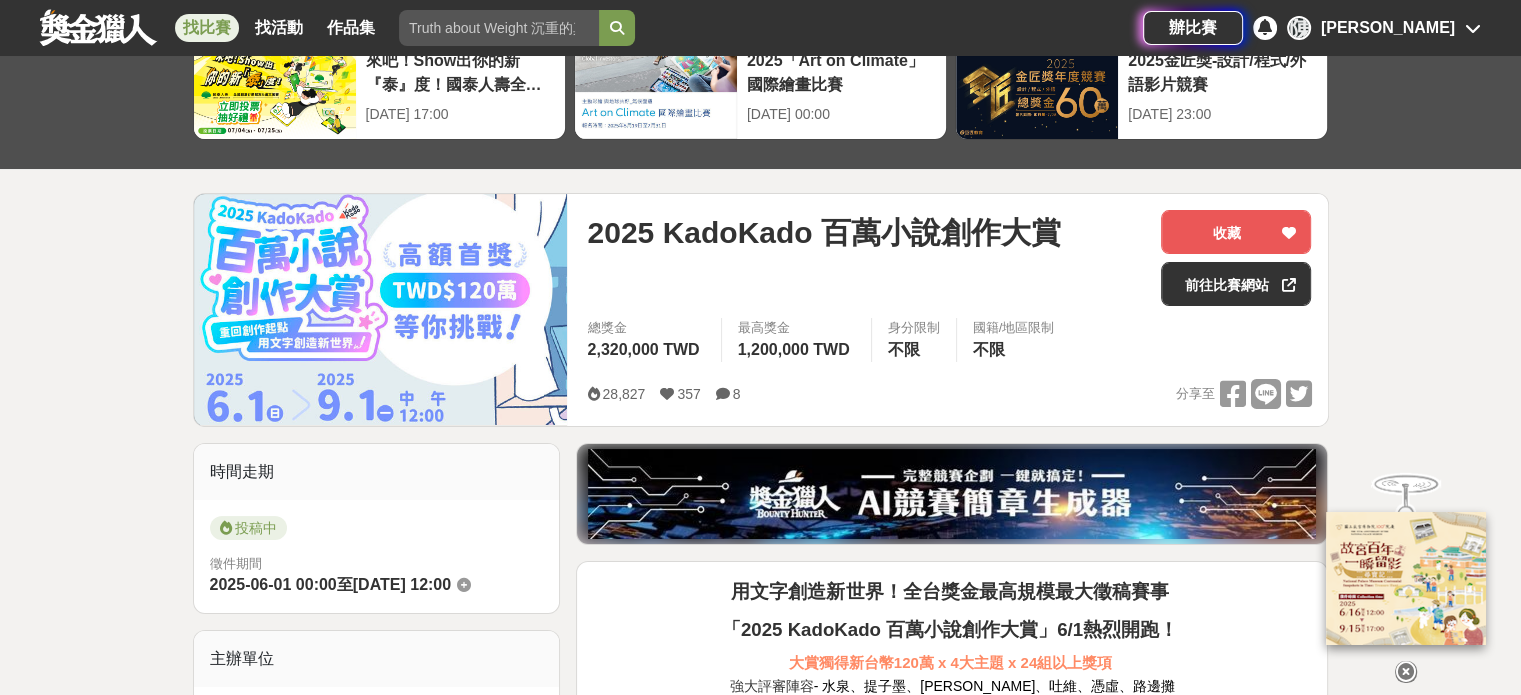 scroll, scrollTop: 100, scrollLeft: 0, axis: vertical 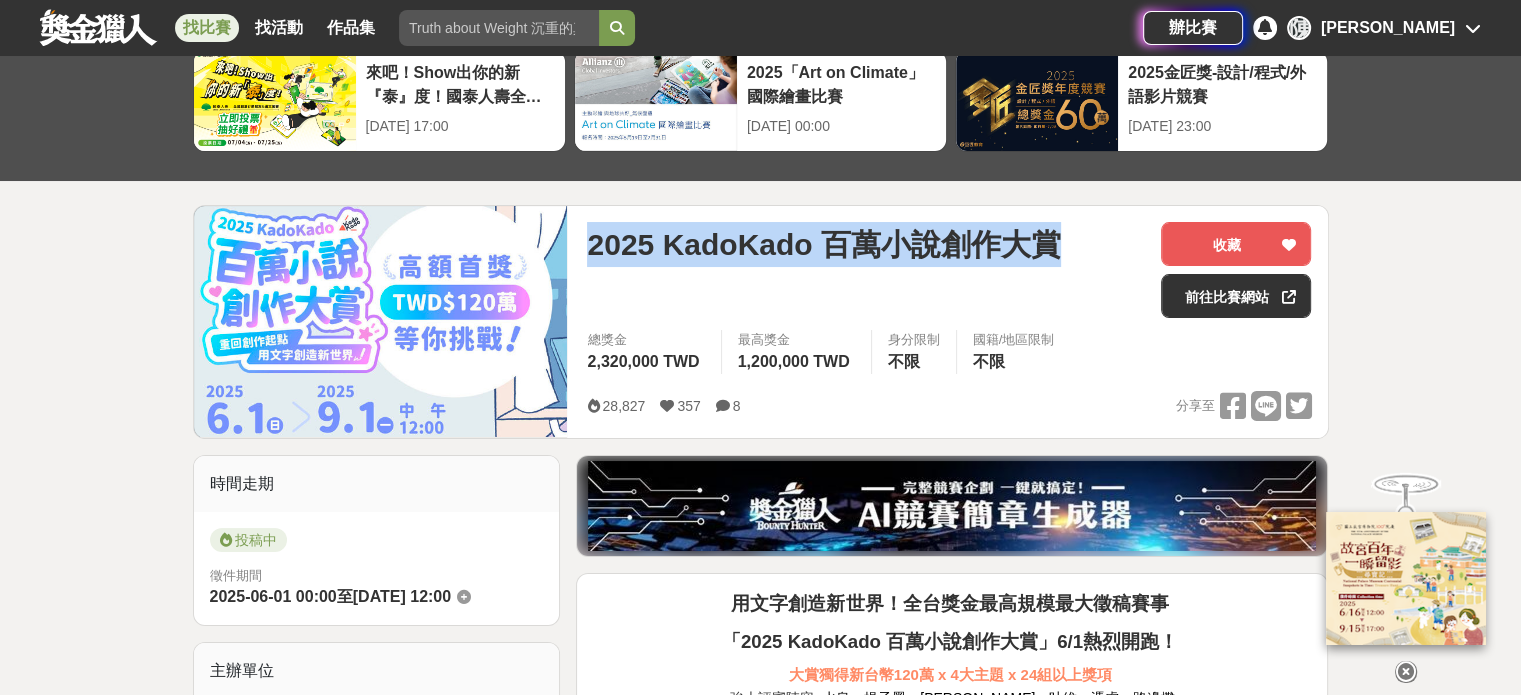 drag, startPoint x: 588, startPoint y: 249, endPoint x: 1052, endPoint y: 246, distance: 464.0097 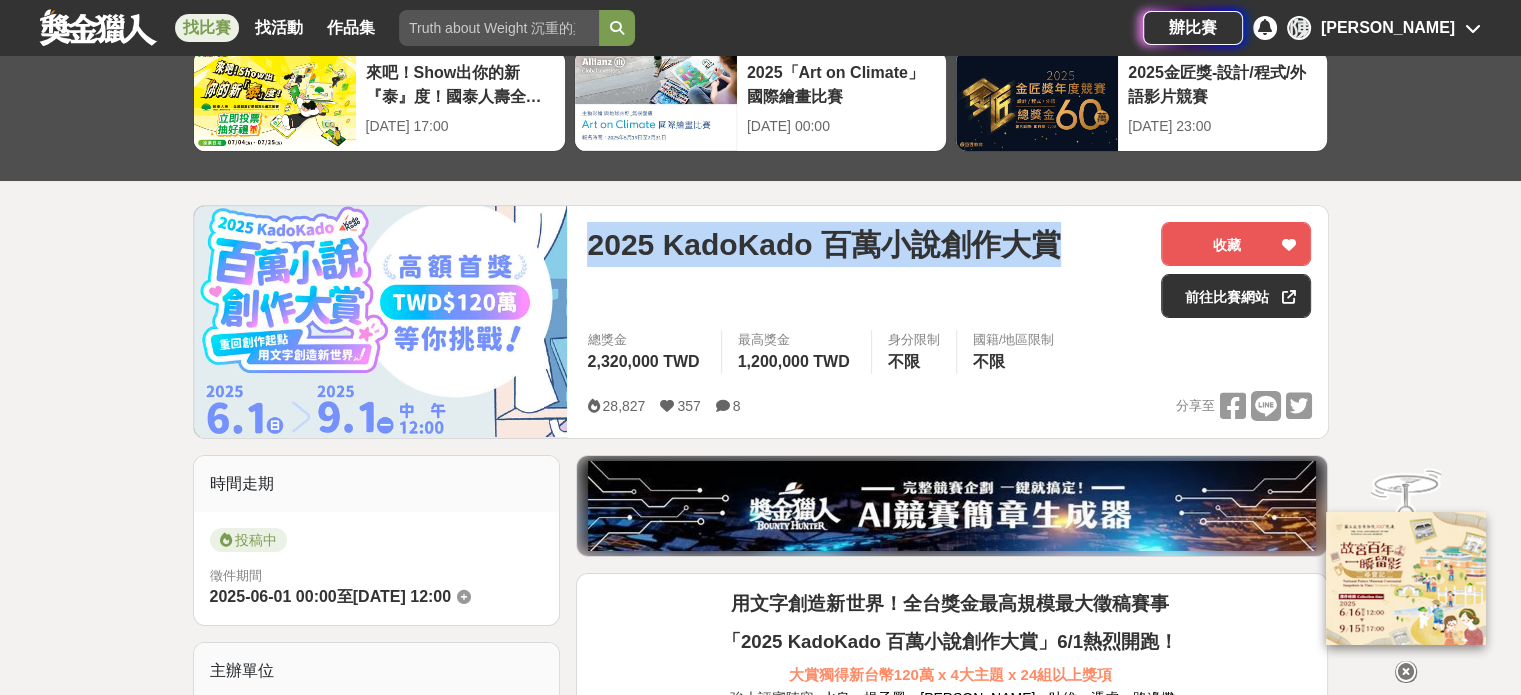click on "2025 KadoKado 百萬小說創作大賞" at bounding box center (823, 244) 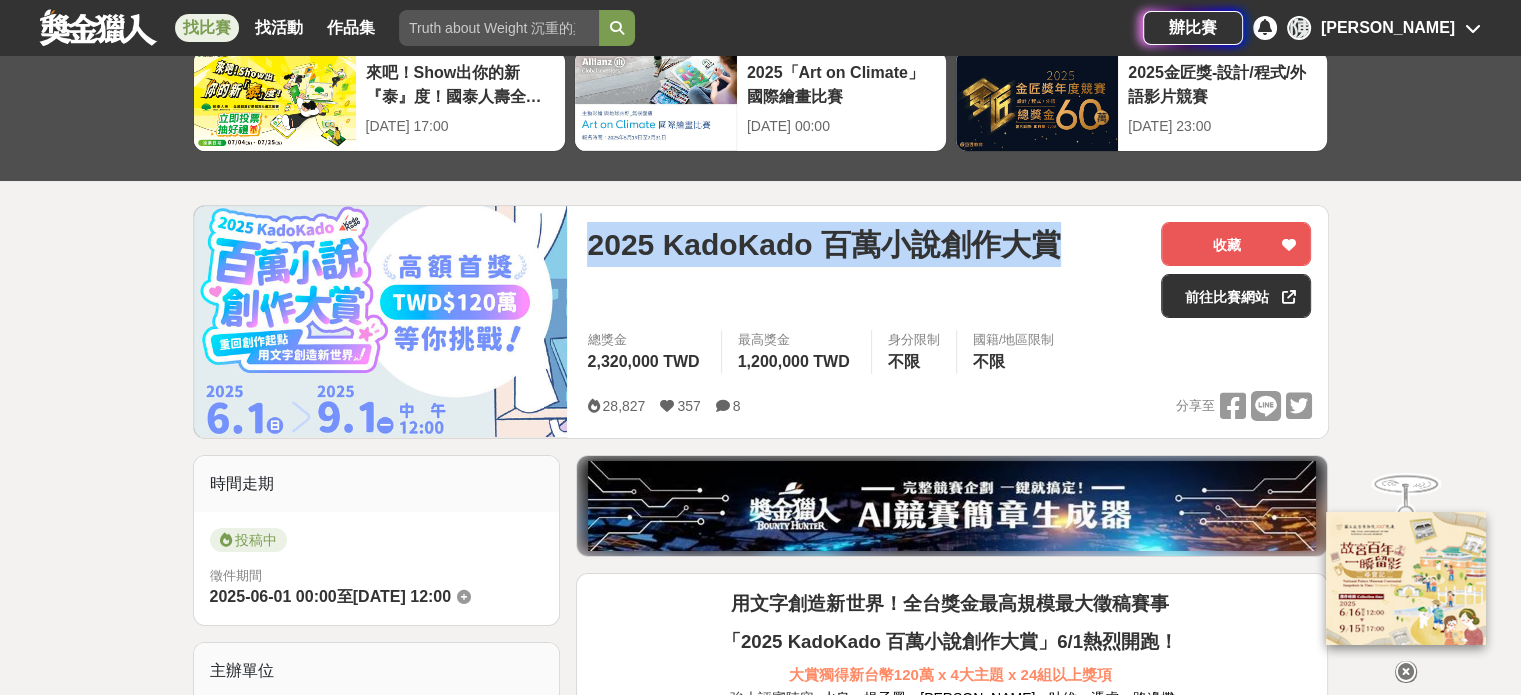 drag, startPoint x: 365, startPoint y: 601, endPoint x: 498, endPoint y: 609, distance: 133.24039 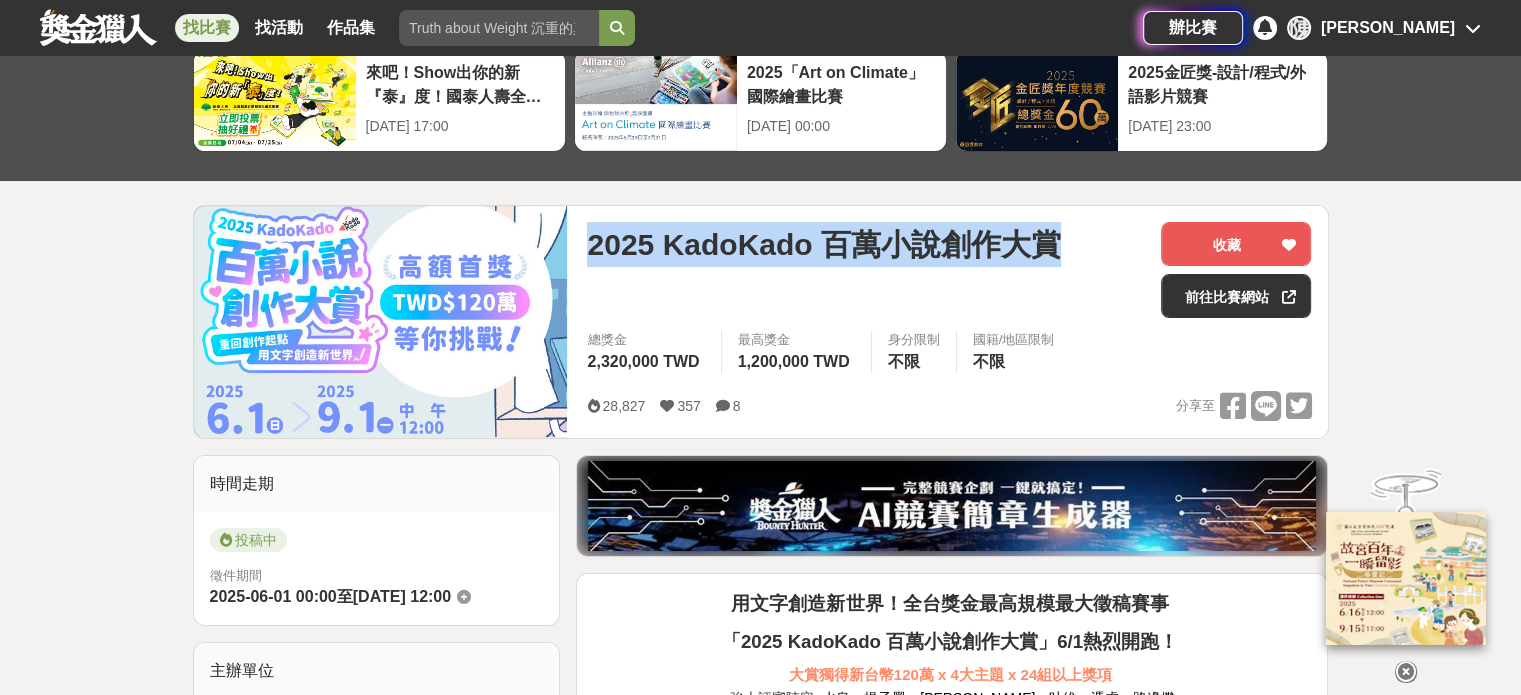 click on "投稿中 徵件期間 2025-06-01 00:00  至  2025-09-01 12:00" at bounding box center (377, 569) 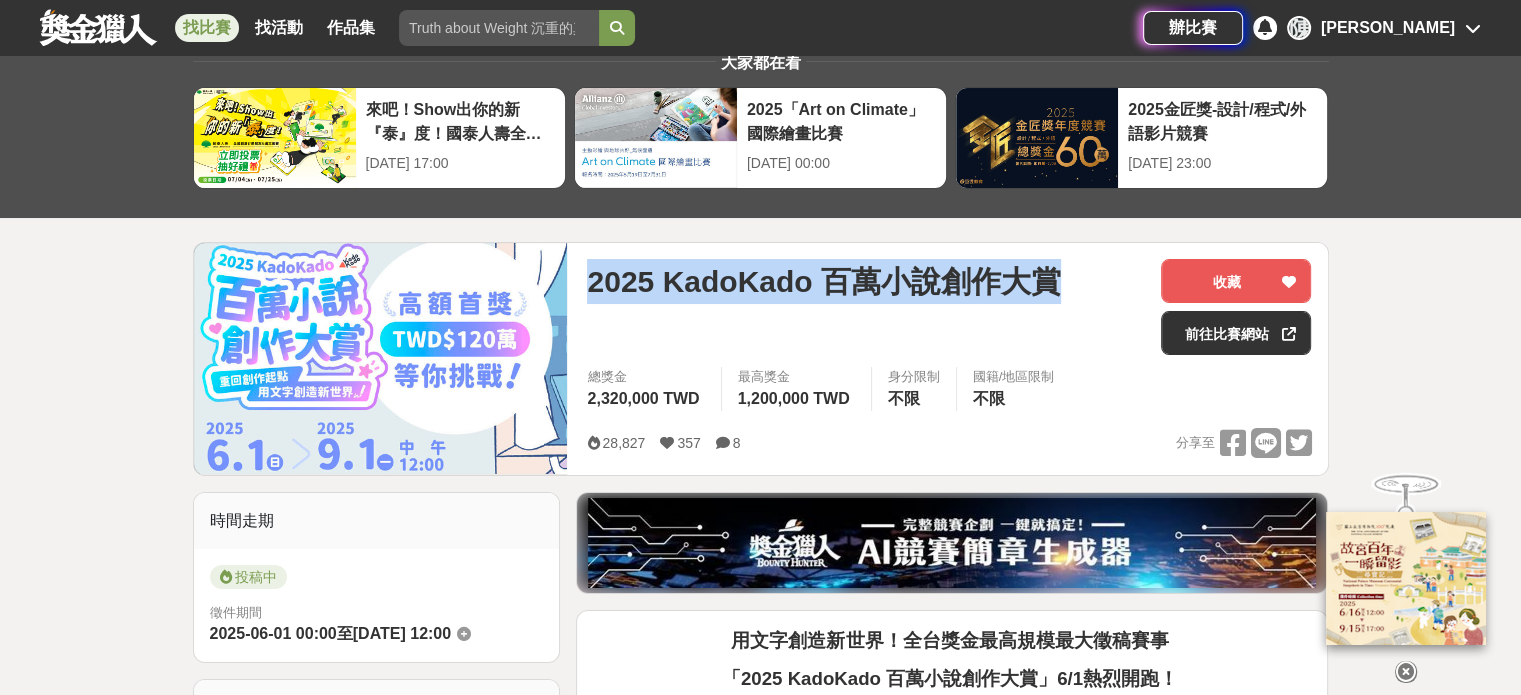 scroll, scrollTop: 0, scrollLeft: 0, axis: both 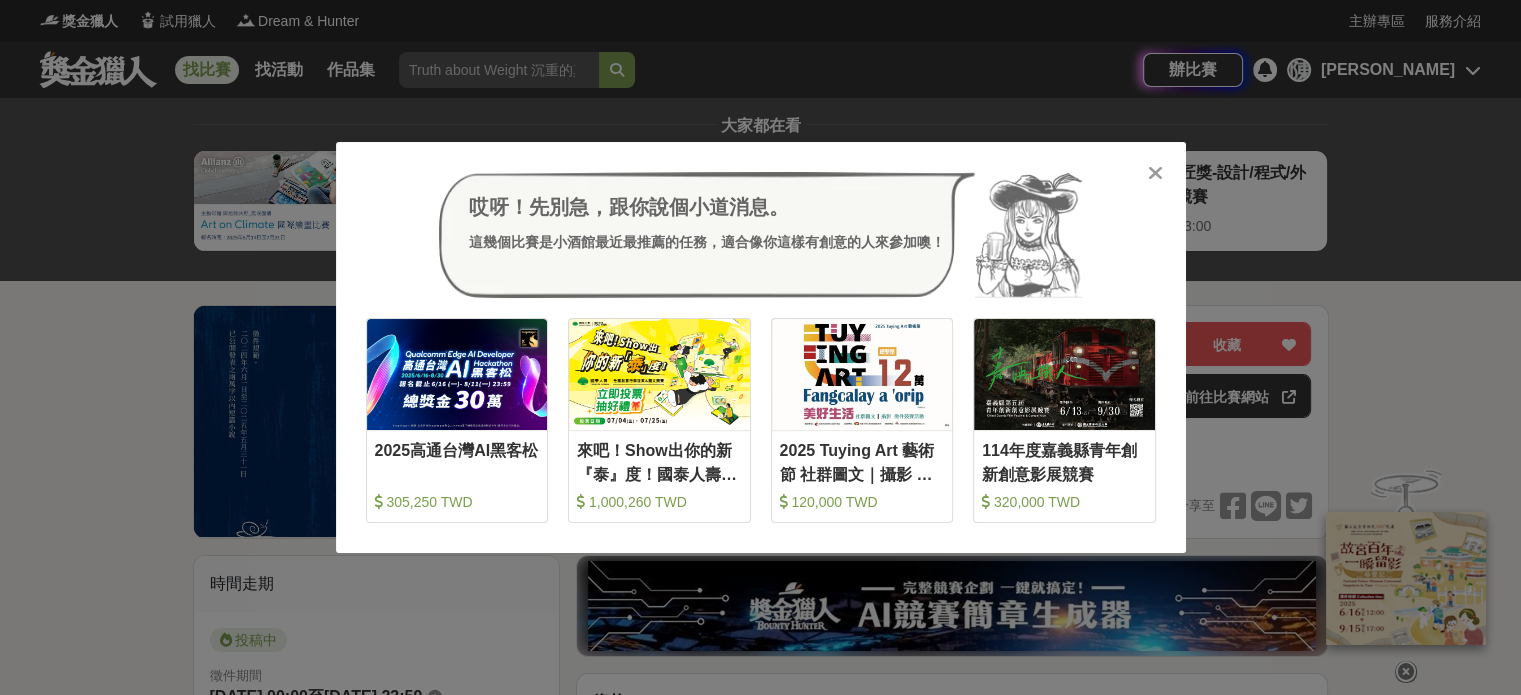 drag, startPoint x: 0, startPoint y: 415, endPoint x: 83, endPoint y: 387, distance: 87.595665 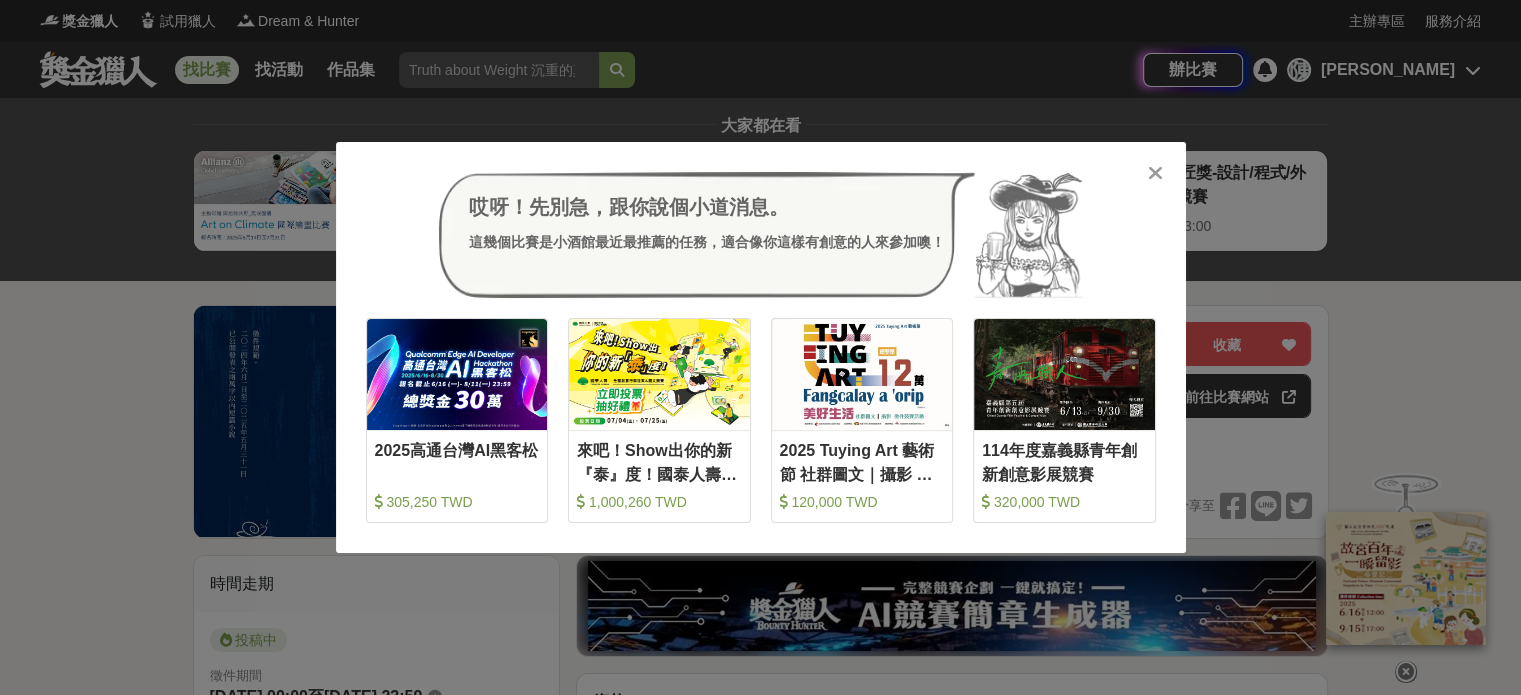 click on "哎呀！先別急，跟你說個小道消息。 這幾個比賽是小酒館最近最推薦的任務，適合像你這樣有創意的人來參加噢！   收藏 2025高通台灣AI黑客松   305,250 TWD   收藏 來吧！Show出你的新『泰』度！國泰人壽全國創意行銷提案&圖文競賽   1,000,260 TWD   收藏 2025 Tuying Art 藝術節 社群圖文｜攝影 徵件競賽活動   120,000 TWD   收藏 114年度嘉義縣青年創新創意影展競賽   320,000 TWD" at bounding box center [760, 347] 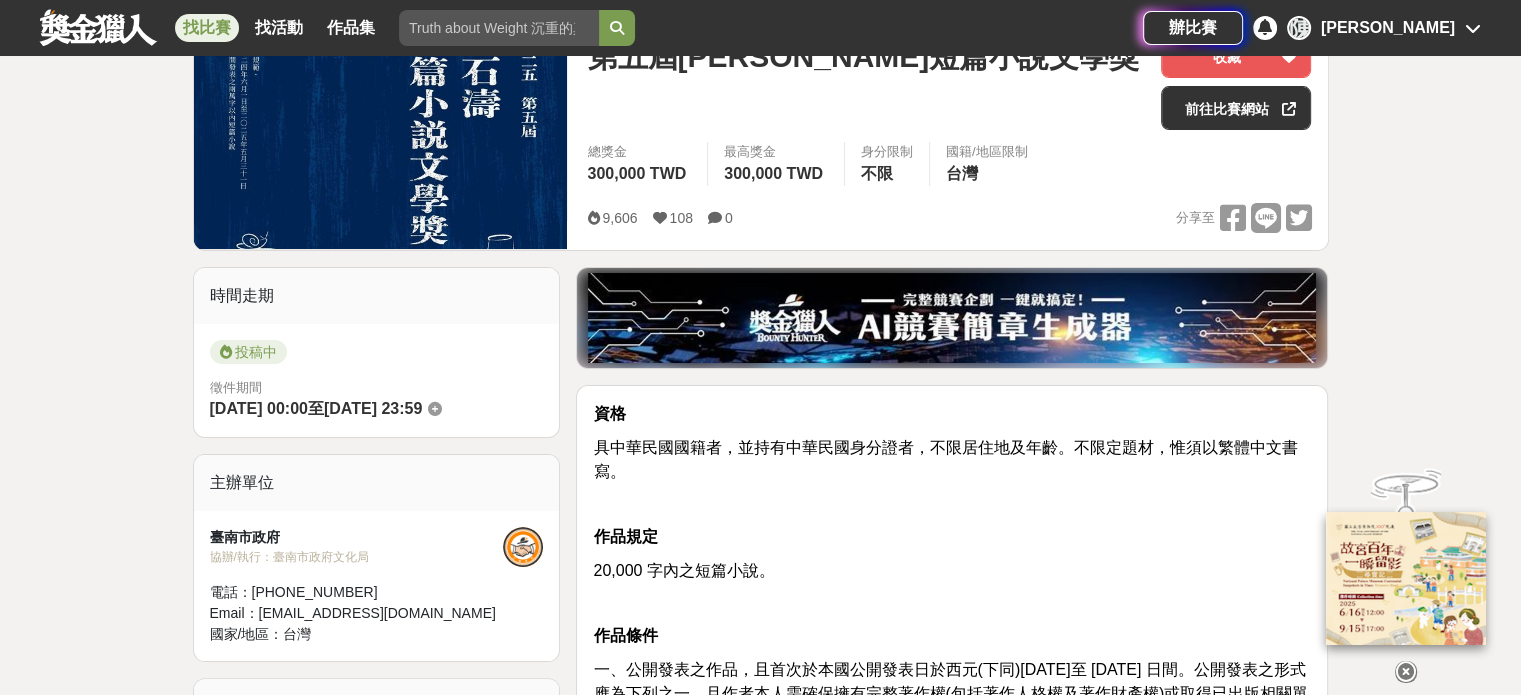 scroll, scrollTop: 0, scrollLeft: 0, axis: both 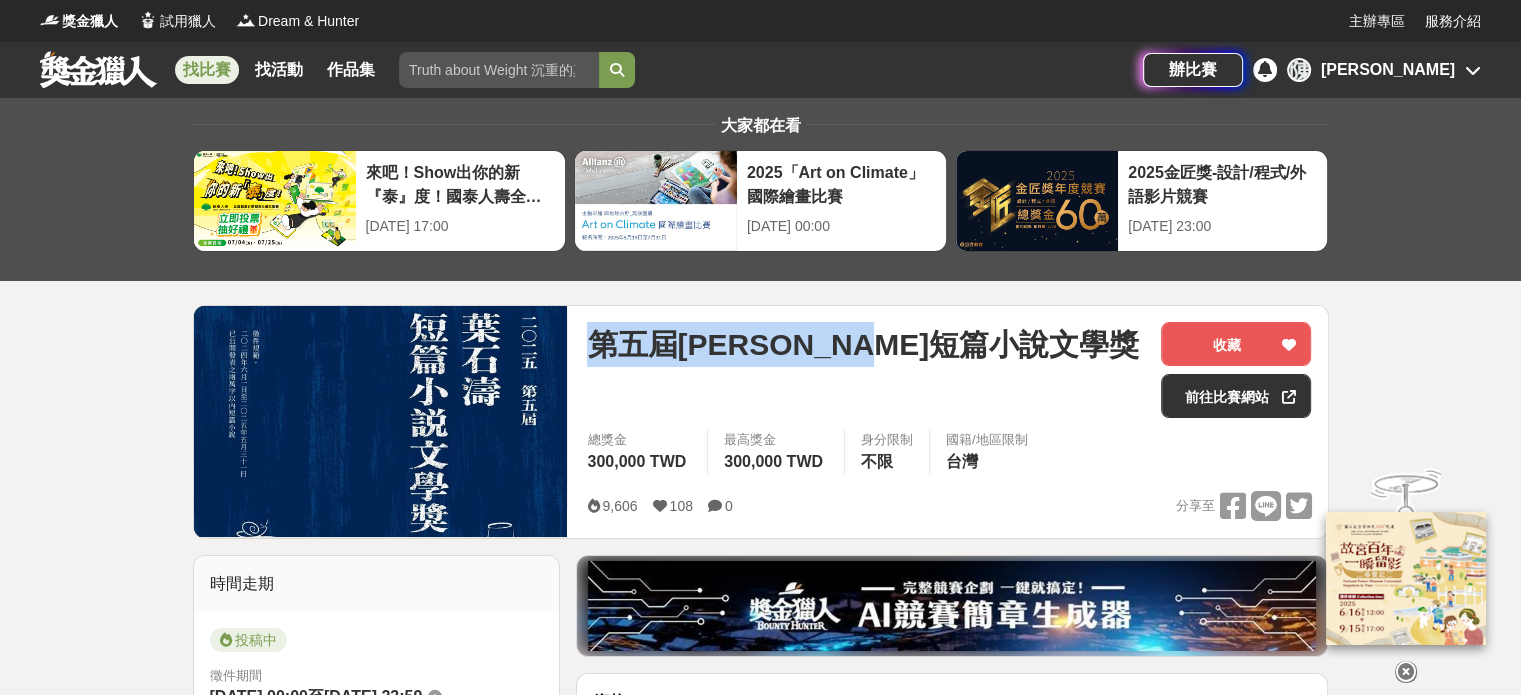 drag, startPoint x: 579, startPoint y: 349, endPoint x: 1012, endPoint y: 348, distance: 433.00116 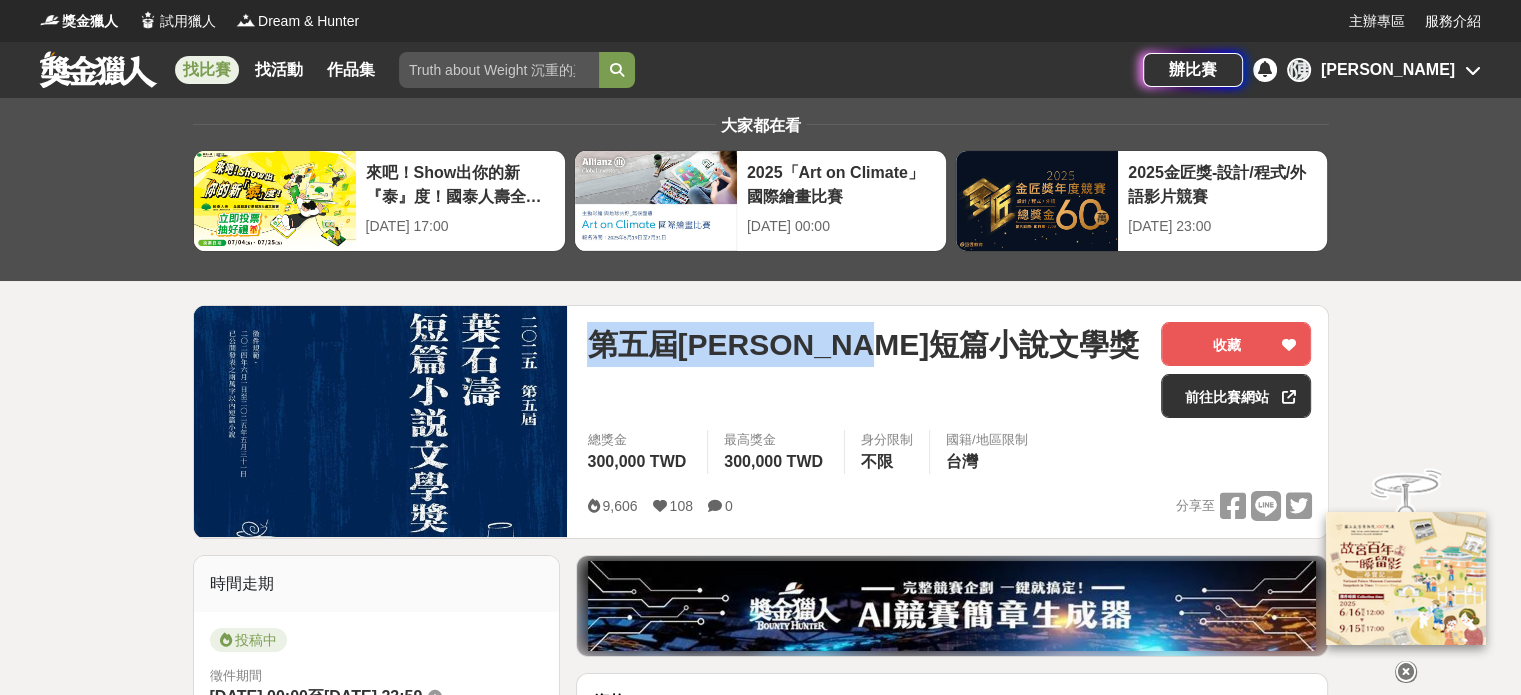 click on "第五屆葉石濤短篇小說文學獎 收藏 前往比賽網站 總獎金 300,000   TWD 最高獎金 300,000   TWD 身分限制 不限 國籍/地區限制 台灣 9,606 108 0 分享至 收藏 前往比賽網站" at bounding box center (949, 422) 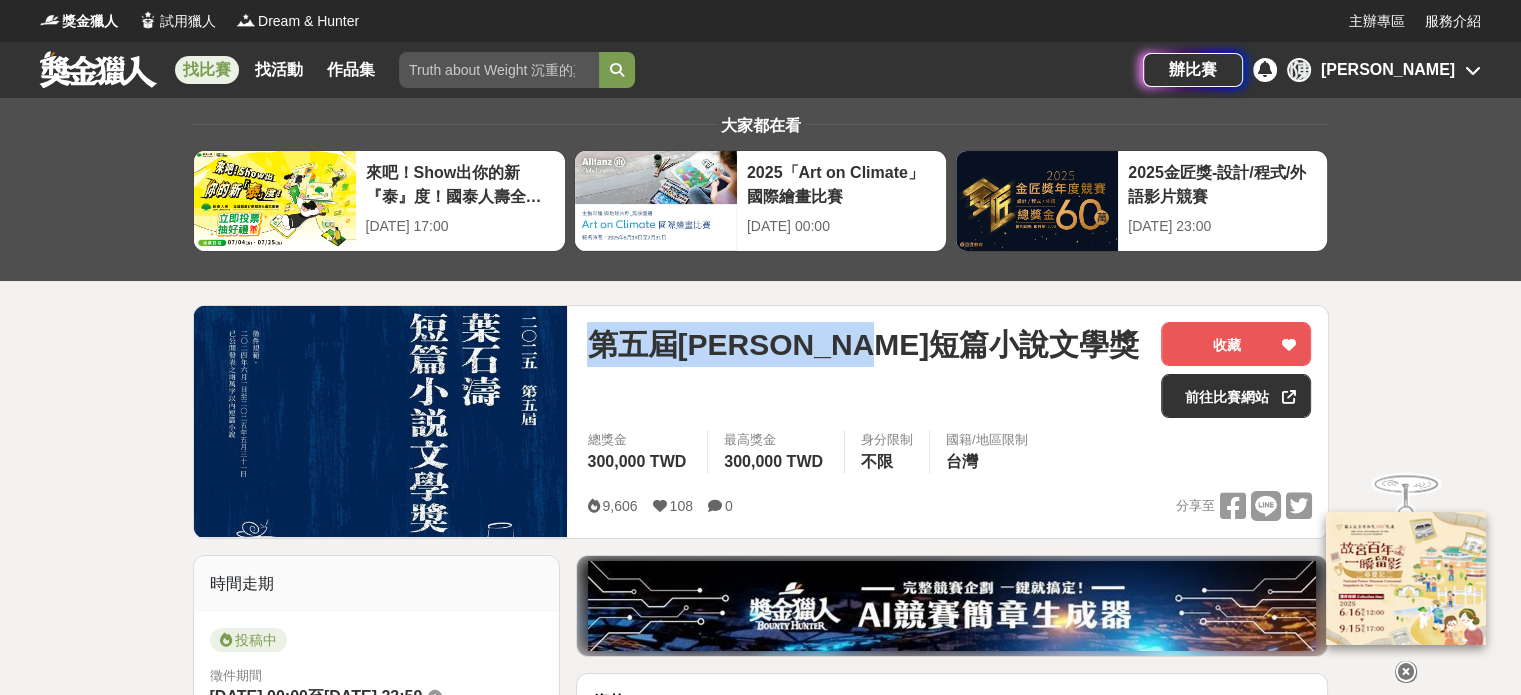 copy on "第五屆葉石濤短篇小說文學獎" 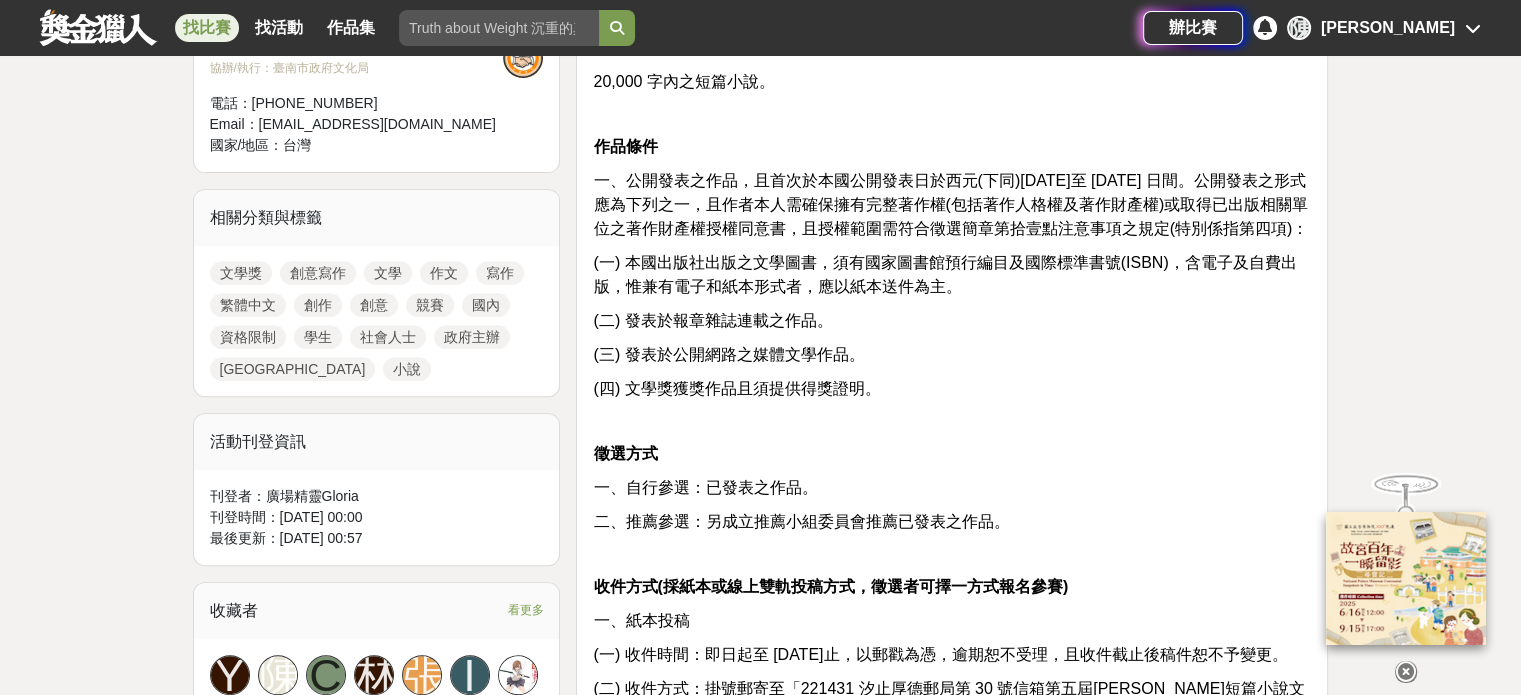 scroll, scrollTop: 800, scrollLeft: 0, axis: vertical 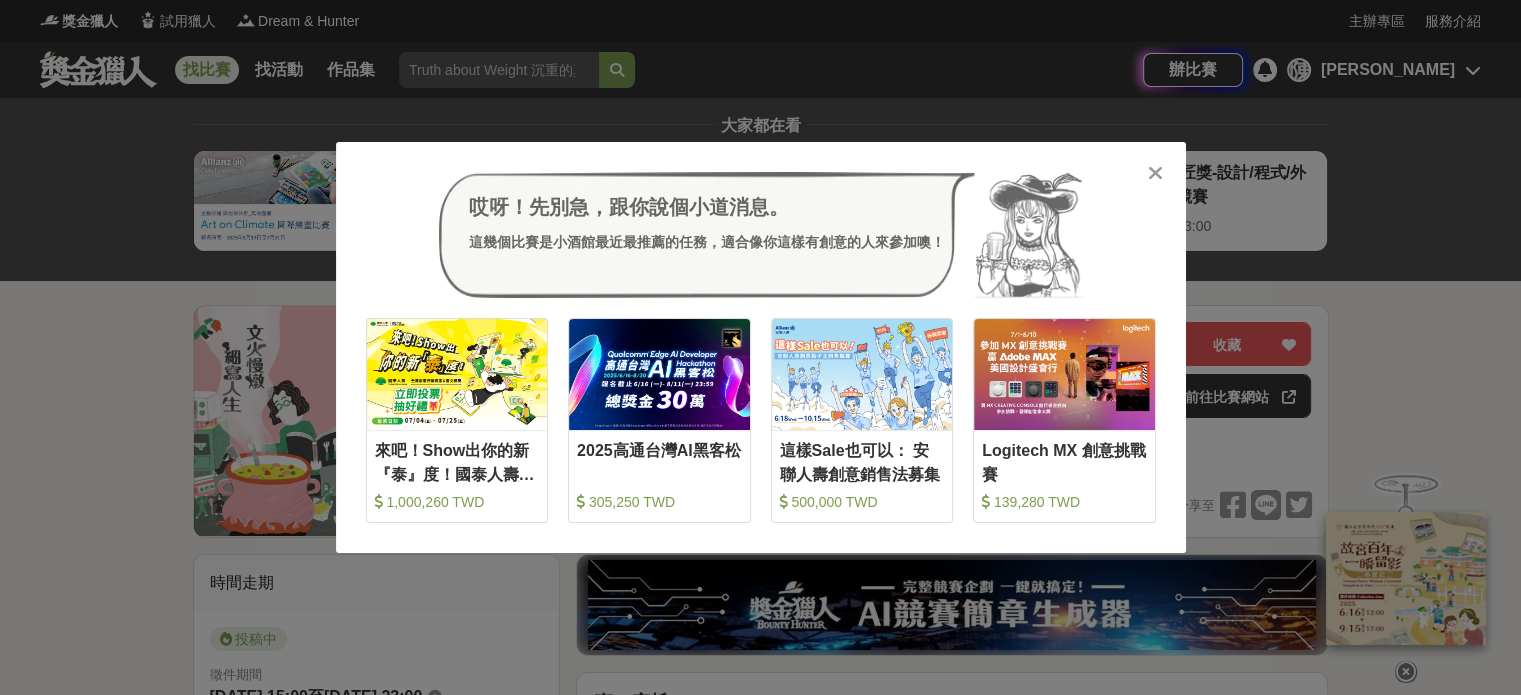 drag, startPoint x: 0, startPoint y: 311, endPoint x: 15, endPoint y: 311, distance: 15 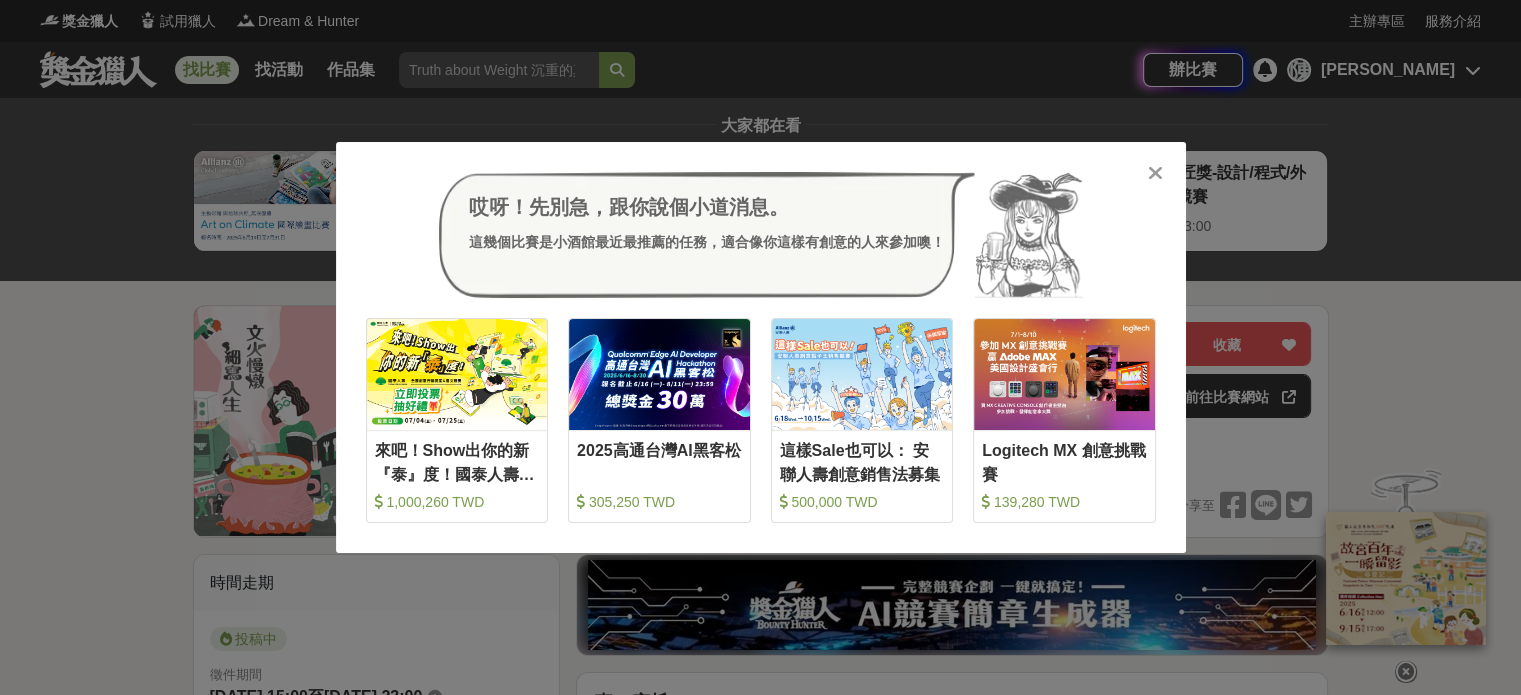 click on "哎呀！先別急，跟你說個小道消息。 這幾個比賽是小酒館最近最推薦的任務，適合像你這樣有創意的人來參加噢！   收藏 來吧！Show出你的新『泰』度！國泰人壽全國創意行銷提案&圖文競賽   1,000,260 TWD   收藏 2025高通台灣AI黑客松   305,250 TWD   收藏 這樣Sale也可以： 安聯人壽創意銷售法募集   500,000 TWD   收藏 Logitech MX 創意挑戰賽   139,280 TWD" at bounding box center [760, 347] 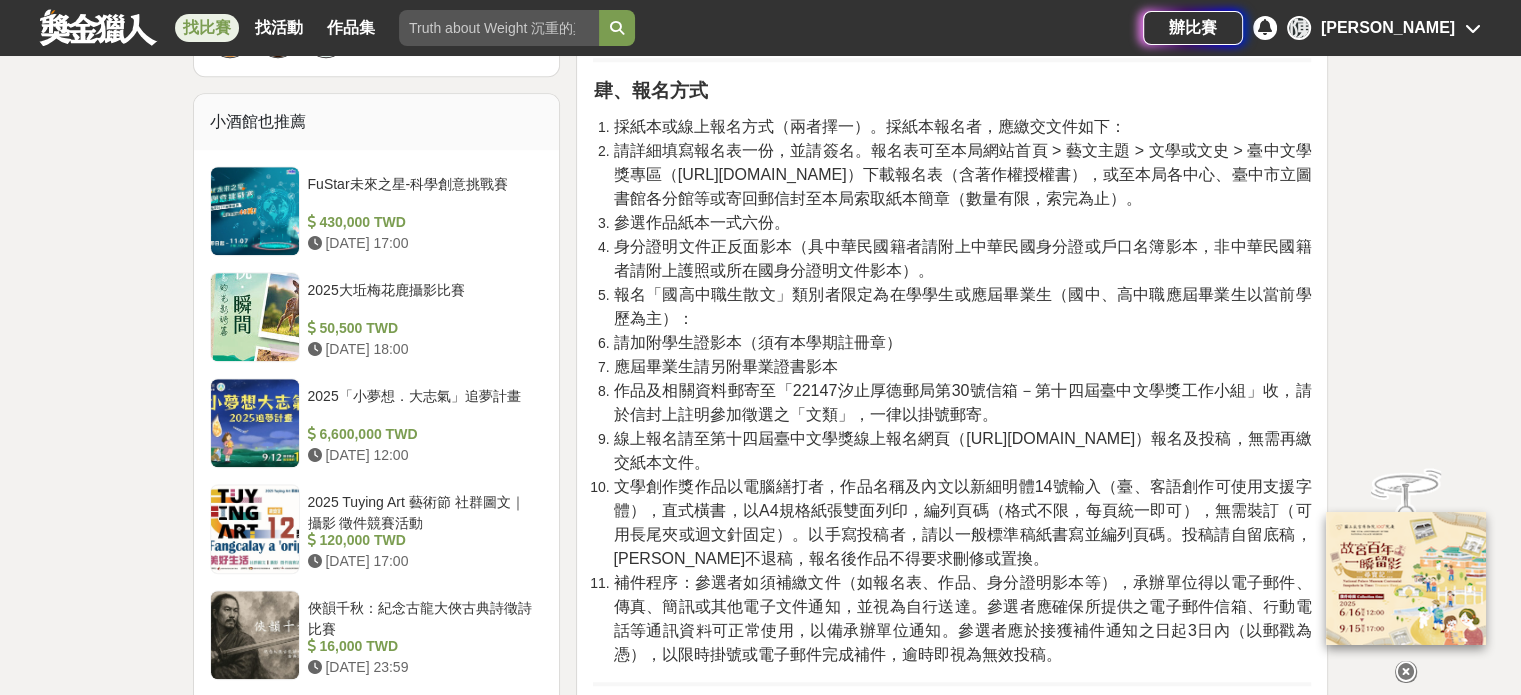 scroll, scrollTop: 1800, scrollLeft: 0, axis: vertical 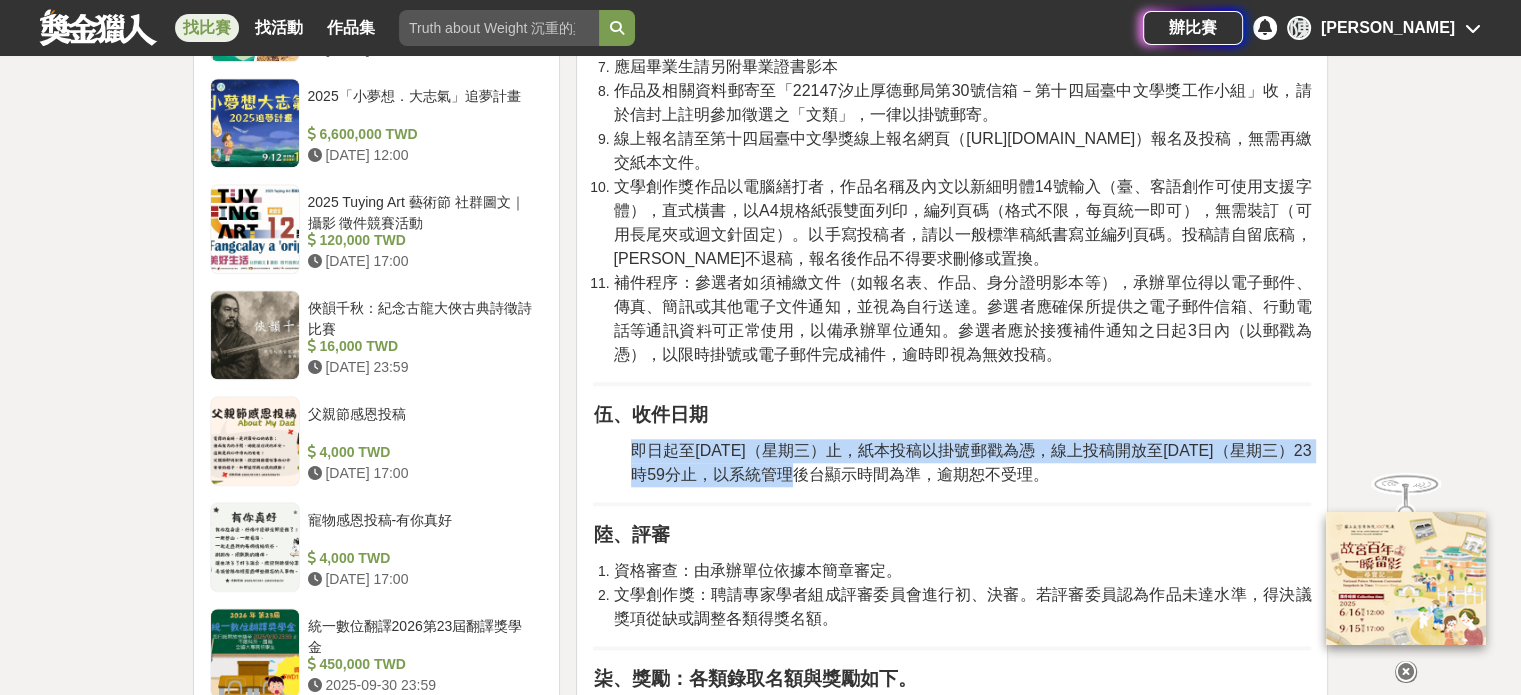 drag, startPoint x: 627, startPoint y: 445, endPoint x: 816, endPoint y: 467, distance: 190.27611 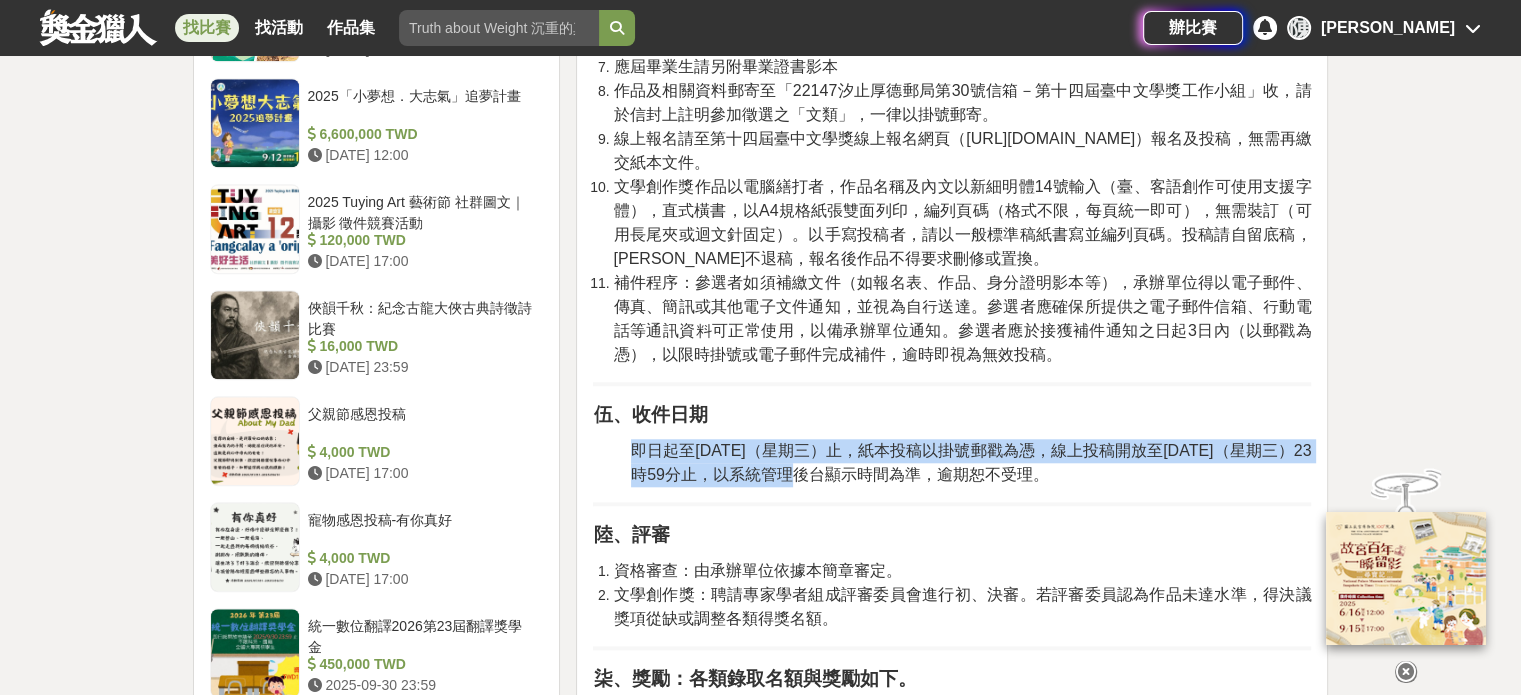 click on "壹、宗旨 為持續累積臺中市的文學能量，臺中市政府文化局（以下稱本局）本(114)年舉辦第十四屆臺中文學獎徵文活動，並規劃多元徵選文類，開放書寫題材，讓不同創作領域的寫作者透過作品來呈現文學豐富的面向，發掘優秀創作人才及保存優良文學作品。 貳、辦理單位 指導單位：臺中市政府 主辦單位：臺中市政府文化局 承辦單位：聯經出版事業股份有限公司 參、徵選類別及資格 參選者資格︰徵稿對象不拘（無國籍、居住地等限制，海外民眾亦可參加，惟各類別皆須以繁體中文創作），本局及承辦單位所屬員工不得參加。 參選作品有下列情形者，主辦單位將取消其參選、得獎資格，追回獎金、獎座（狀），公布其違規情形之事實，並保有法律追訴權，一切法律責任概由參選者自行負責。 作品稿件上書寫或[DEMOGRAPHIC_DATA]有作者姓名及任何記號。 徵選主題︰主題不限。" at bounding box center [952, 758] 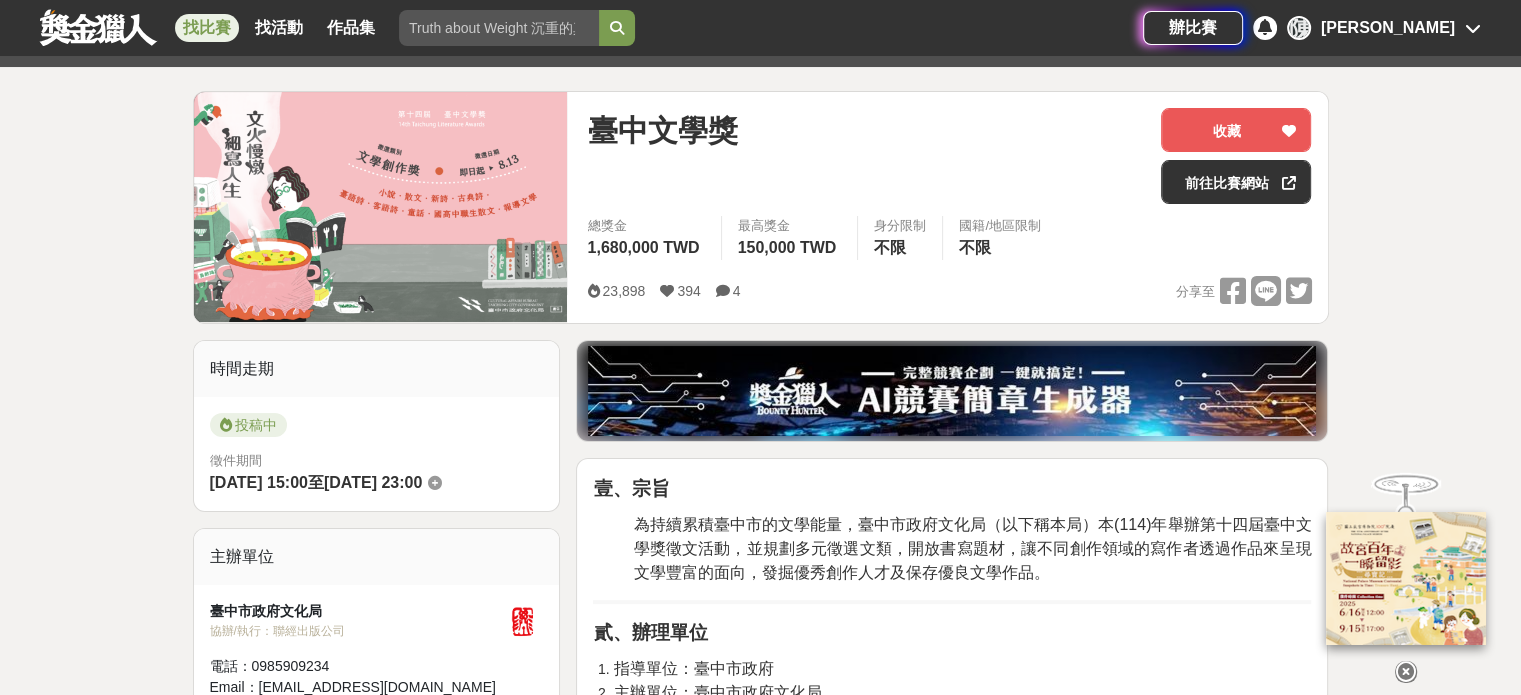 scroll, scrollTop: 200, scrollLeft: 0, axis: vertical 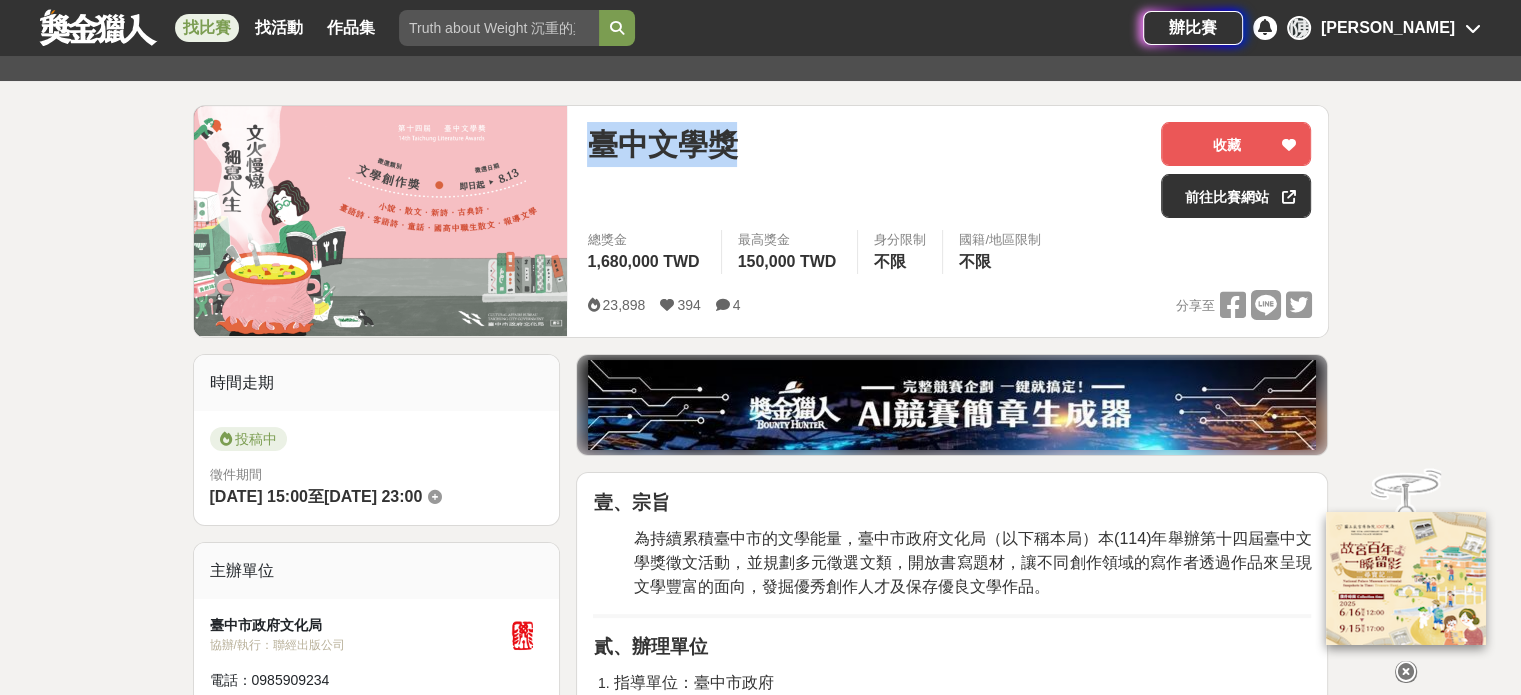 drag, startPoint x: 597, startPoint y: 138, endPoint x: 767, endPoint y: 149, distance: 170.35551 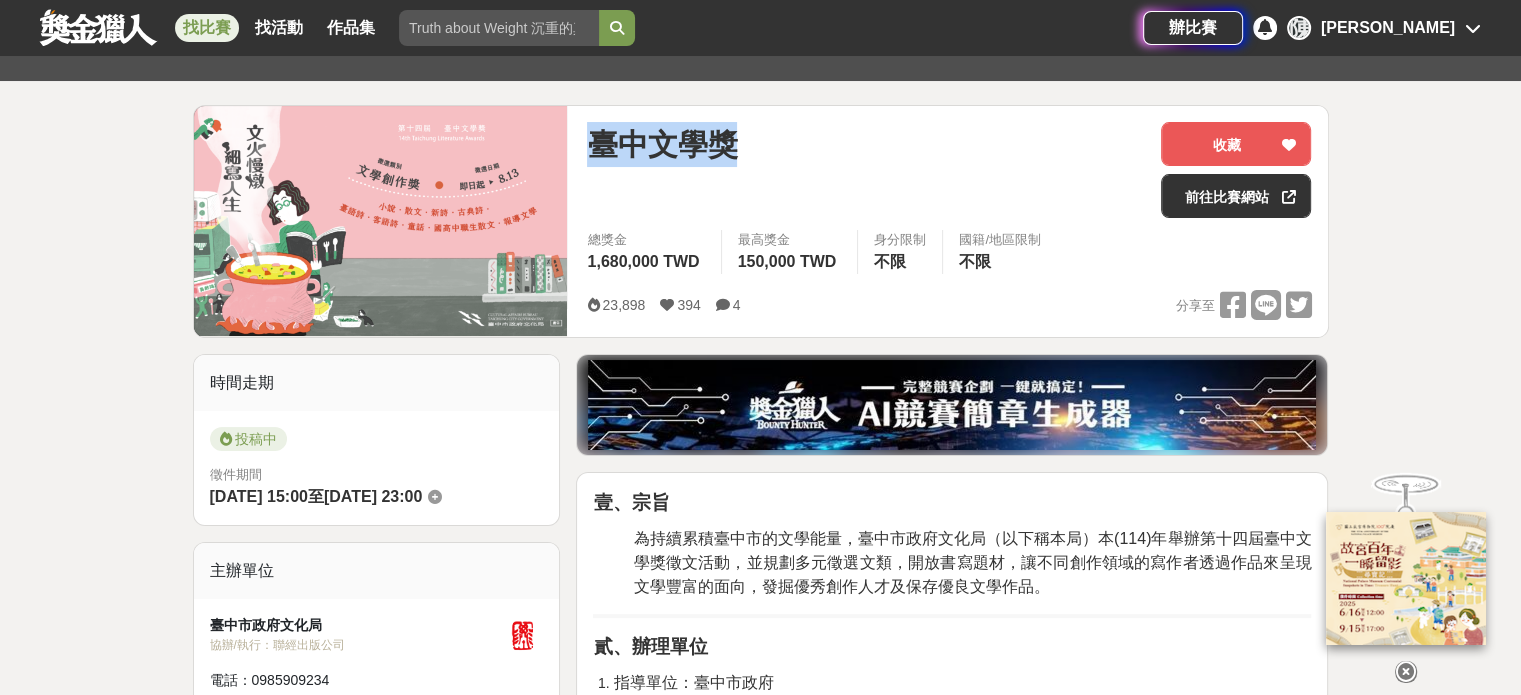 click on "臺中文學獎" at bounding box center (866, 144) 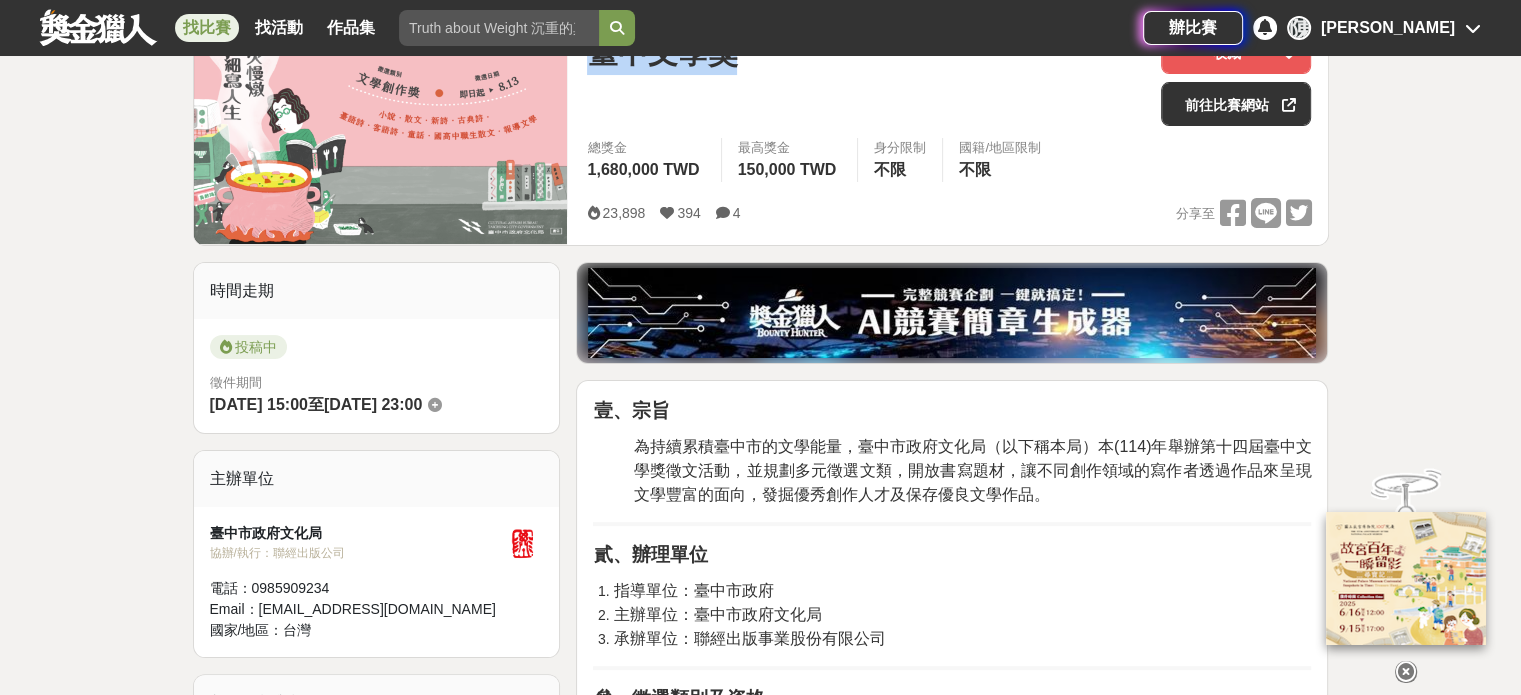 scroll, scrollTop: 300, scrollLeft: 0, axis: vertical 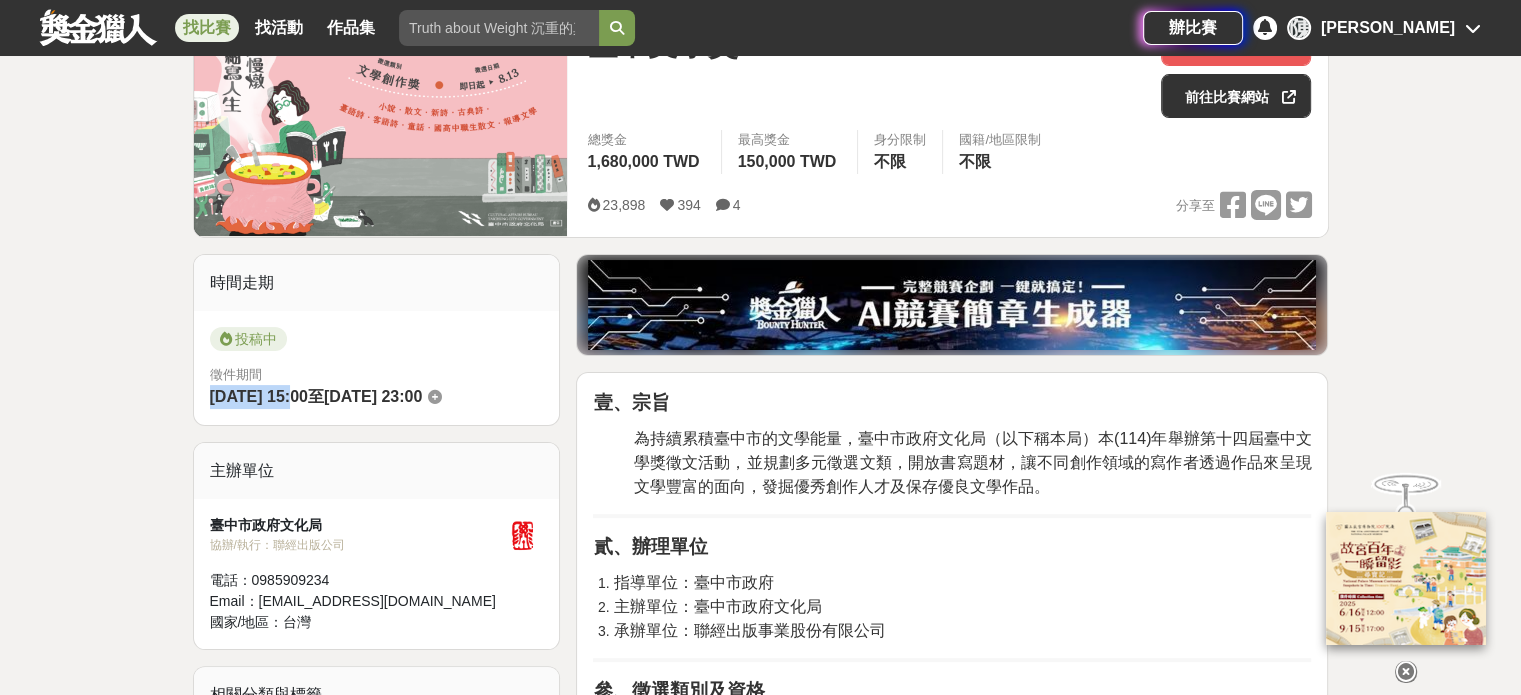 drag, startPoint x: 208, startPoint y: 395, endPoint x: 297, endPoint y: 396, distance: 89.005615 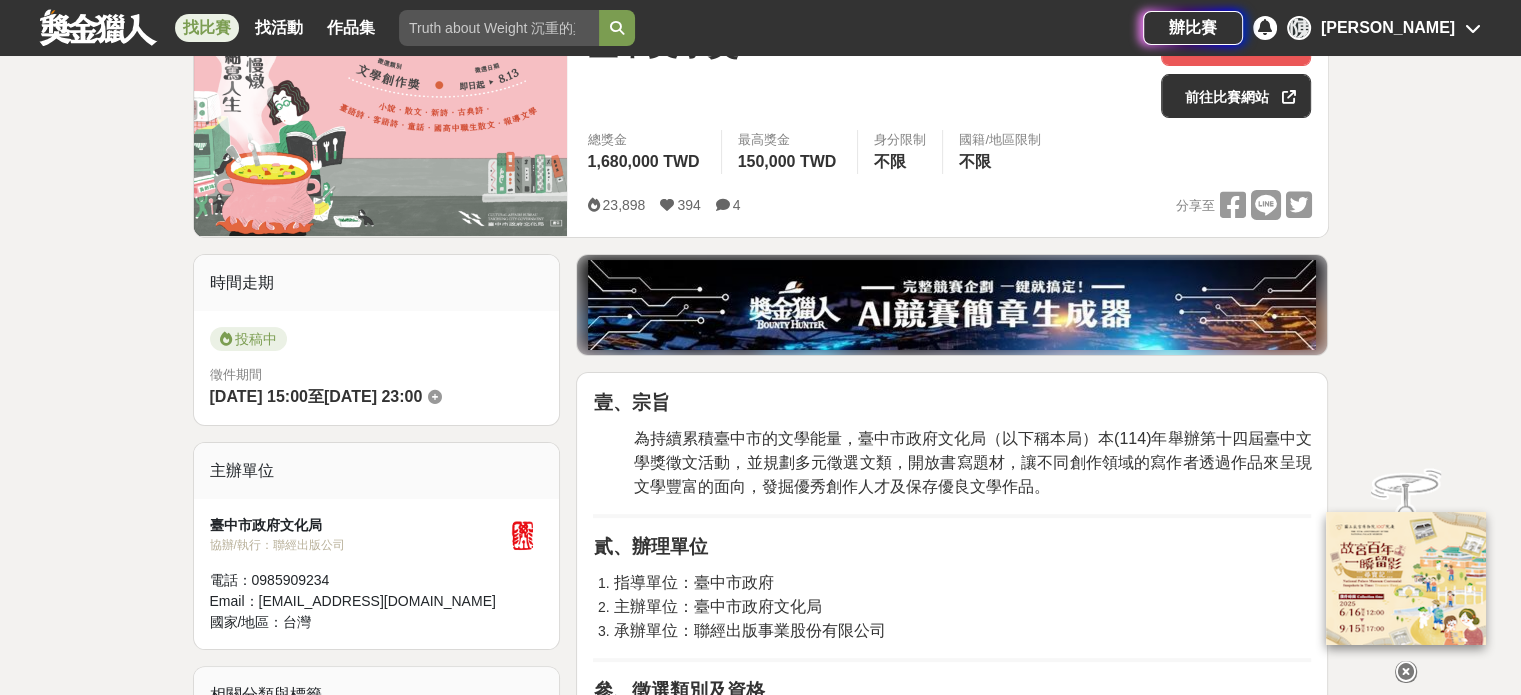 click on "時間走期 投稿中 徵件期間 2025-05-31 15:00  至  2025-08-13 23:00 主辦單位 臺中市政府文化局 協辦/執行： 聯經出版公司 電話： 0985909234 Email： unitas1688@gmail.com 國家/地區： 台灣 相關分類與標籤 文學獎 高中 學生 社會人士 競賽 青年 大學 政府主辦 活動刊登資訊 刊登者： 聯經出版事業股份有限公司 刊登時間： 2025-06-03 15:00 最後更新： 2025-06-21 01:03 收藏者 看更多 S R K B 鄭 墨 蕭 V 陳 賴 9 E 林 洪 王 豚 鄭 N 雨 1 M L T 小酒館也推薦 FuStar未來之星-科學創意挑戰賽   430,000 TWD   2025-12-05 17:00 2025大坵梅花鹿攝影比賽   50,500 TWD   2025-08-31 18:00 2025「小夢想．大志氣」追夢計畫   6,600,000 TWD   2025-09-12 12:00 2025 Tuying Art 藝術節 社群圖文｜攝影 徵件競賽活動   120,000 TWD   2025-08-10 17:00 俠韻千秋：紀念古龍大俠古典詩徵詩比賽   16,000 TWD   2025-10-31 23:59 父親節感恩投稿   4,000 TWD   2025-08-31 17:00" at bounding box center (377, 3040) 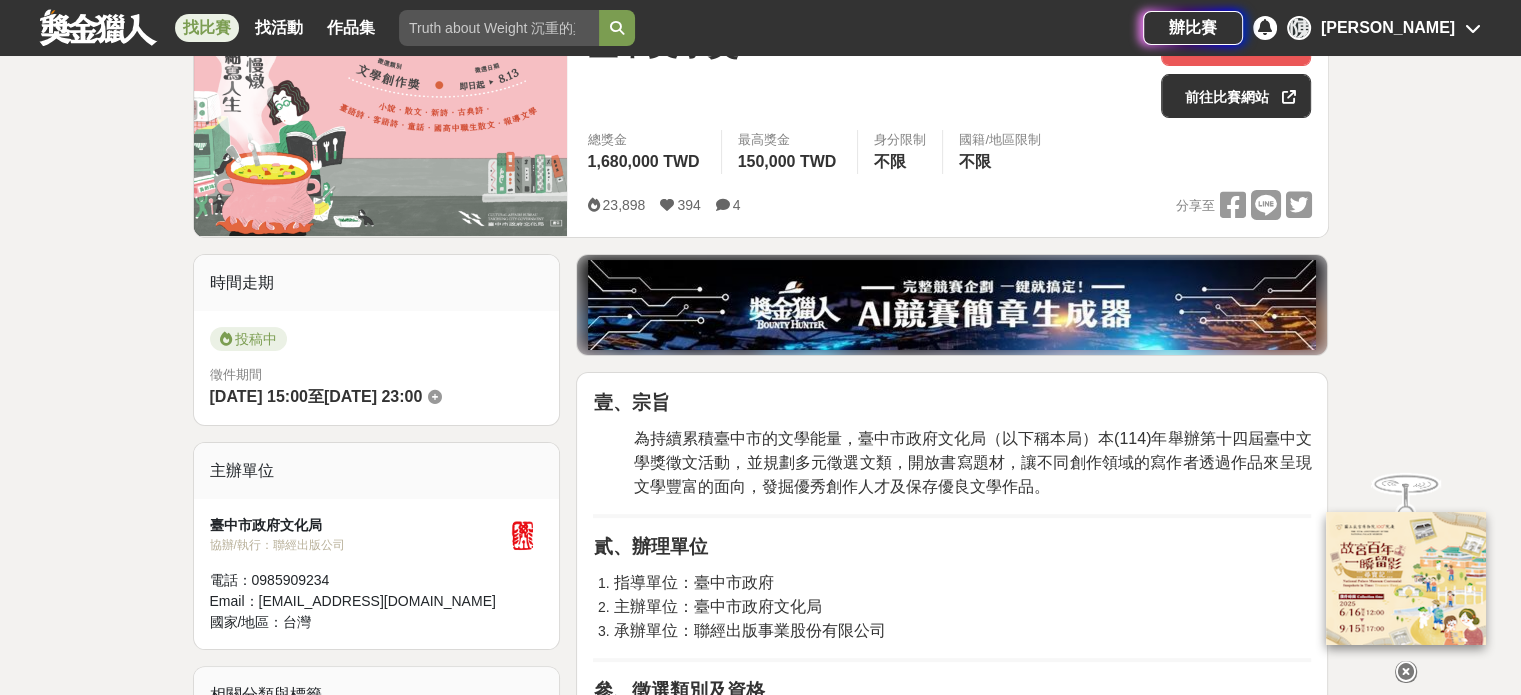 drag, startPoint x: 385, startPoint y: 395, endPoint x: 500, endPoint y: 395, distance: 115 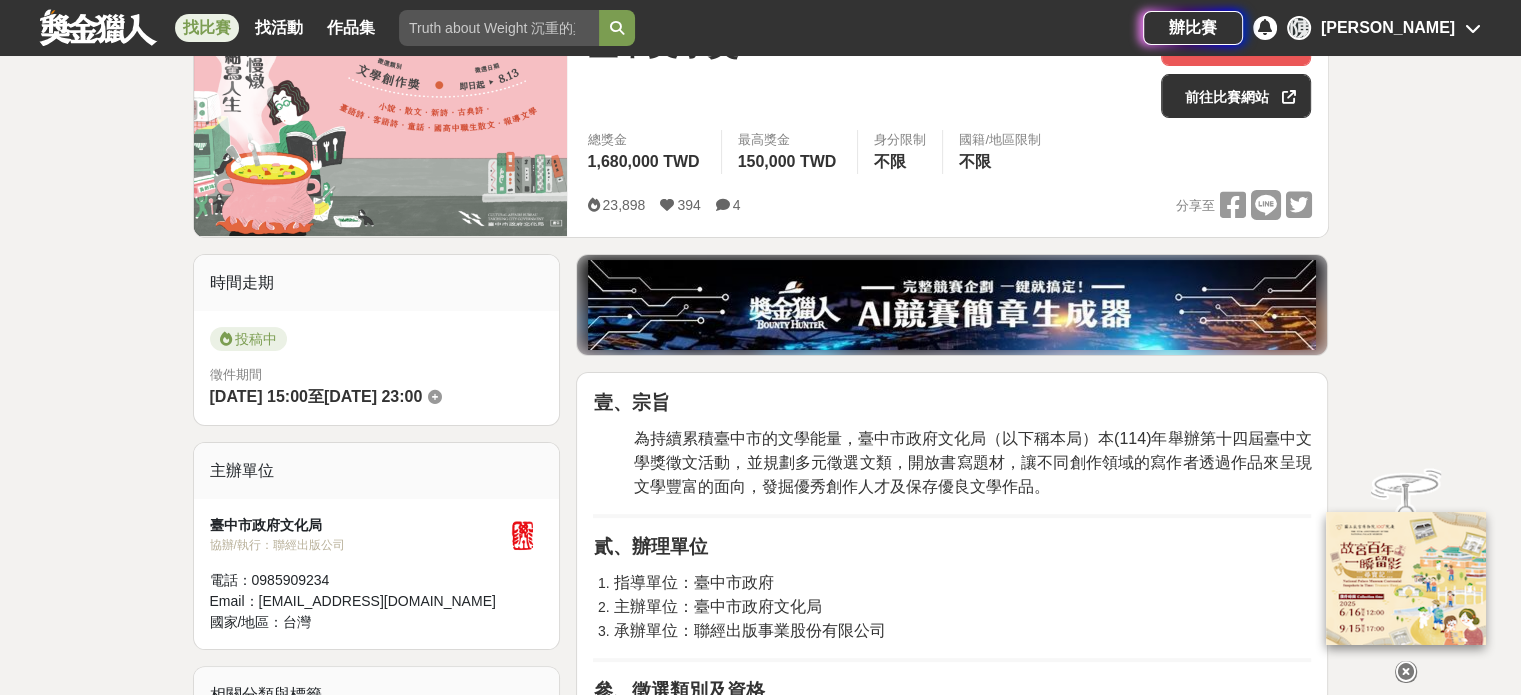 click on "2025-08-13 23:00" at bounding box center (373, 396) 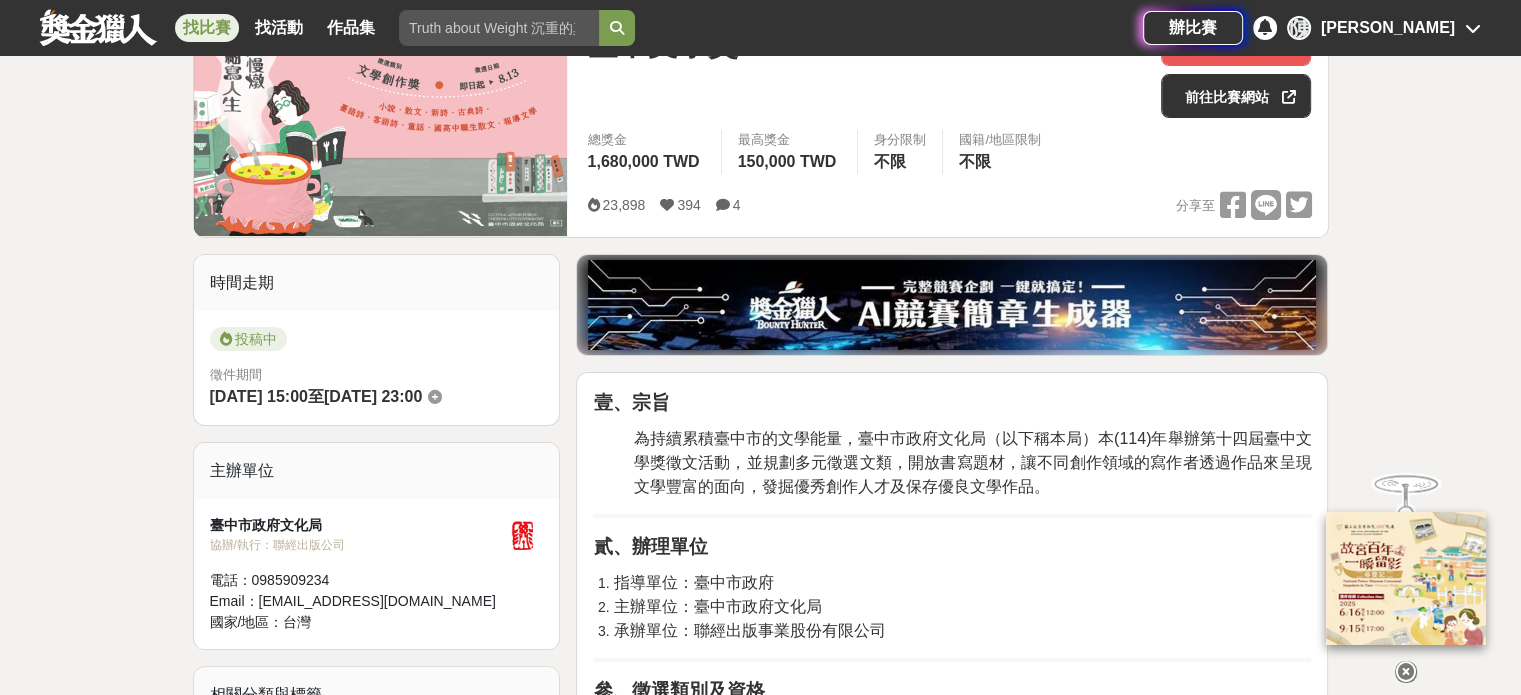 click on "徵件期間 2025-05-31 15:00  至  2025-08-13 23:00" at bounding box center [377, 387] 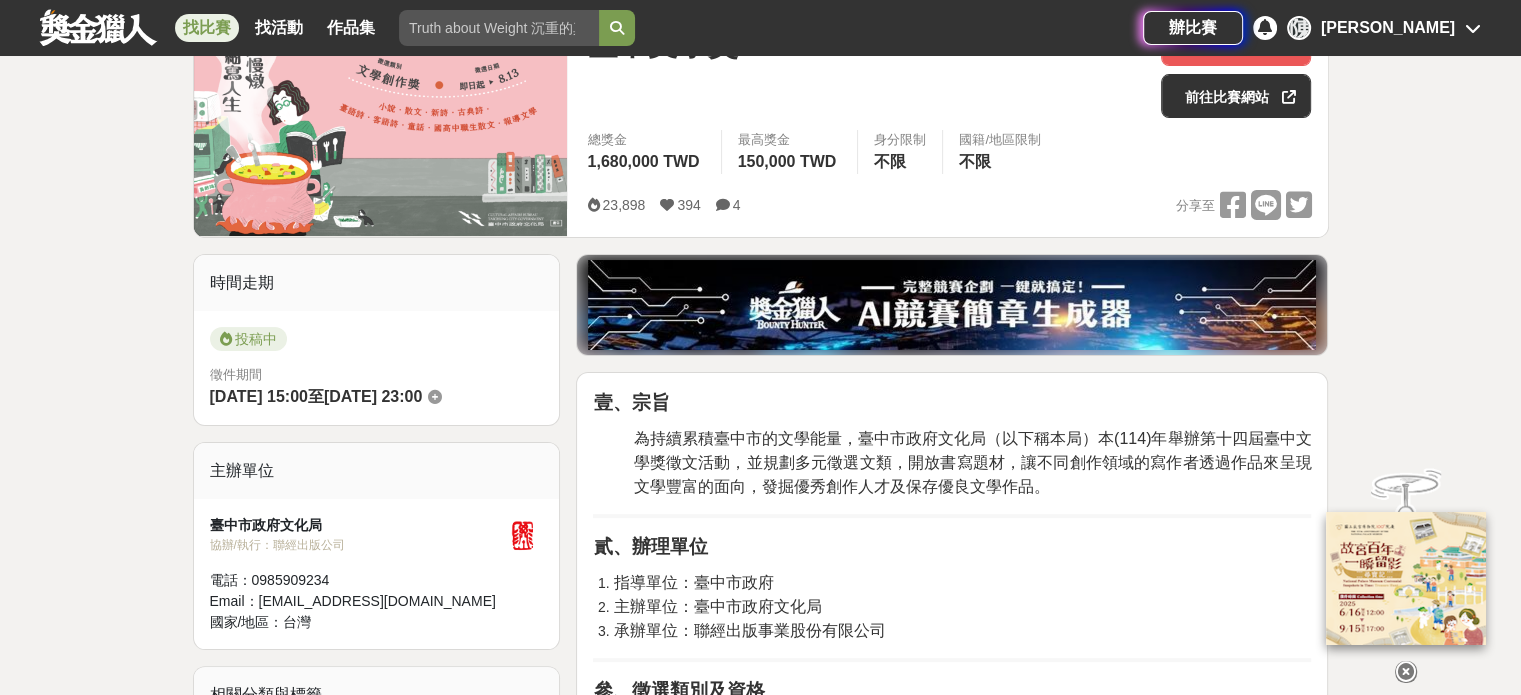 drag, startPoint x: 389, startPoint y: 389, endPoint x: 499, endPoint y: 391, distance: 110.01818 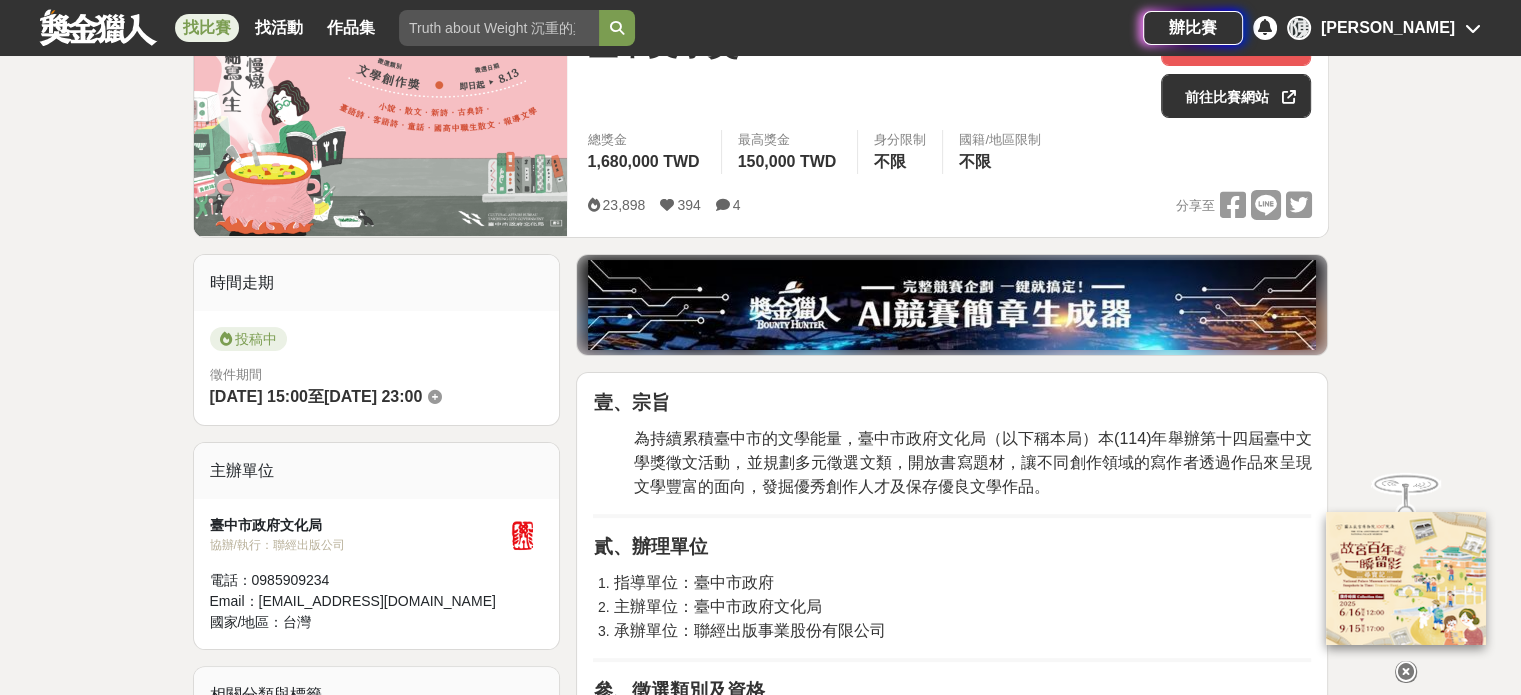click on "2025-08-13 23:00" at bounding box center [373, 396] 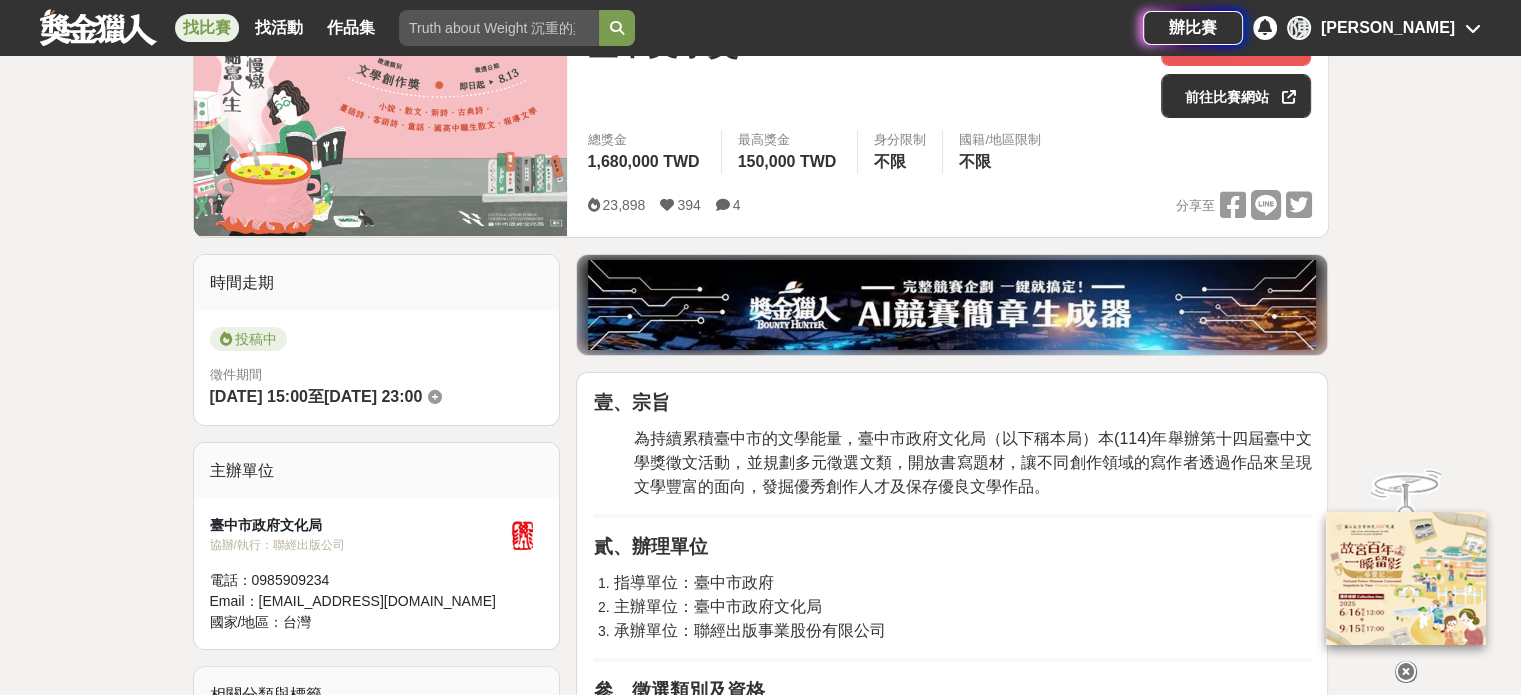 copy on "2025-08-13 23:00" 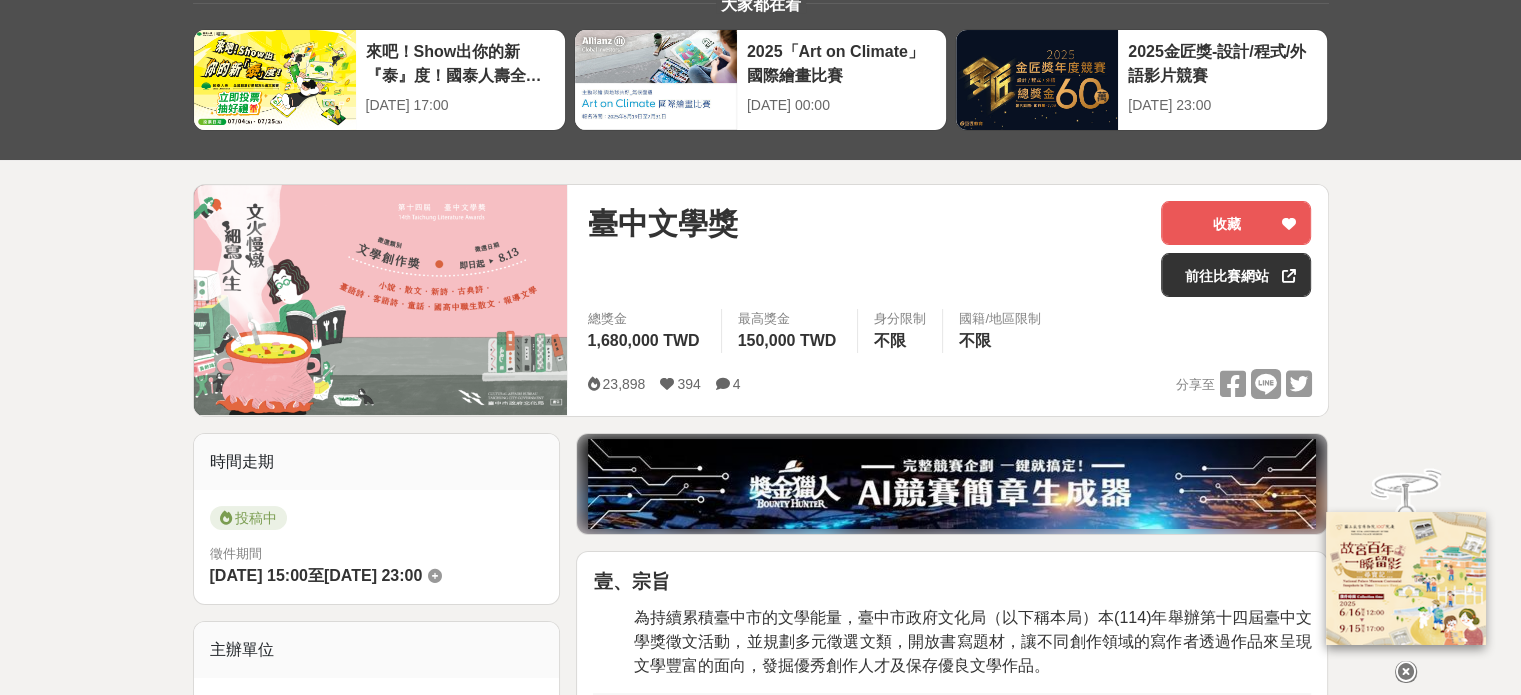 scroll, scrollTop: 0, scrollLeft: 0, axis: both 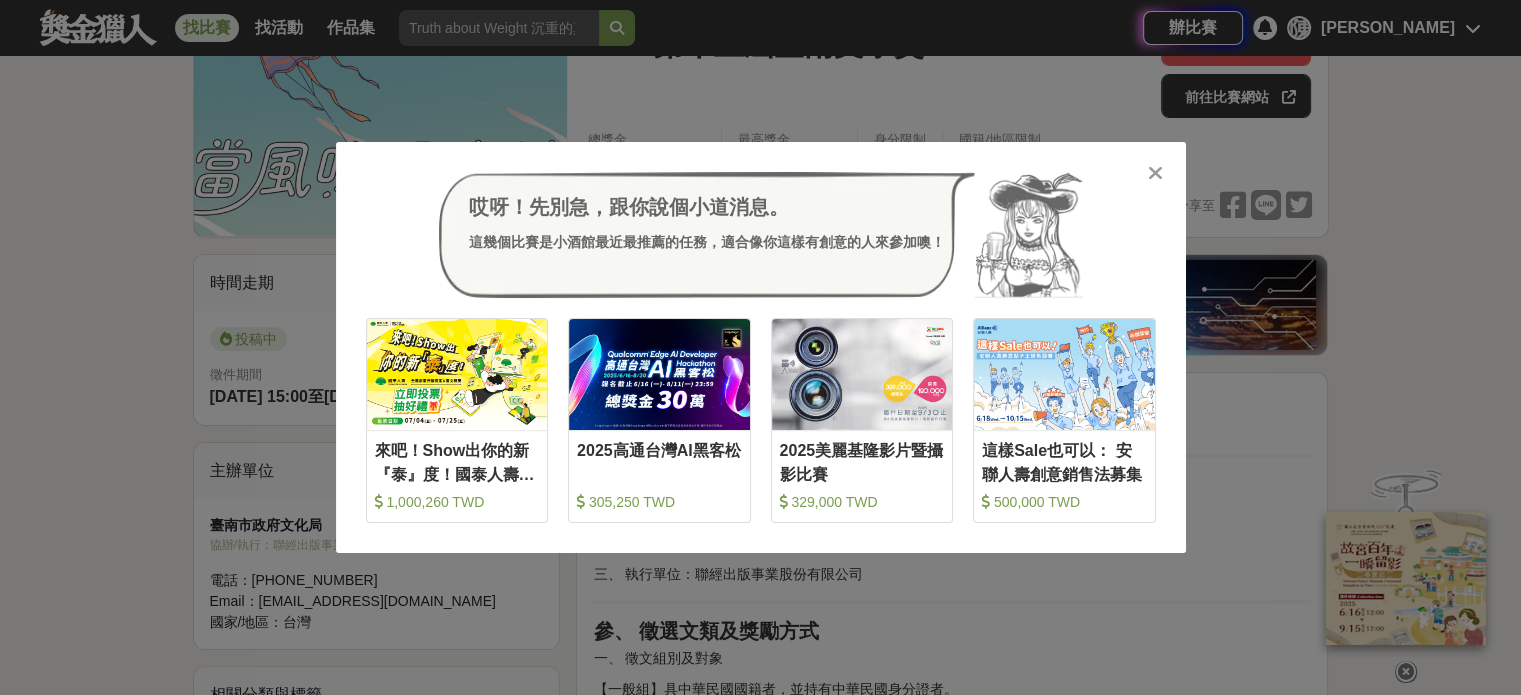 click at bounding box center [1155, 173] 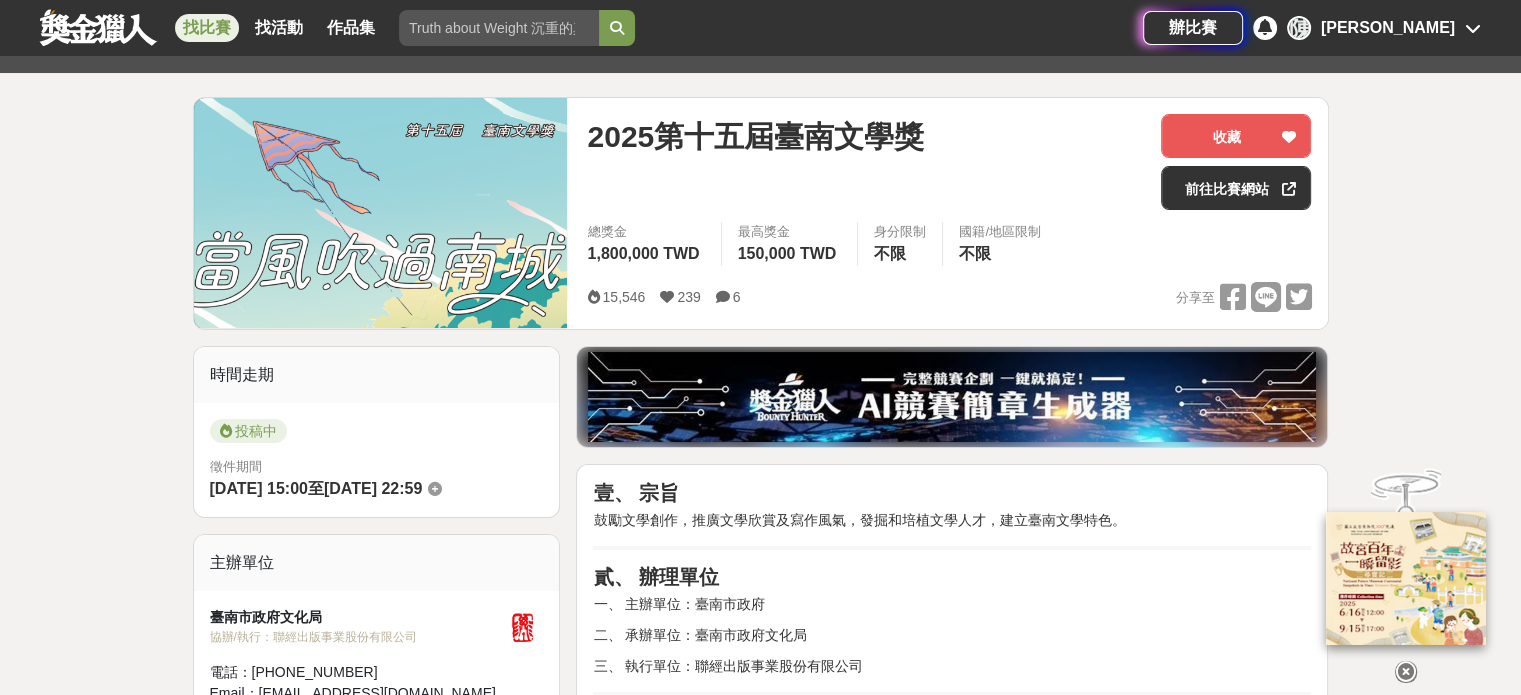scroll, scrollTop: 200, scrollLeft: 0, axis: vertical 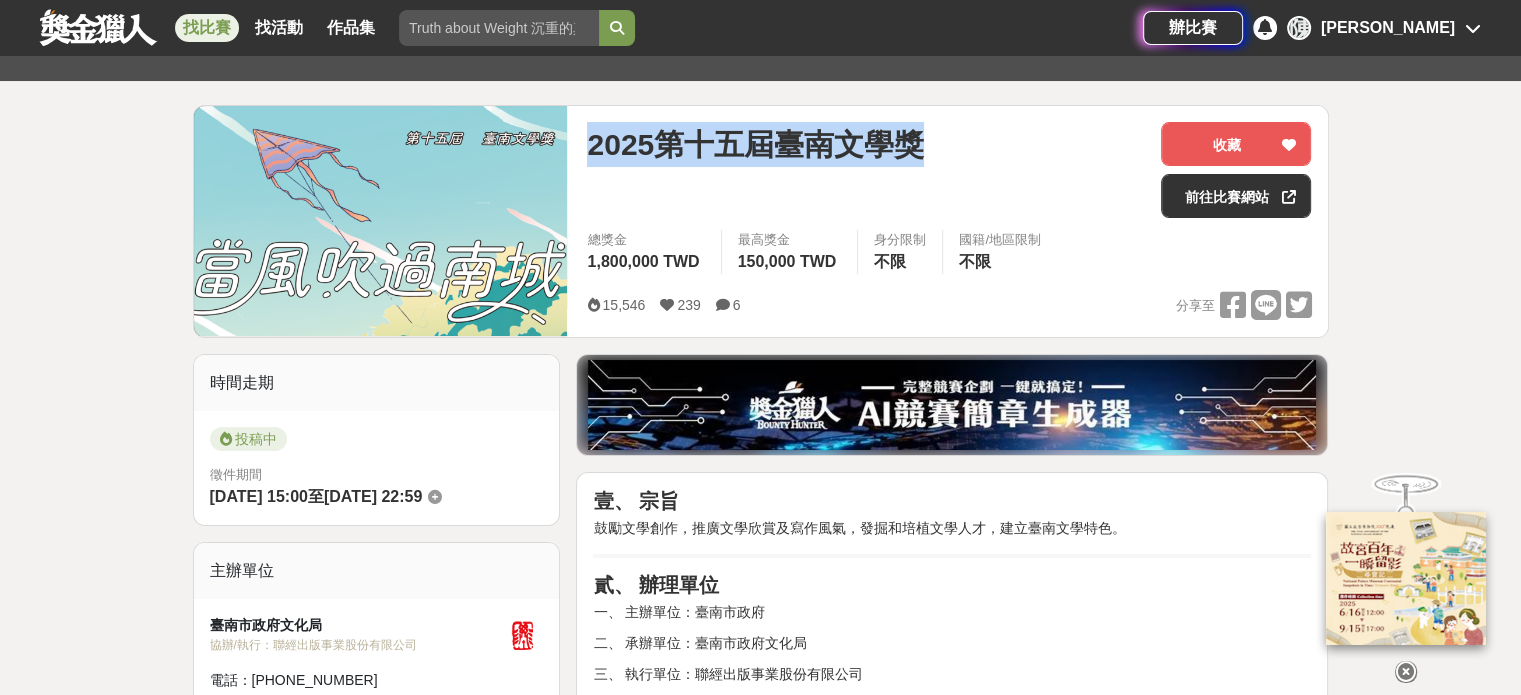 drag, startPoint x: 588, startPoint y: 147, endPoint x: 924, endPoint y: 152, distance: 336.0372 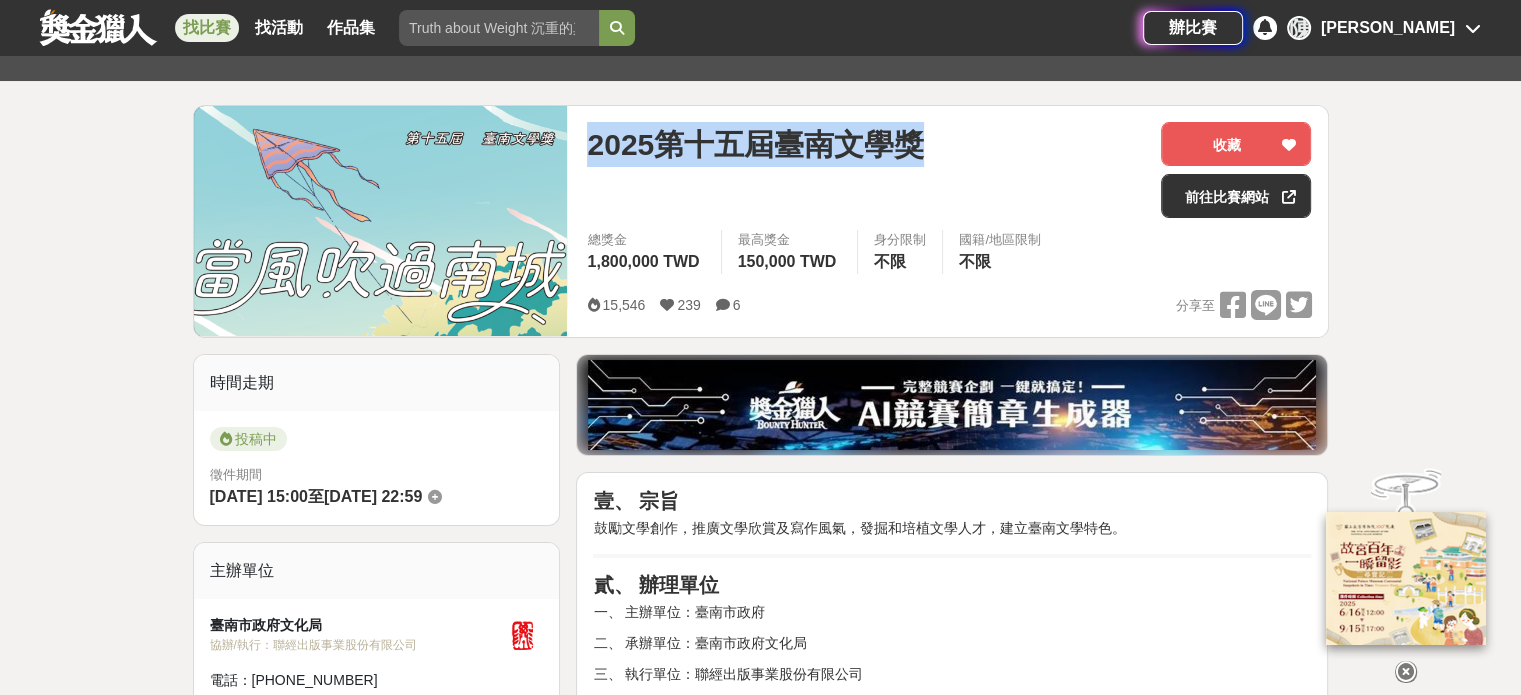 copy on "2025第十五屆臺南文學獎" 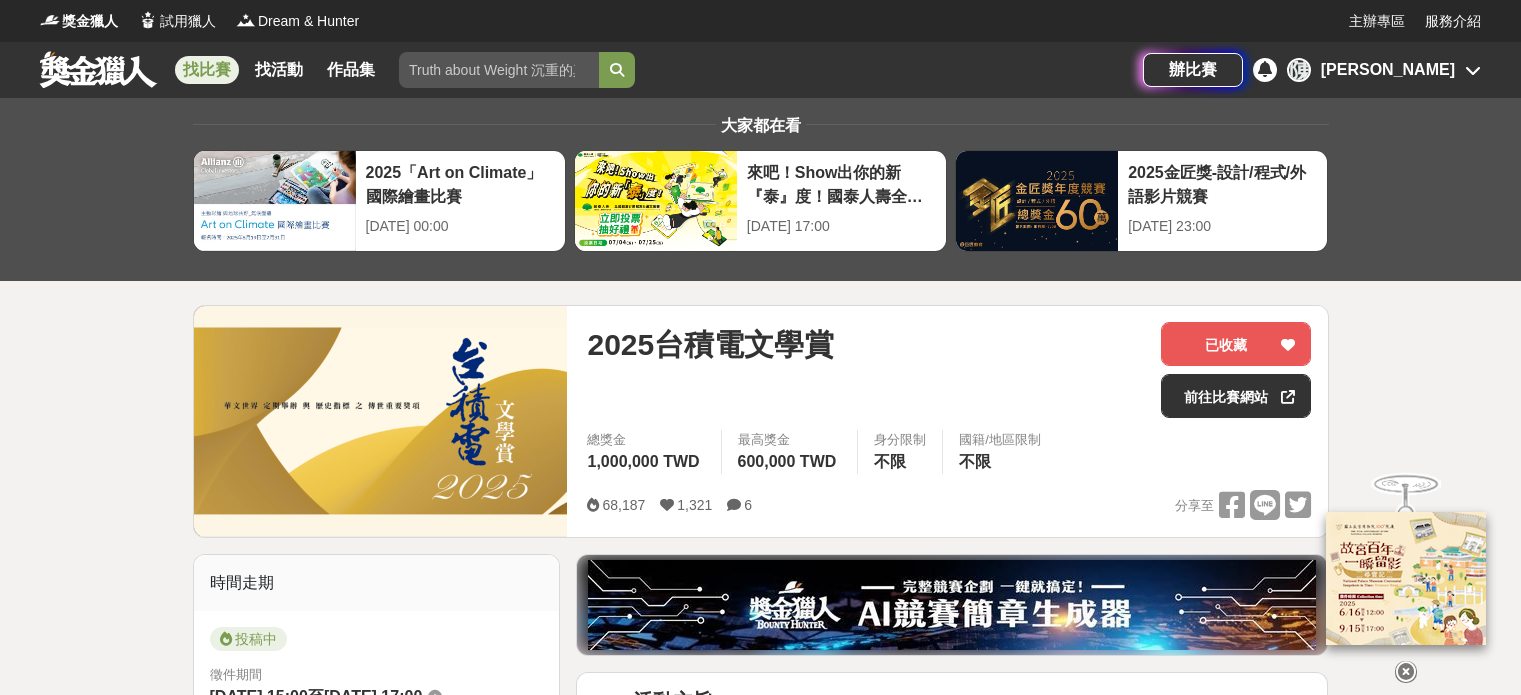 scroll, scrollTop: 0, scrollLeft: 0, axis: both 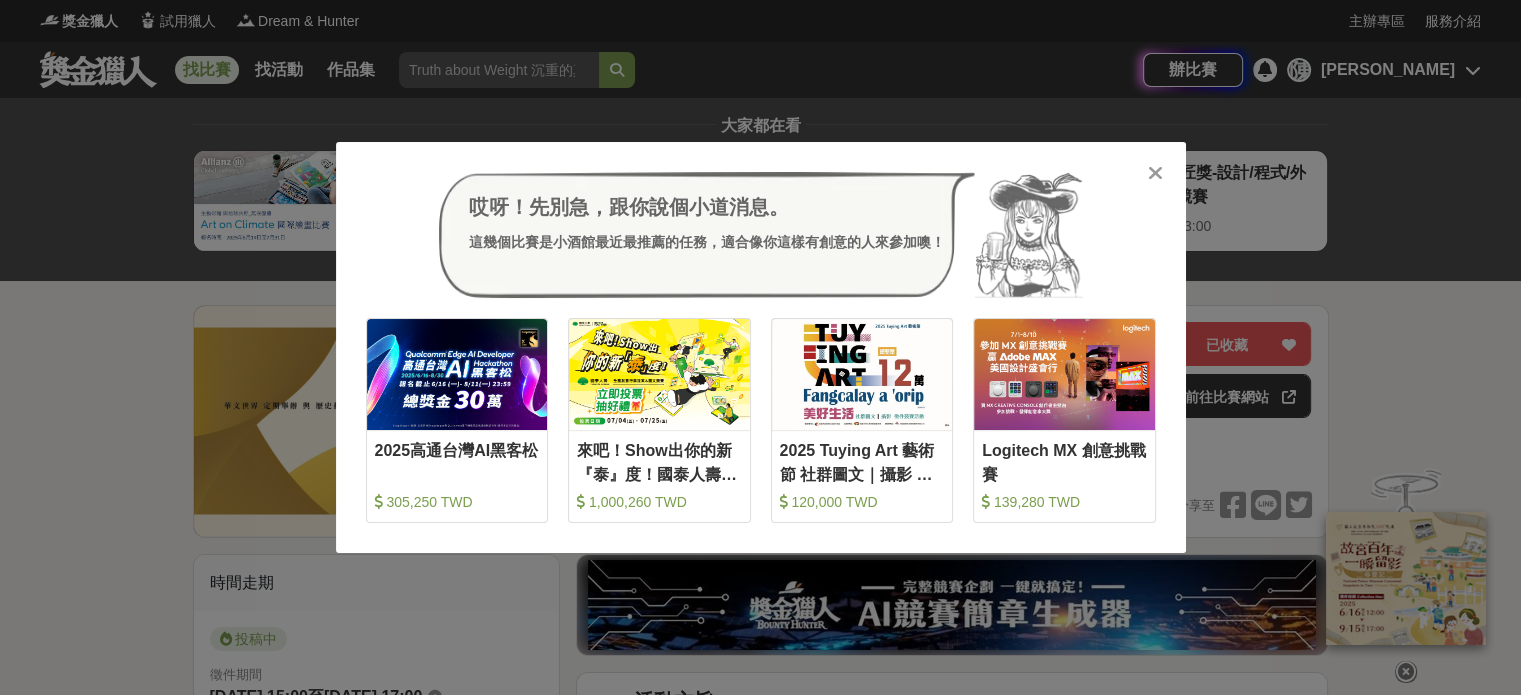 click on "哎呀！先別急，跟你說個小道消息。 這幾個比賽是小酒館最近最推薦的任務，適合像你這樣有創意的人來參加噢！   收藏 2025高通台灣AI黑客松   305,250 TWD   收藏 來吧！Show出你的新『泰』度！國泰人壽全國創意行銷提案&圖文競賽   1,000,260 TWD   收藏 2025 Tuying Art 藝術節 社群圖文｜攝影 徵件競賽活動   120,000 TWD   收藏 Logitech MX 創意挑戰賽   139,280 TWD" at bounding box center [760, 347] 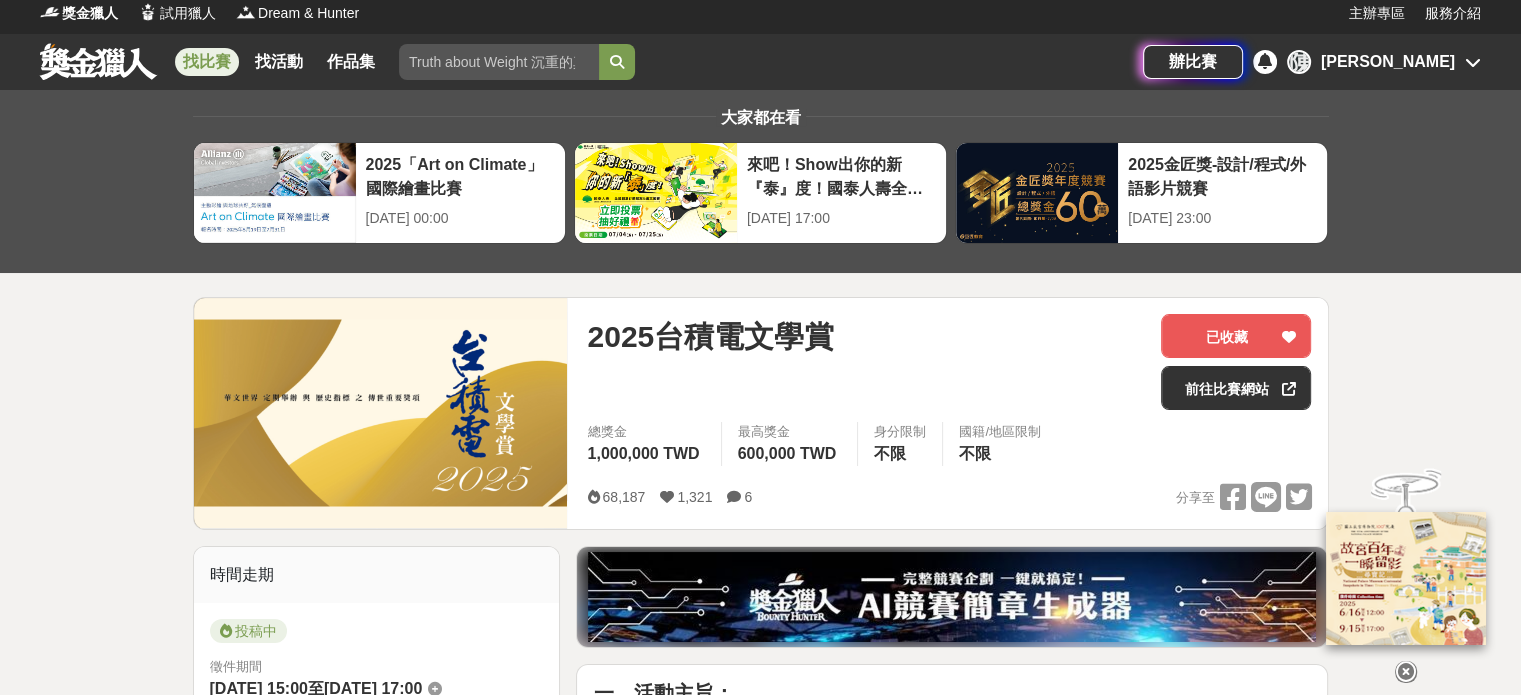scroll, scrollTop: 0, scrollLeft: 0, axis: both 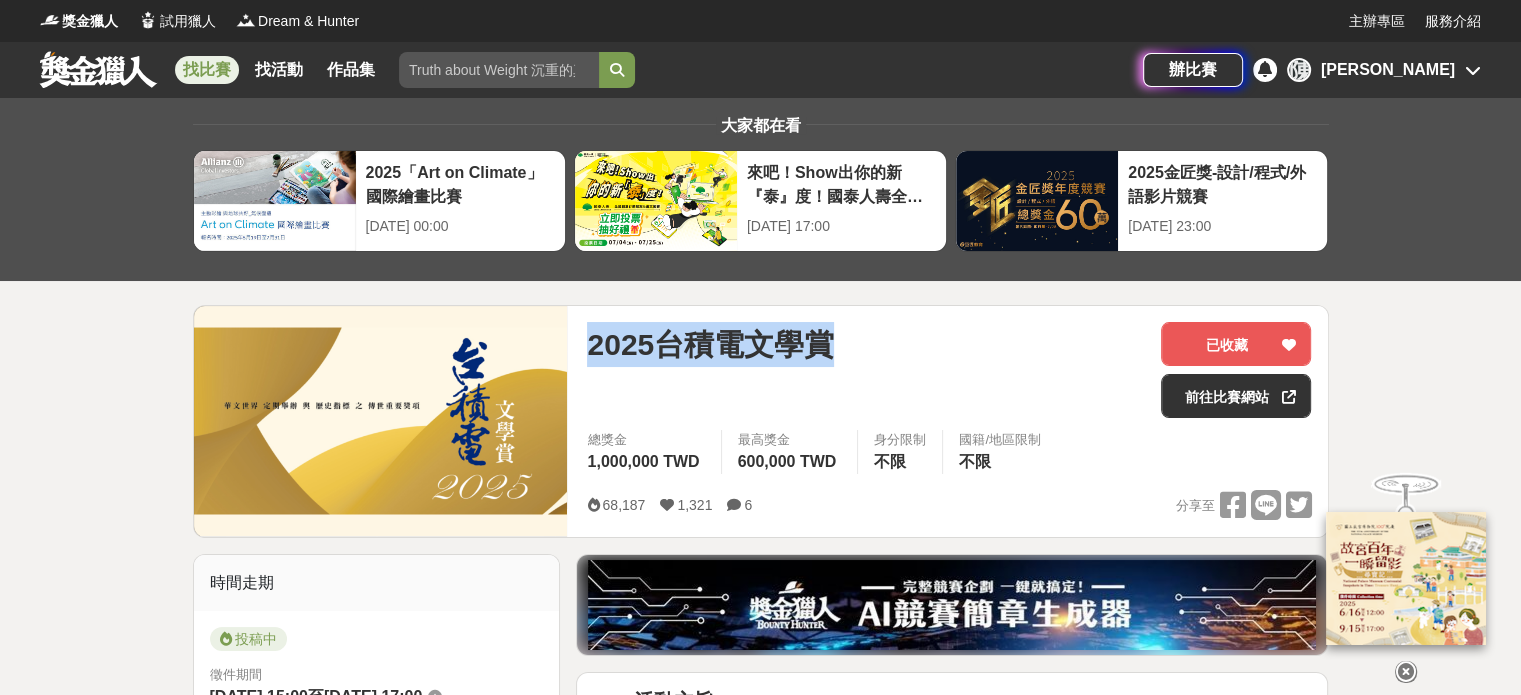 drag, startPoint x: 602, startPoint y: 338, endPoint x: 836, endPoint y: 343, distance: 234.0534 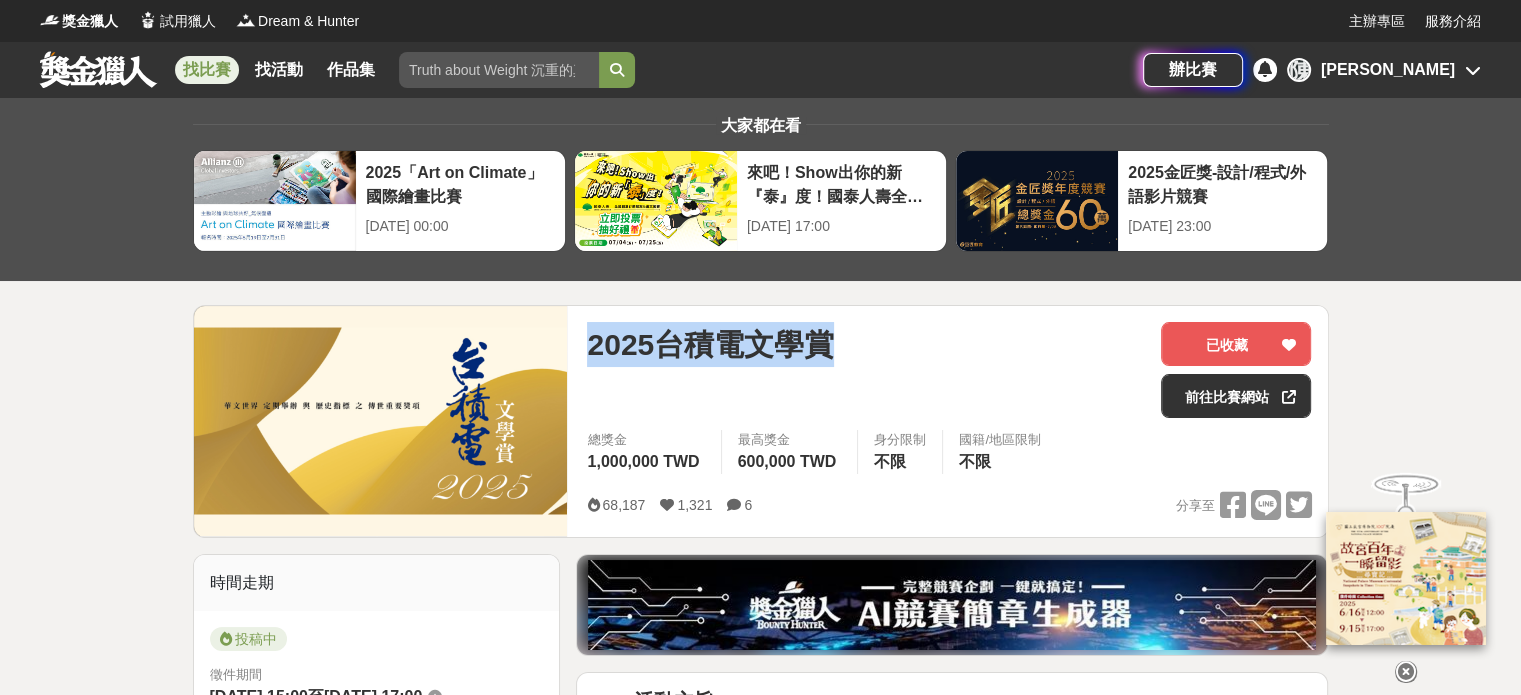 click on "2025台積電文學賞 已收藏 前往比賽網站 總獎金 1,000,000   TWD 最高獎金 600,000   TWD 身分限制 不限 國籍/地區限制 不限 68,187 1,321 6 分享至 已收藏 前往[GEOGRAPHIC_DATA]" at bounding box center [949, 421] 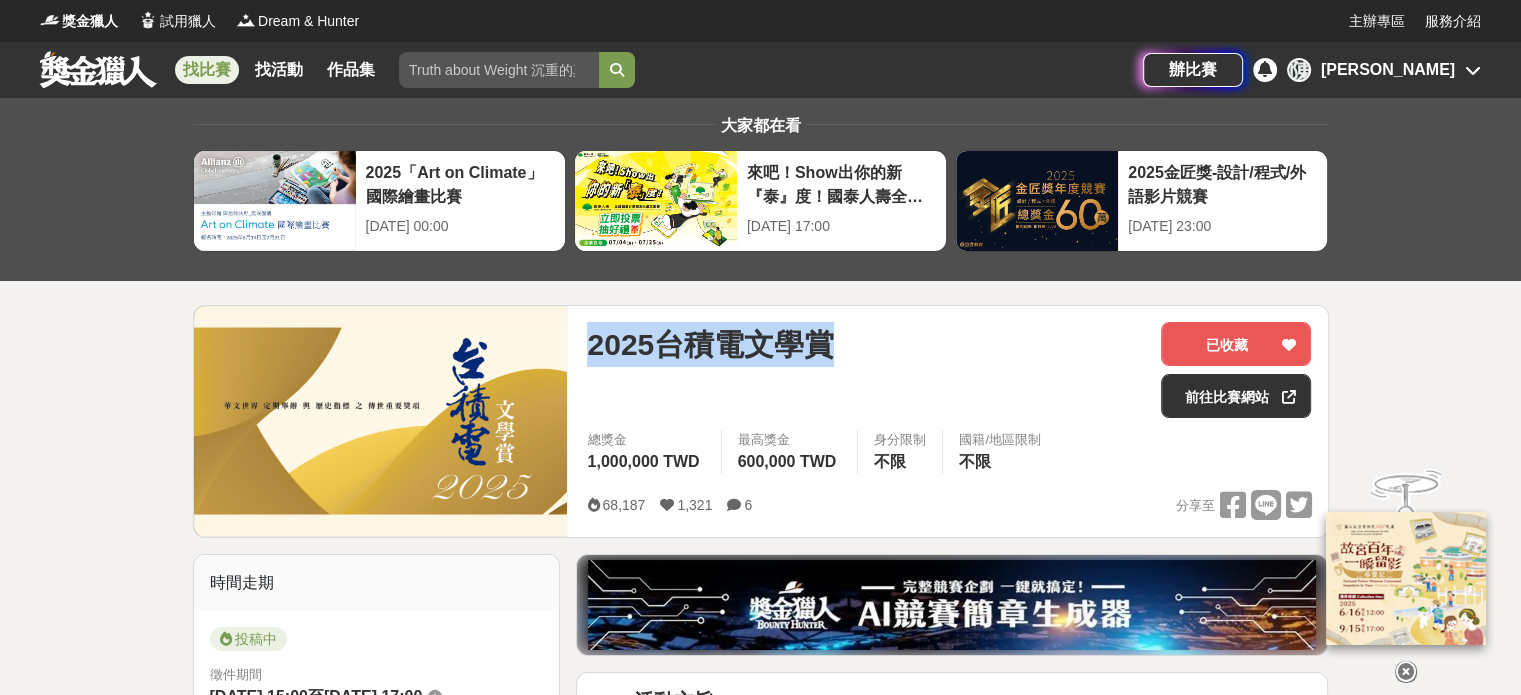 copy on "2025台積電文學賞" 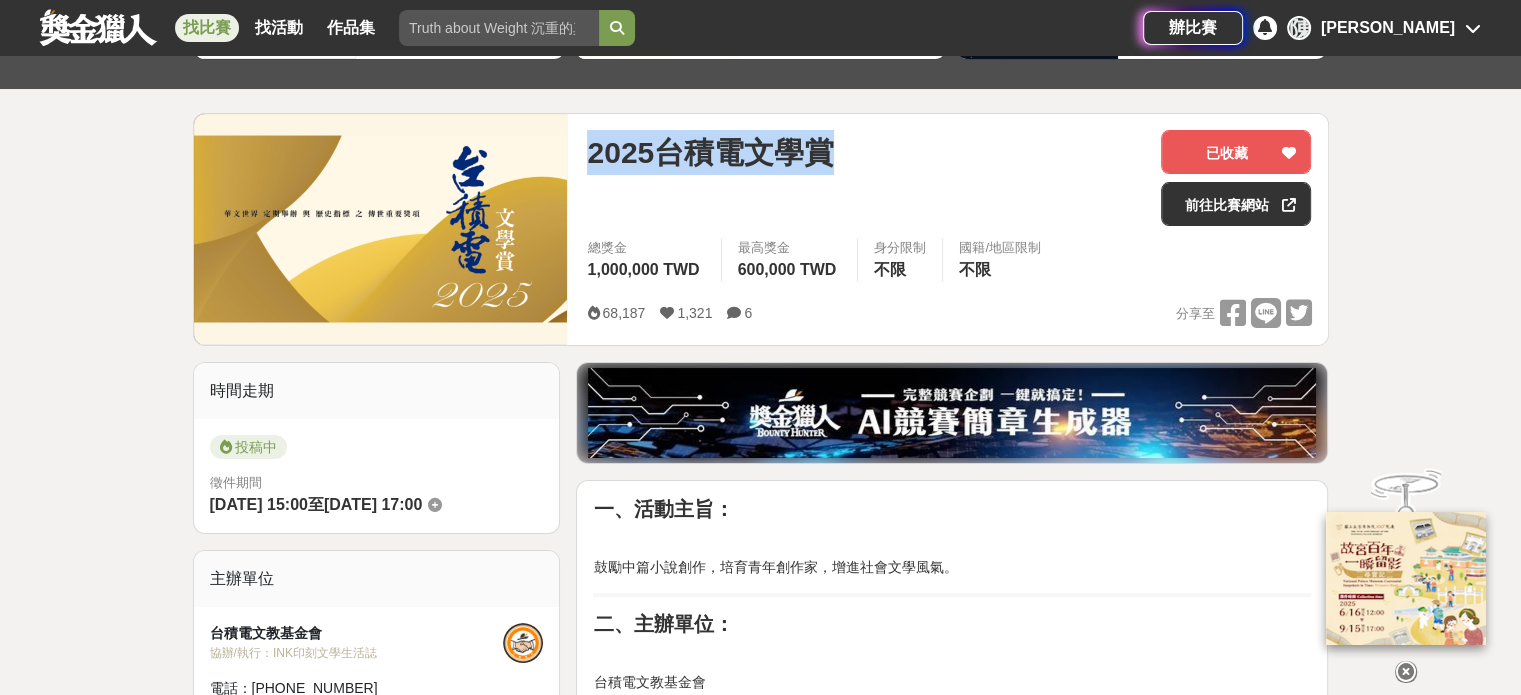 scroll, scrollTop: 200, scrollLeft: 0, axis: vertical 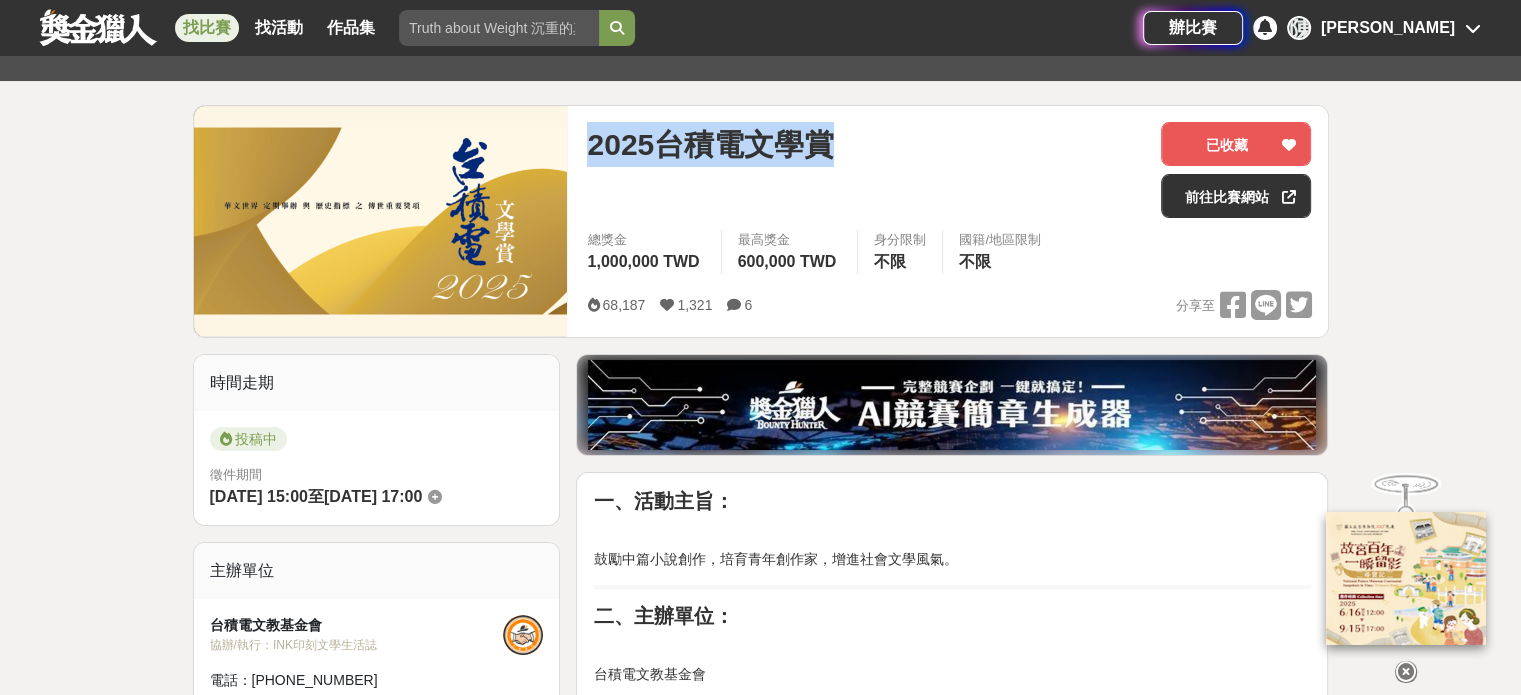 drag, startPoint x: 363, startPoint y: 495, endPoint x: 475, endPoint y: 495, distance: 112 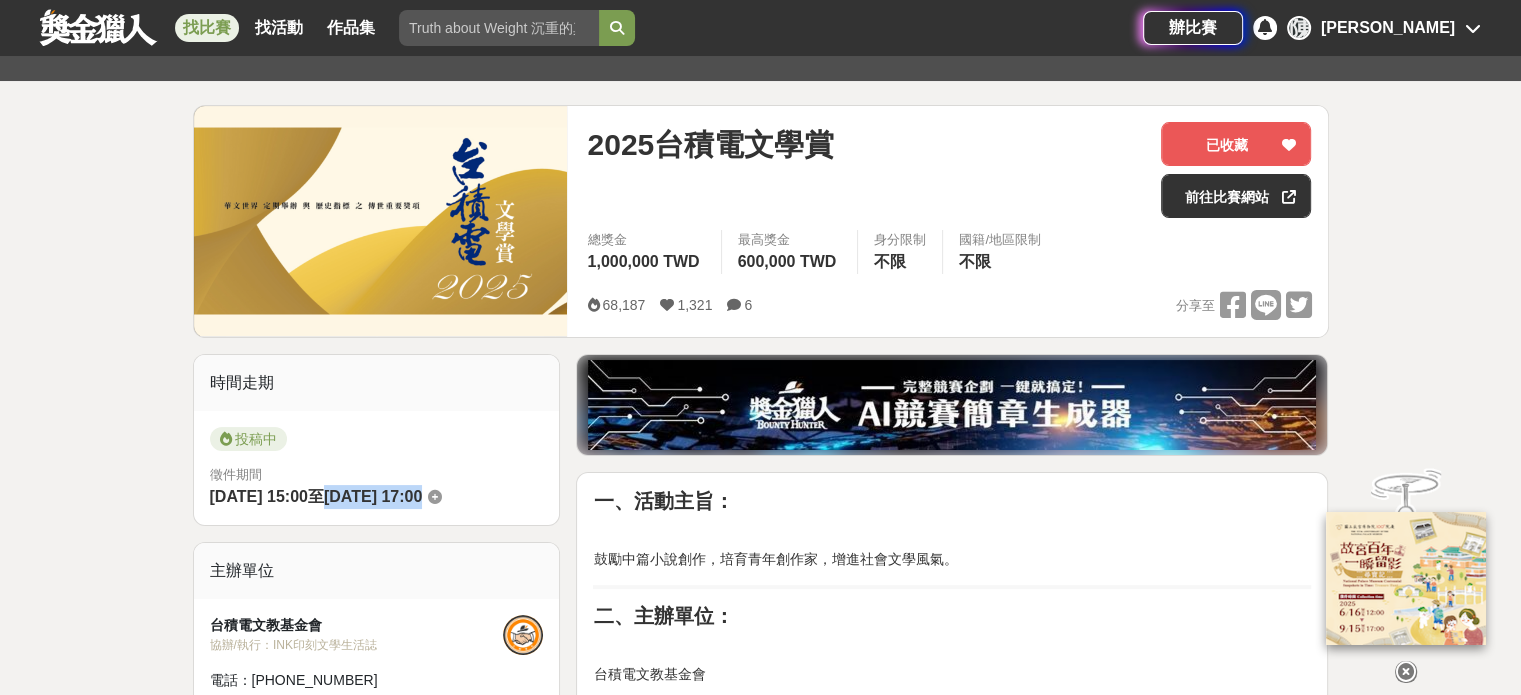 drag, startPoint x: 368, startPoint y: 495, endPoint x: 501, endPoint y: 494, distance: 133.00375 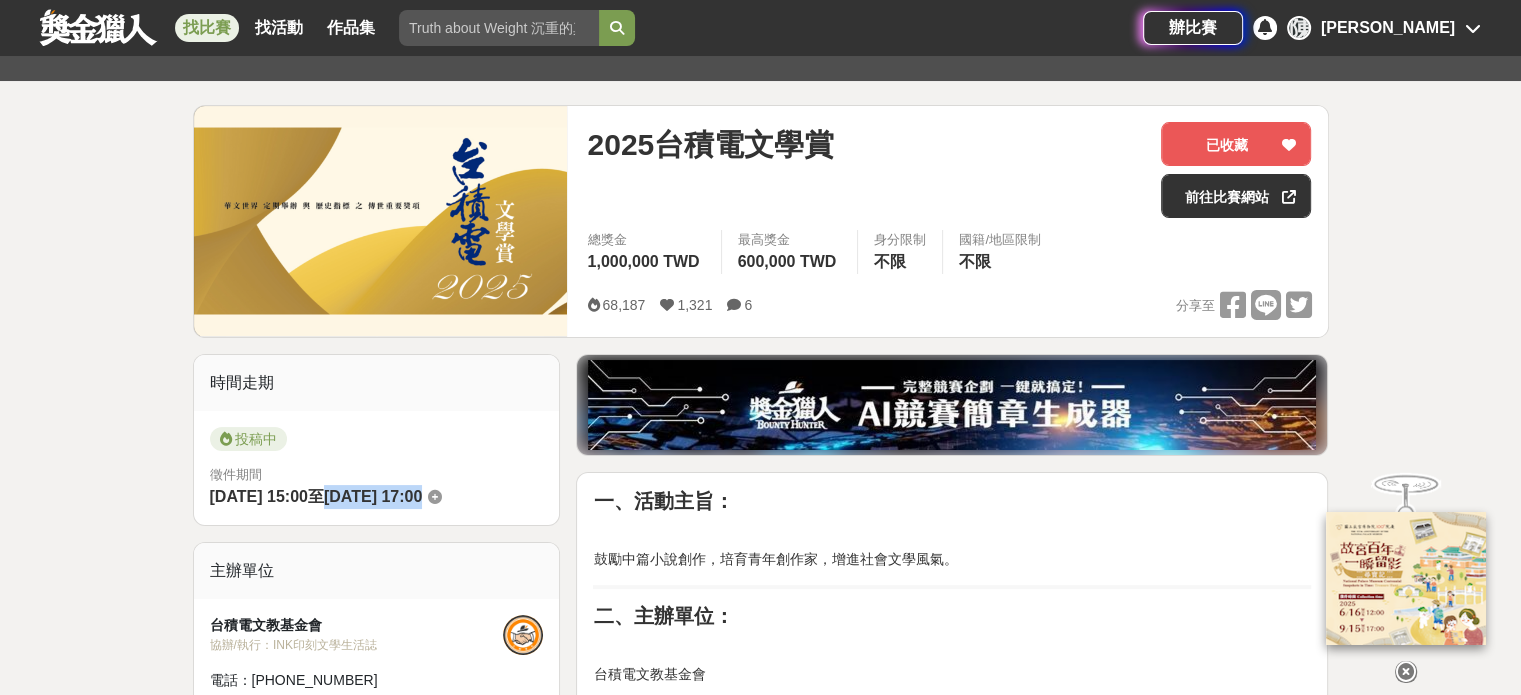 copy on "2025-08-31 17:00" 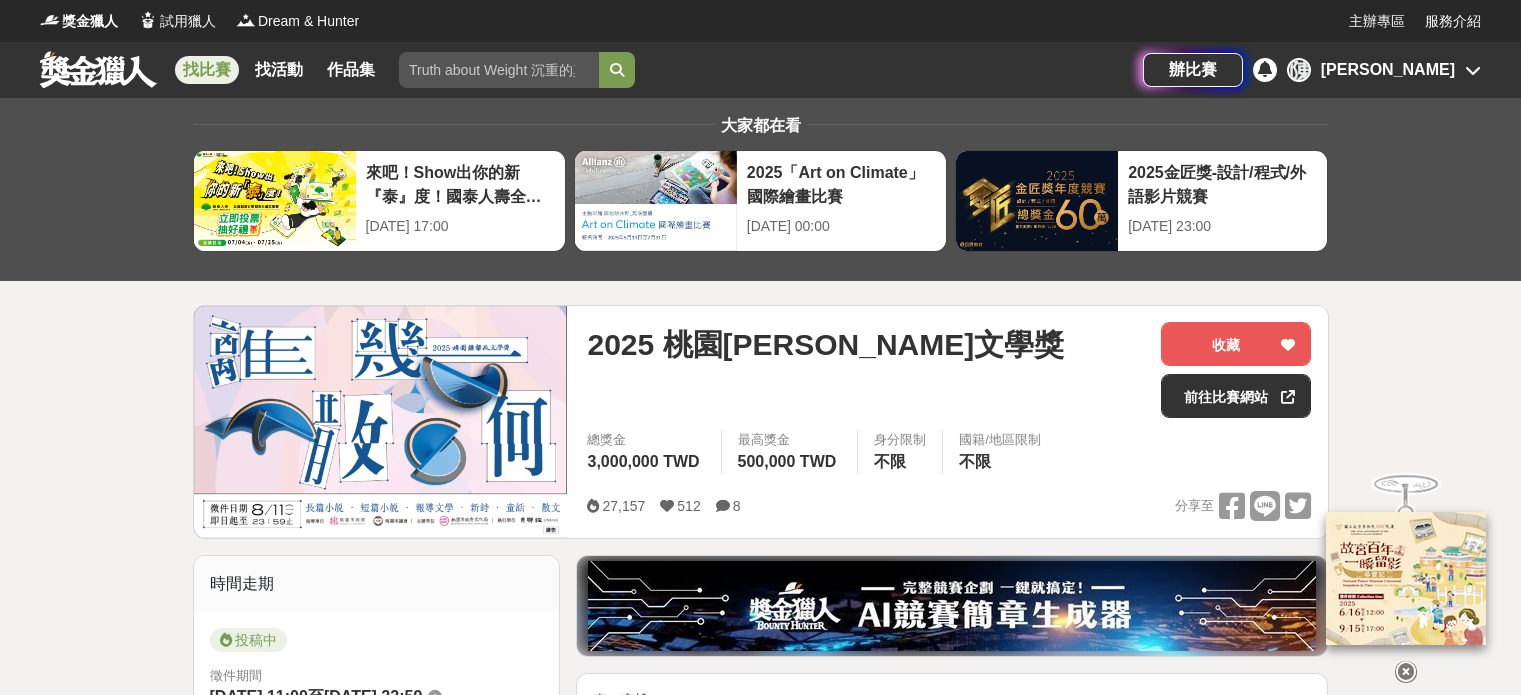 scroll, scrollTop: 0, scrollLeft: 0, axis: both 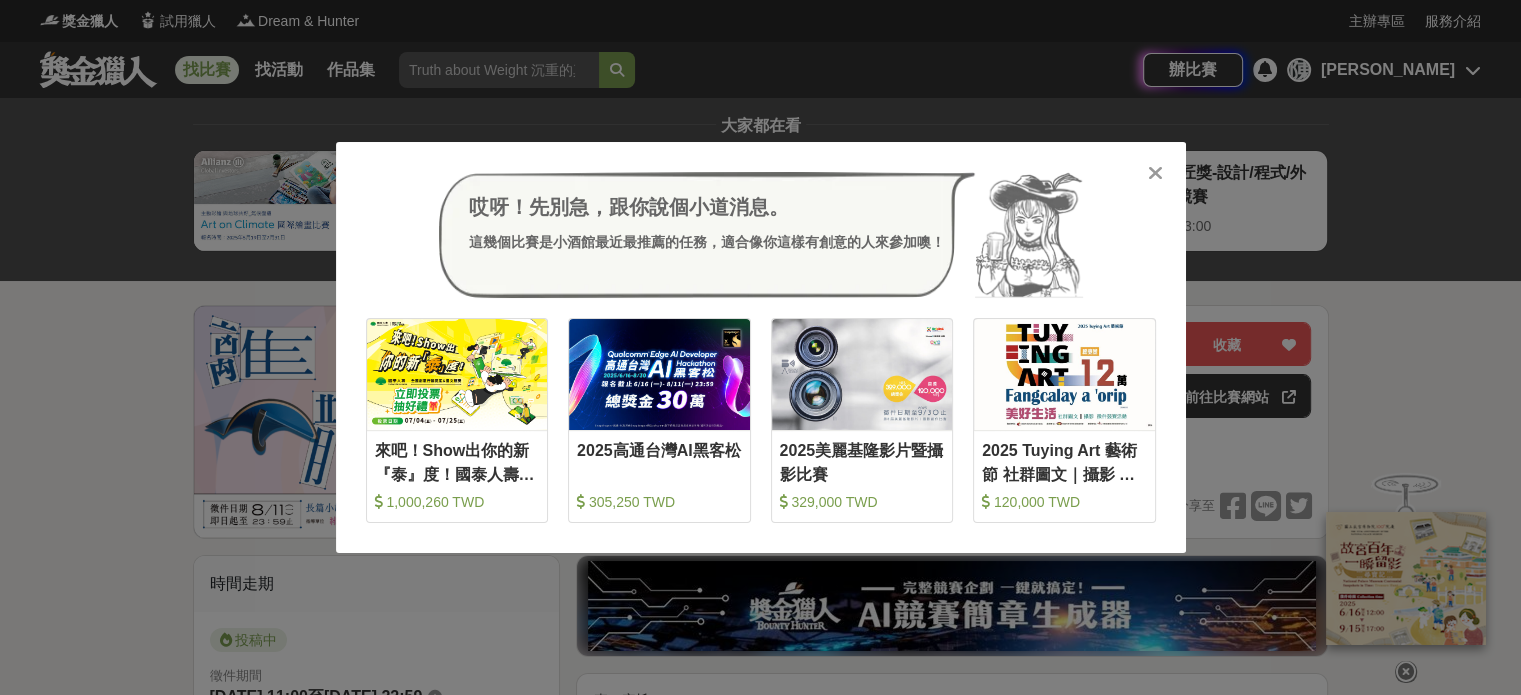 click on "哎呀！先別急，跟你說個小道消息。 這幾個比賽是小酒館最近最推薦的任務，適合像你這樣有創意的人來參加噢！   收藏 來吧！Show出你的新『泰』度！國泰人壽全國創意行銷提案&圖文競賽   1,000,260 TWD   收藏 2025高通台灣AI黑客松   305,250 TWD   收藏 2025美麗基隆影片暨攝影比賽   329,000 TWD   收藏 2025 Tuying Art 藝術節 社群圖文｜攝影 徵件競賽活動   120,000 TWD" at bounding box center (760, 347) 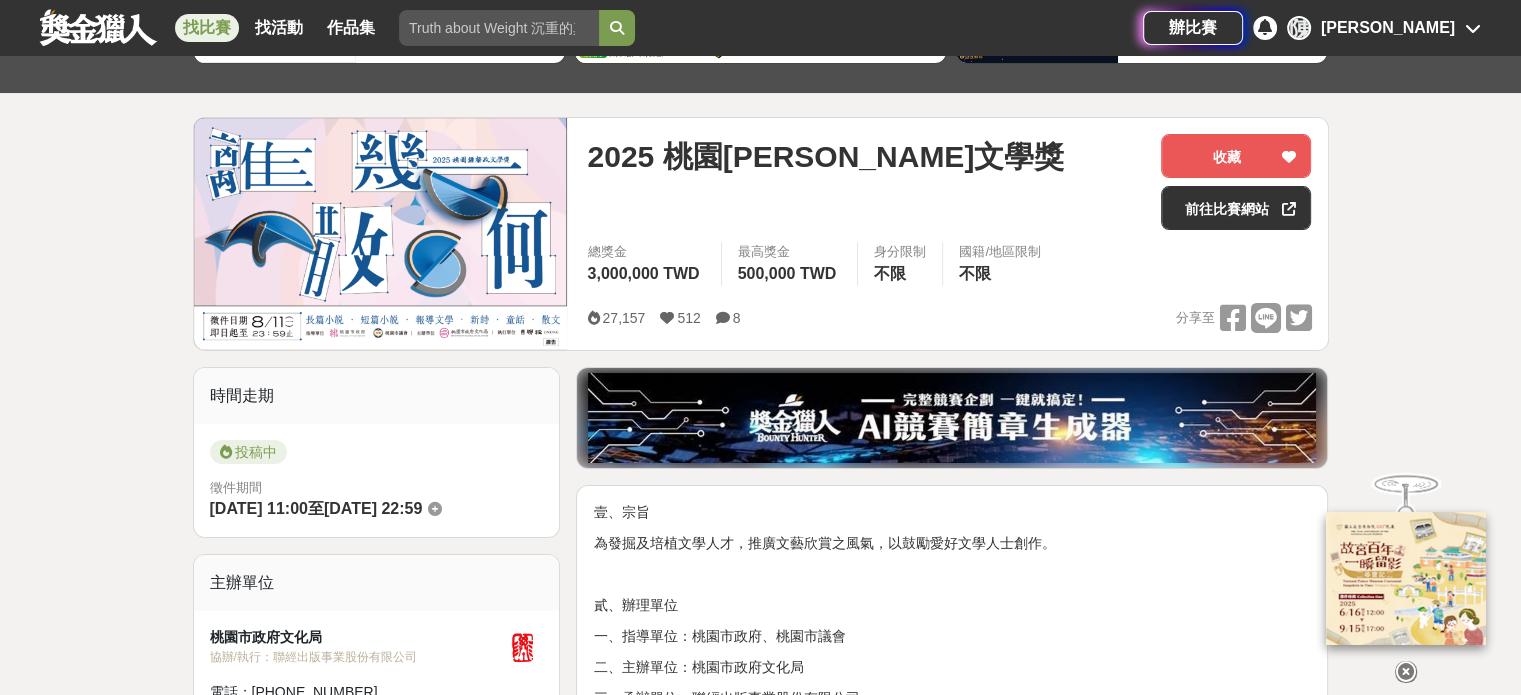 scroll, scrollTop: 200, scrollLeft: 0, axis: vertical 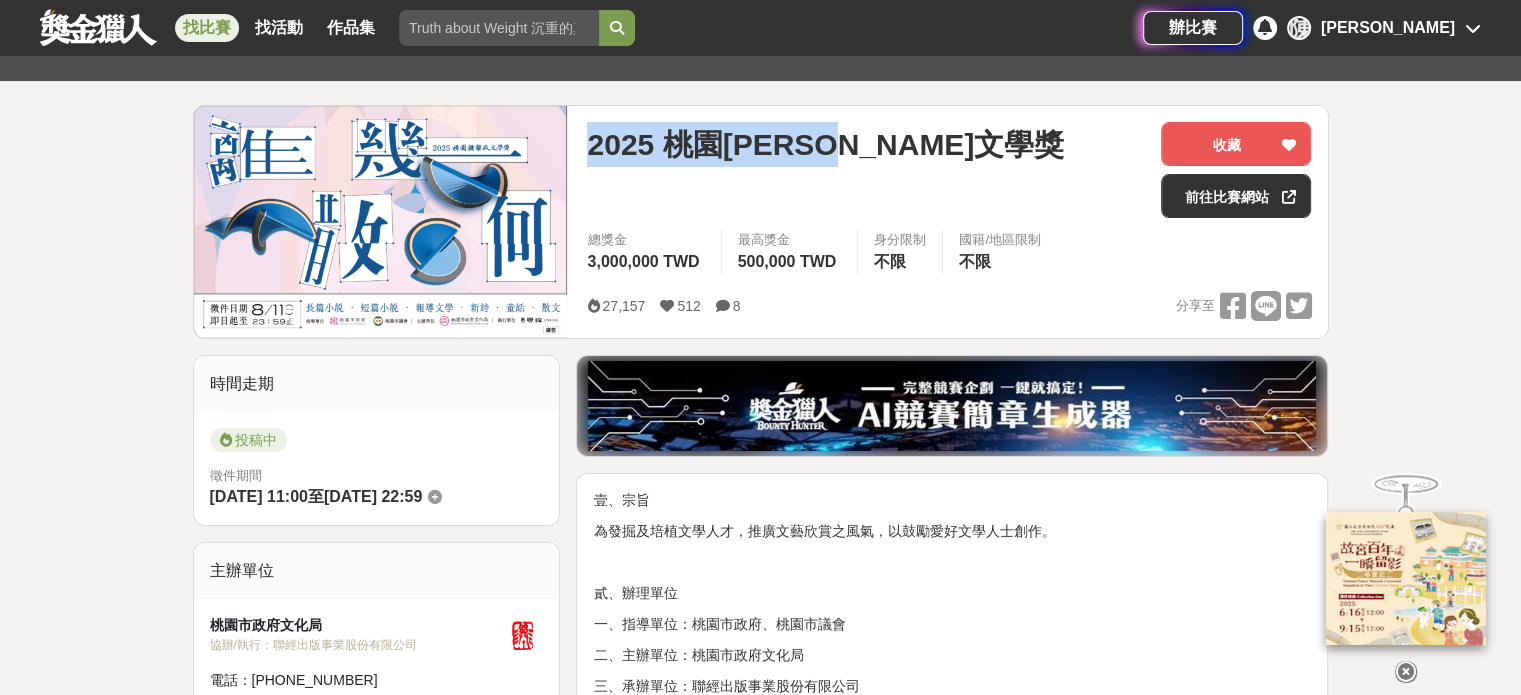 drag, startPoint x: 592, startPoint y: 147, endPoint x: 904, endPoint y: 146, distance: 312.00162 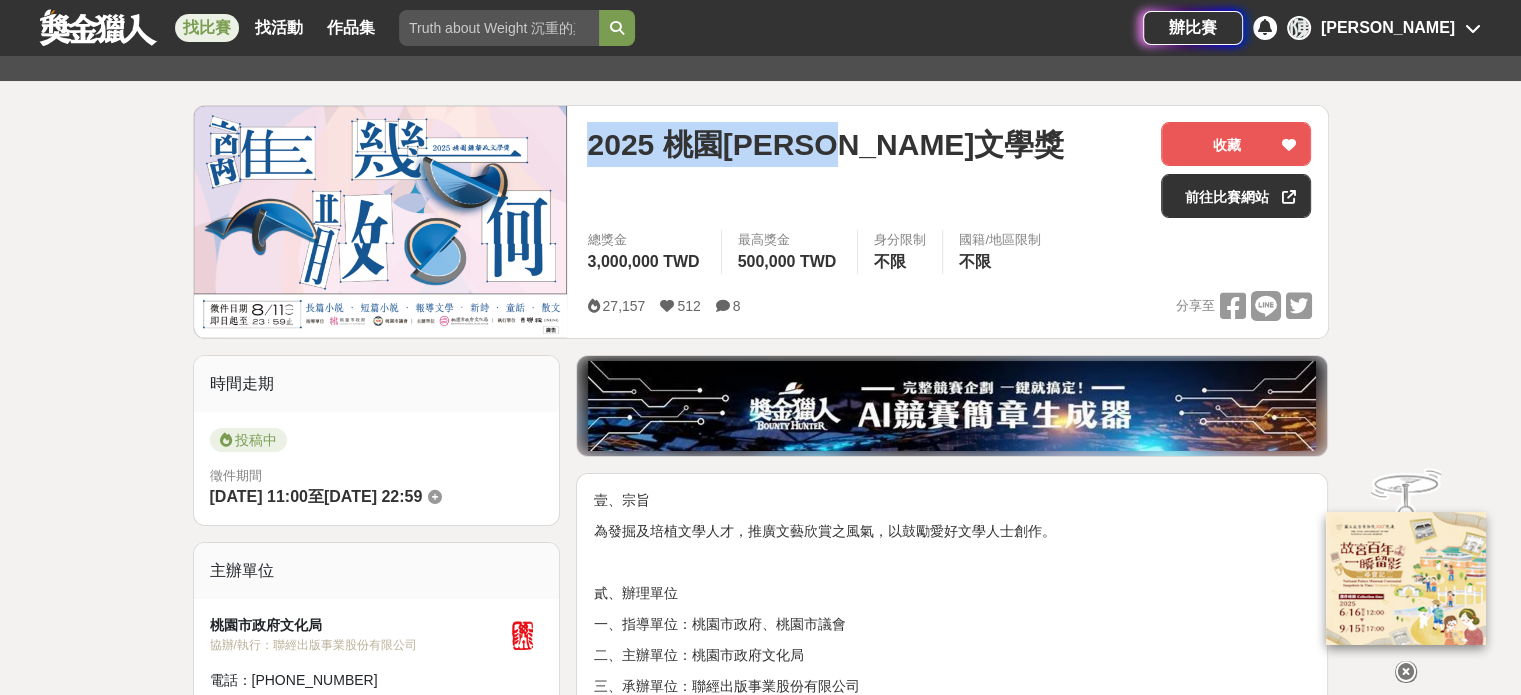 drag, startPoint x: 380, startPoint y: 501, endPoint x: 497, endPoint y: 503, distance: 117.01709 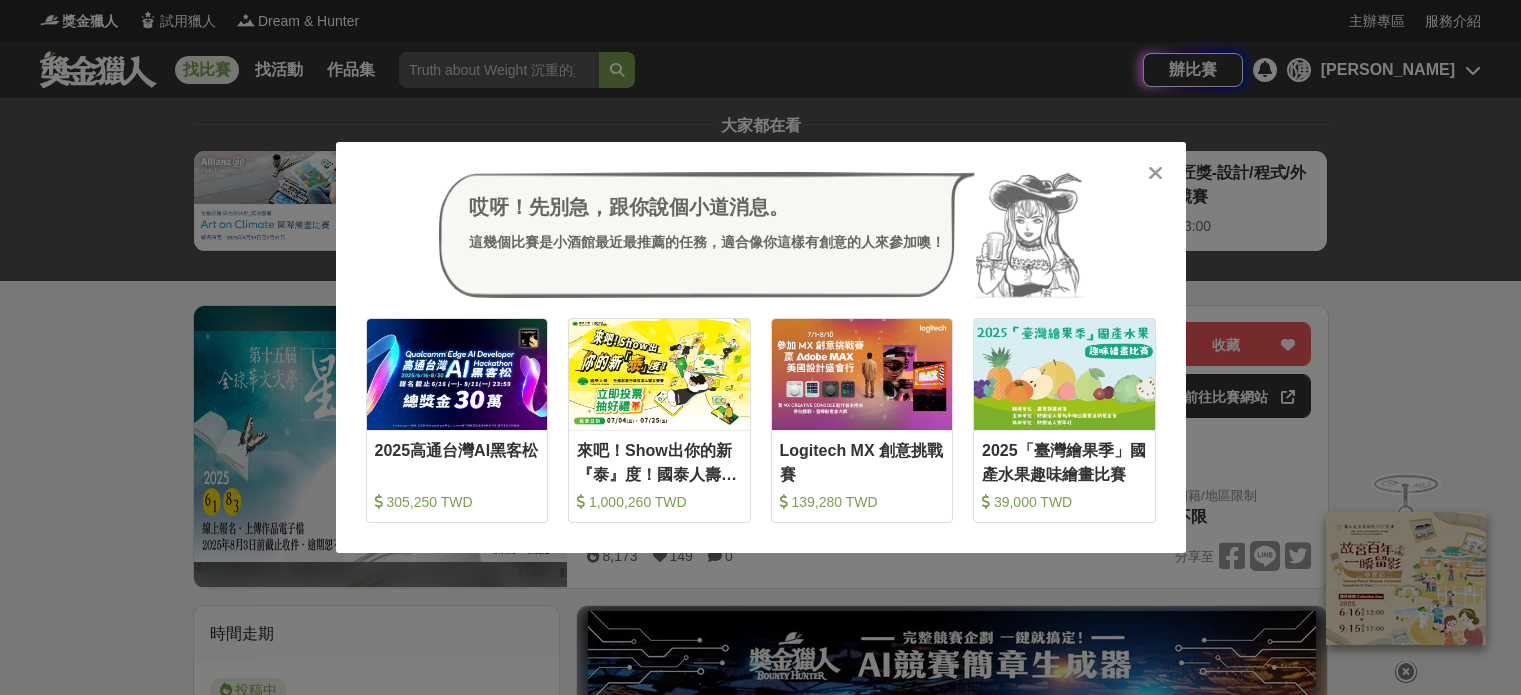 scroll, scrollTop: 0, scrollLeft: 0, axis: both 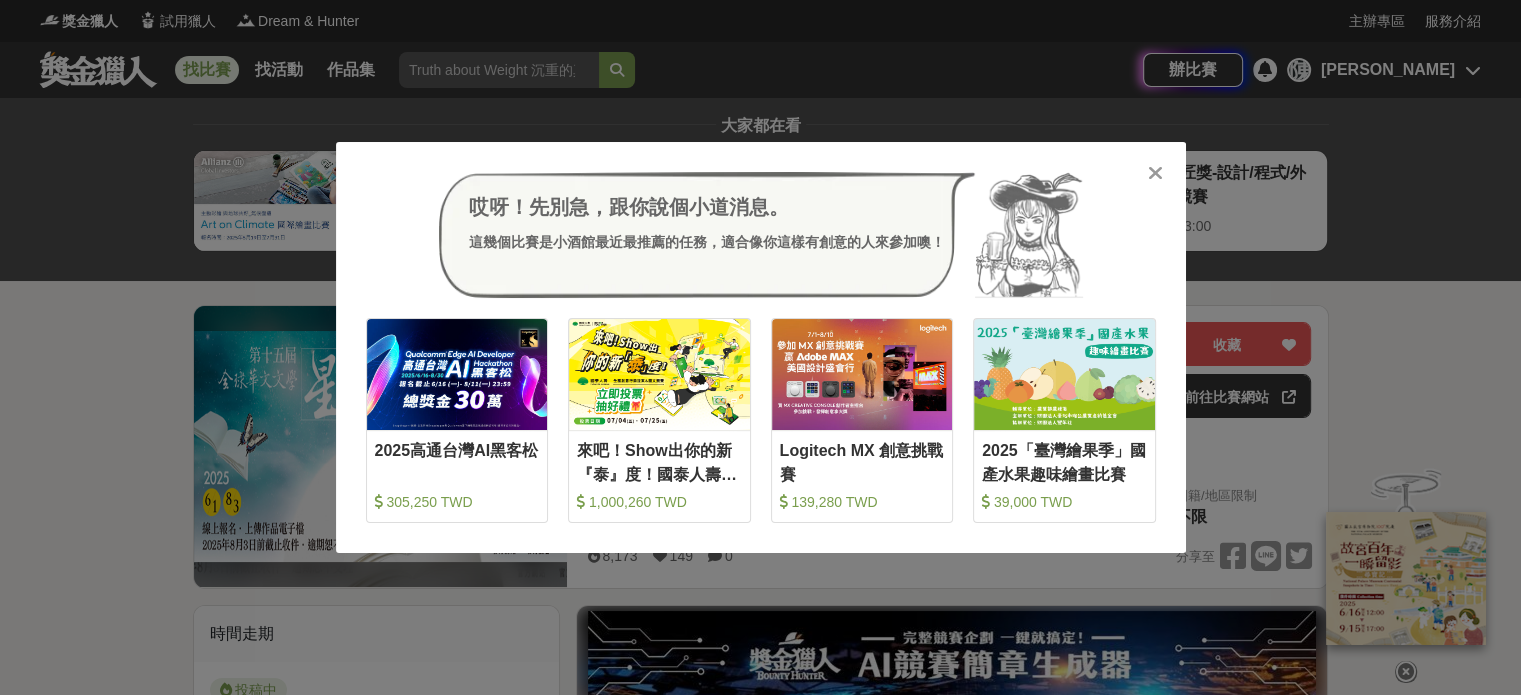 click on "哎呀！先別急，跟你說個小道消息。 這幾個比賽是小酒館最近最推薦的任務，適合像你這樣有創意的人來參加噢！   收藏 2025高通台灣AI黑客松   305,250 TWD   收藏 來吧！Show出你的新『泰』度！國泰人壽全國創意行銷提案&圖文競賽   1,000,260 TWD   收藏 Logitech MX 創意挑戰賽   139,280 TWD   收藏 2025「臺灣繪果季」國產水果趣味繪畫比賽   39,000 TWD" at bounding box center (760, 347) 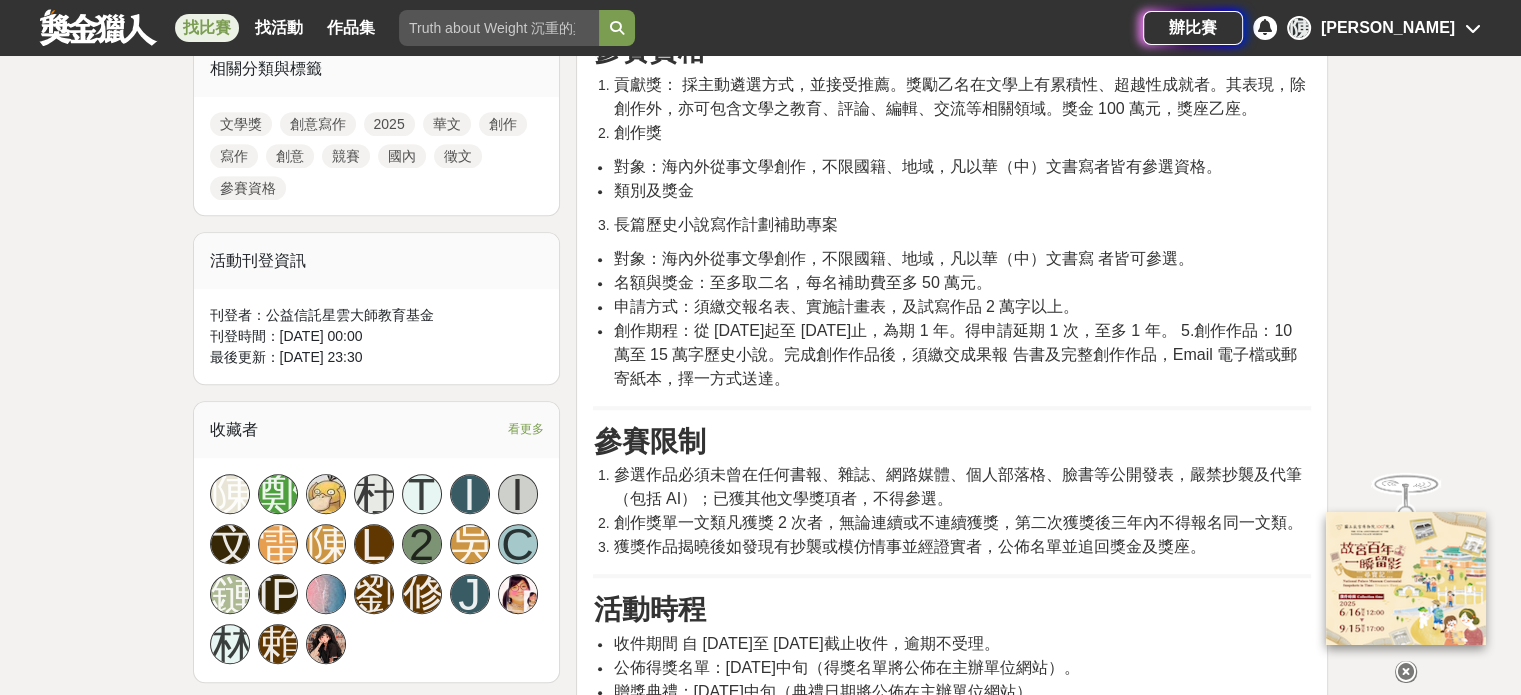 scroll, scrollTop: 1000, scrollLeft: 0, axis: vertical 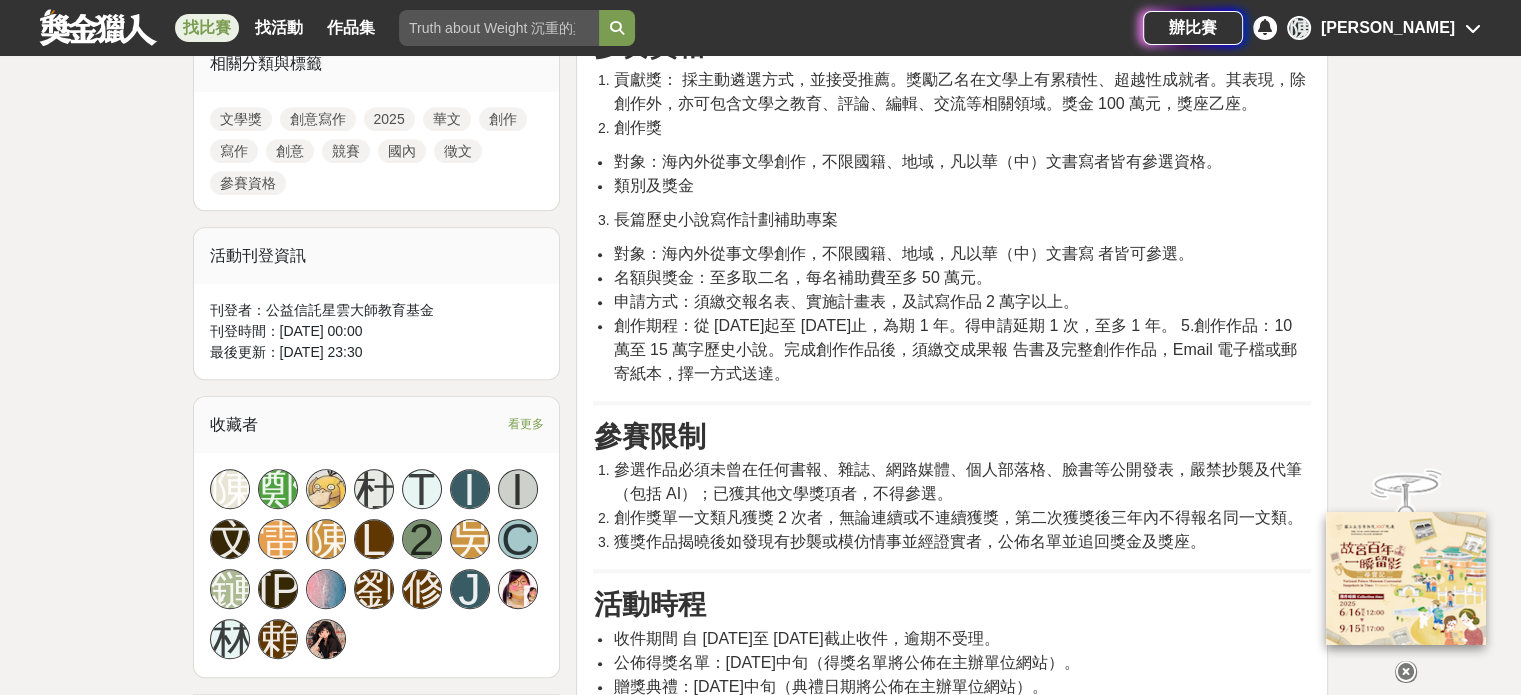 drag, startPoint x: 692, startPoint y: 274, endPoint x: 877, endPoint y: 383, distance: 214.72308 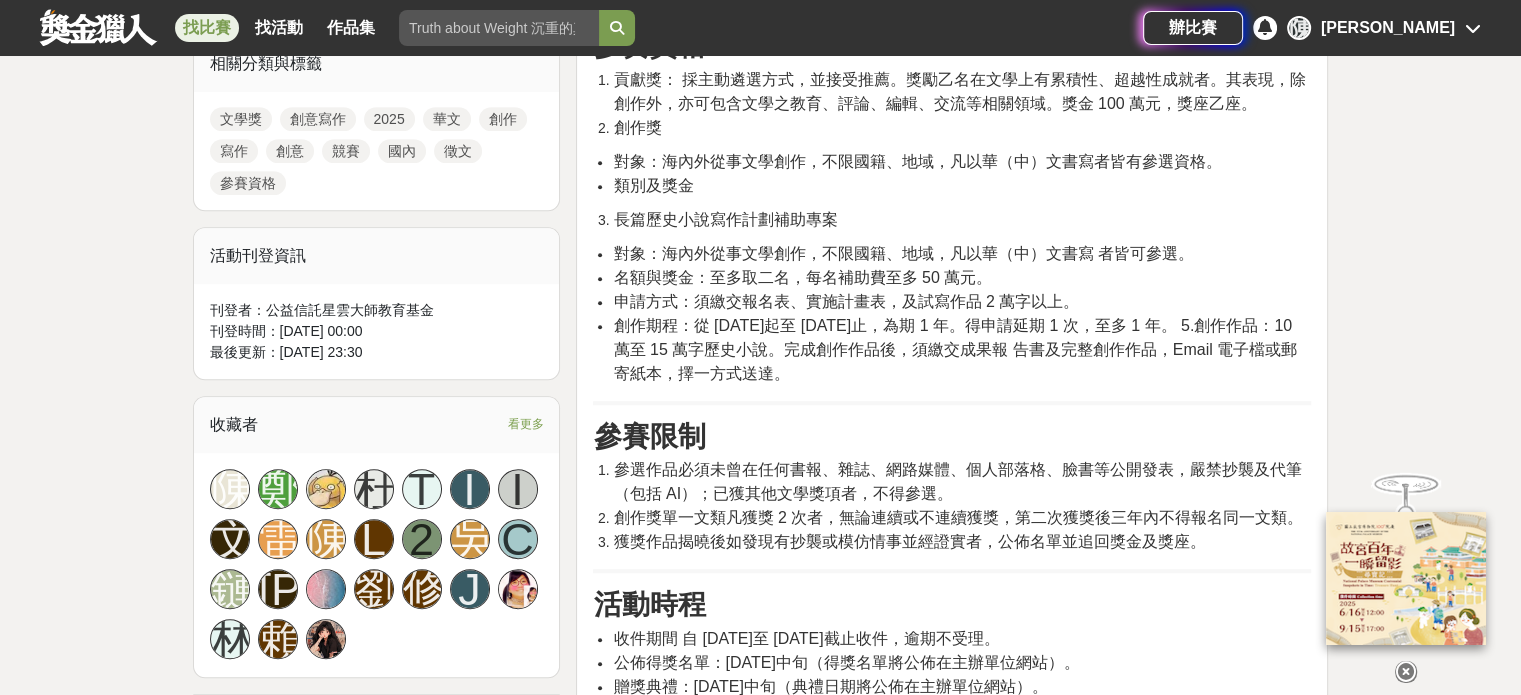 click on "對象：海內外從事文學創作，不限國籍、地域，凡以華（中）文書寫 者皆可參選。 名額與獎金：至多取二名，每名補助費至多 50 萬元。 申請方式：須繳交報名表、實施計畫表，及試寫作品 2 萬字以上。 創作期程：從 [DATE]起至 [DATE]止，為期 1 年。得申請延期 1 次，至多 1 年。 5.創作作品：10 萬至 15 萬字歷史小說。完成創作作品後，須繳交成果報 告書及完整創作作品，Email 電子檔或郵寄紙本，擇一方式送達。" at bounding box center (952, 314) 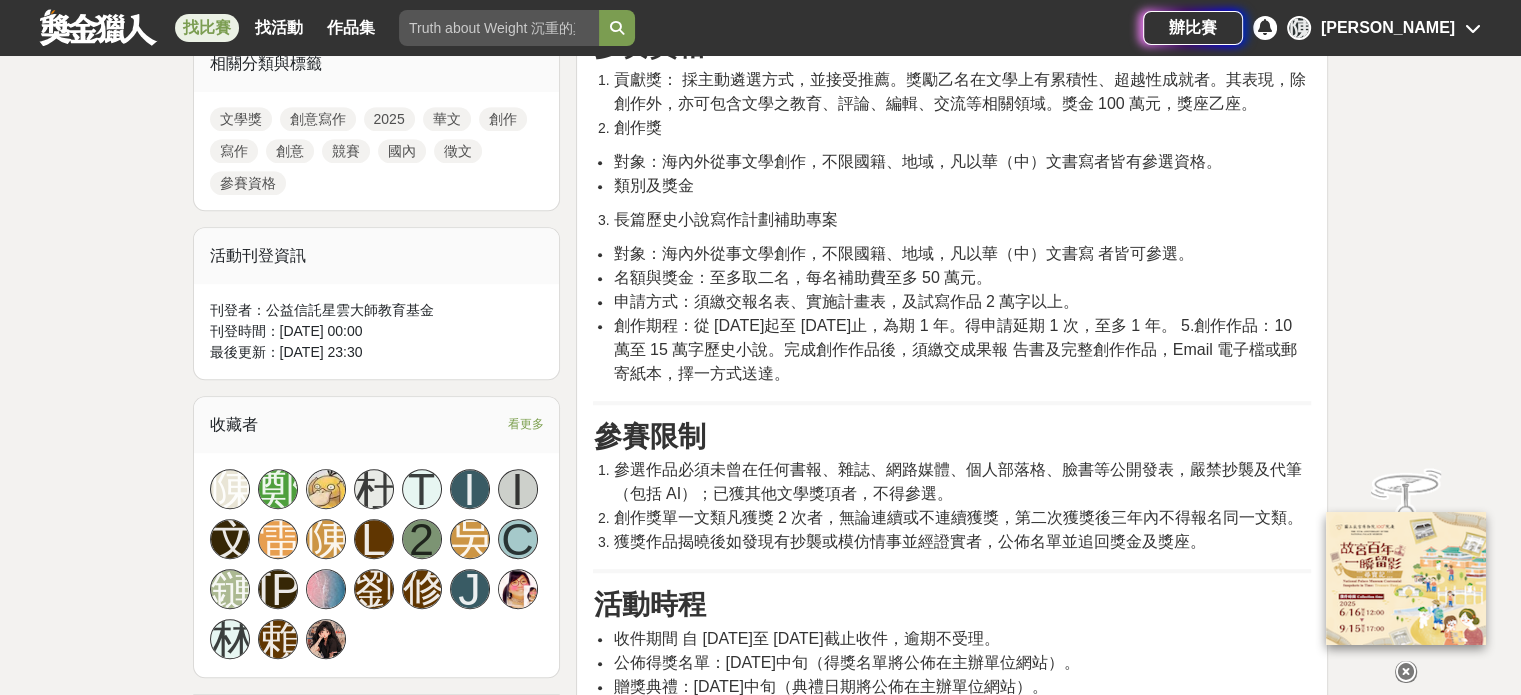 click on "創作期程：從 [DATE]起至 [DATE]止，為期 1 年。得申請延期 1 次，至多 1 年。 5.創作作品：10 萬至 15 萬字歷史小說。完成創作作品後，須繳交成果報 告書及完整創作作品，Email 電子檔或郵寄紙本，擇一方式送達。" at bounding box center [962, 350] 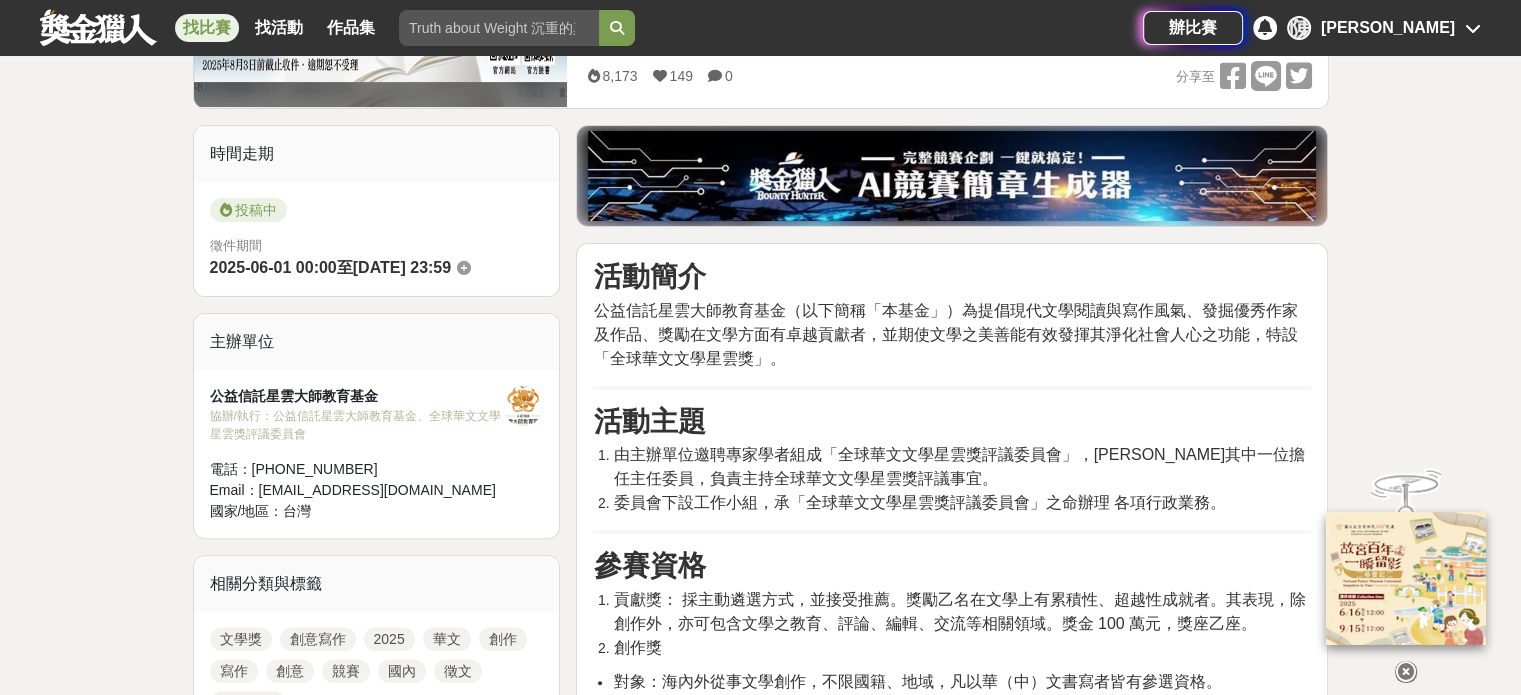 scroll, scrollTop: 200, scrollLeft: 0, axis: vertical 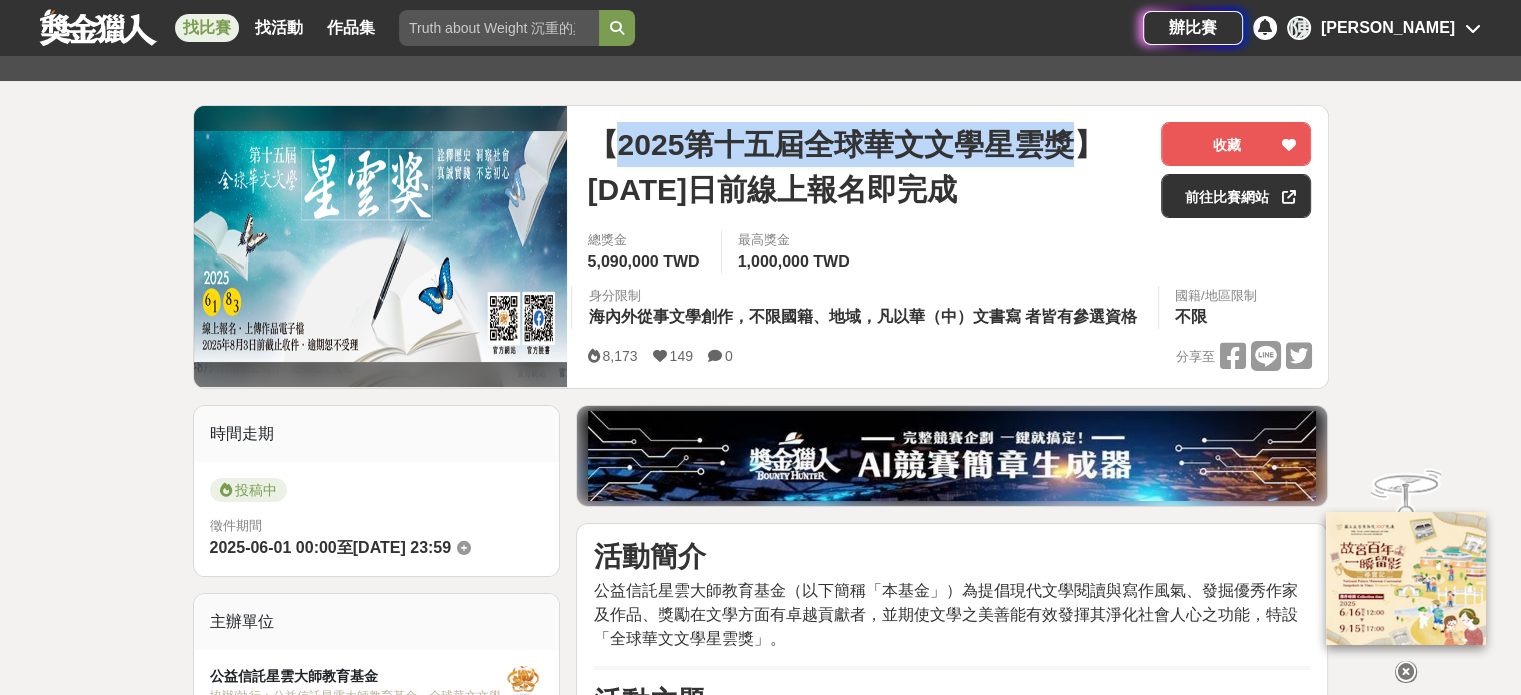 drag, startPoint x: 616, startPoint y: 149, endPoint x: 1068, endPoint y: 140, distance: 452.0896 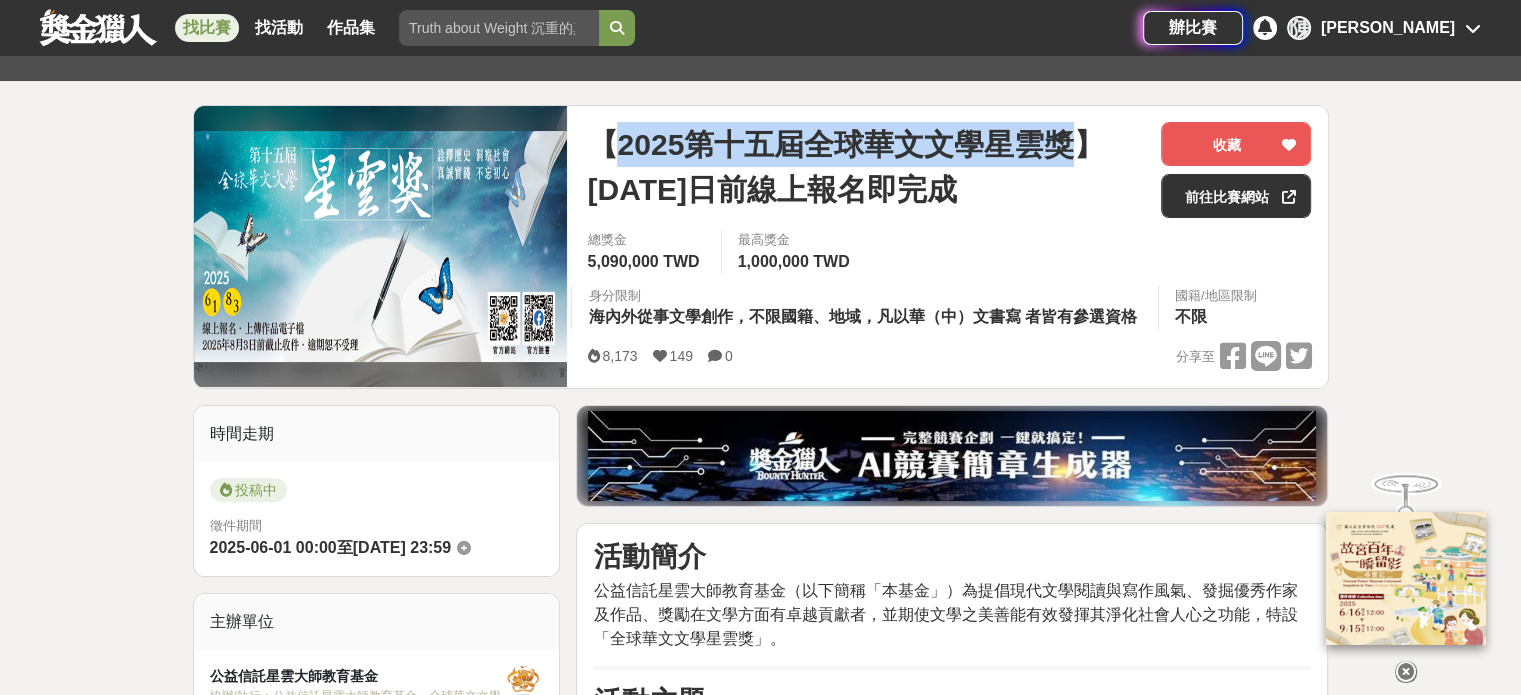 click on "【2025第十五屆全球華文文學星雲獎】[DATE]日前線上報名即完成" at bounding box center [866, 167] 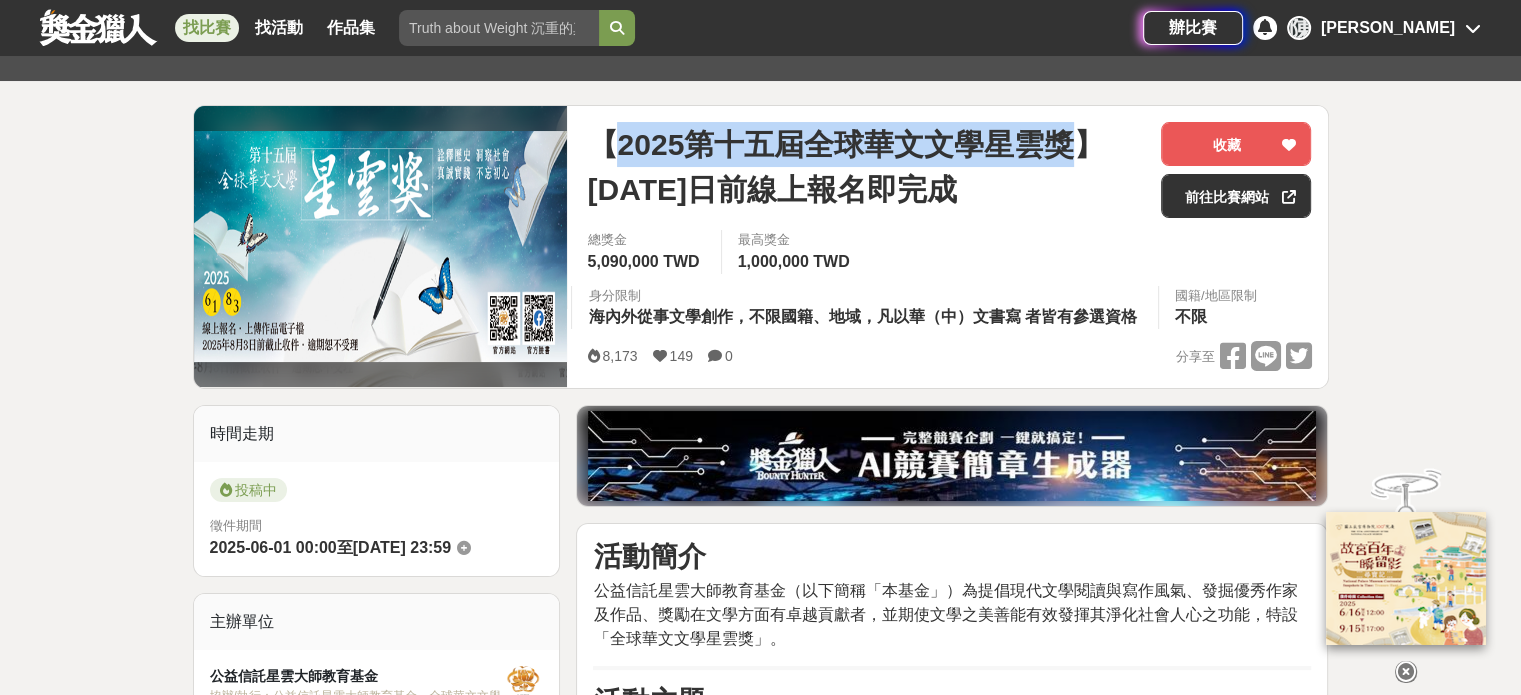 copy on "2025第十五屆全球華文文學星雲獎" 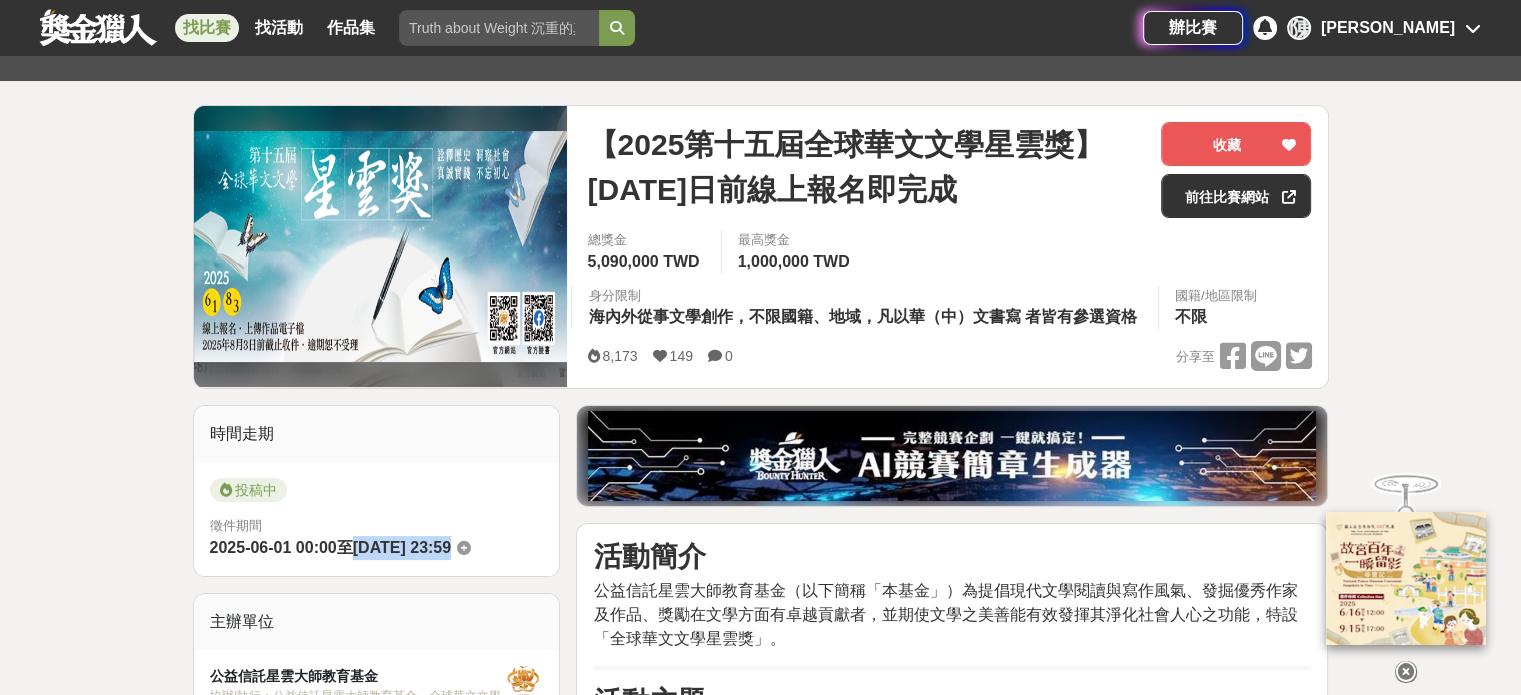 drag, startPoint x: 368, startPoint y: 551, endPoint x: 501, endPoint y: 551, distance: 133 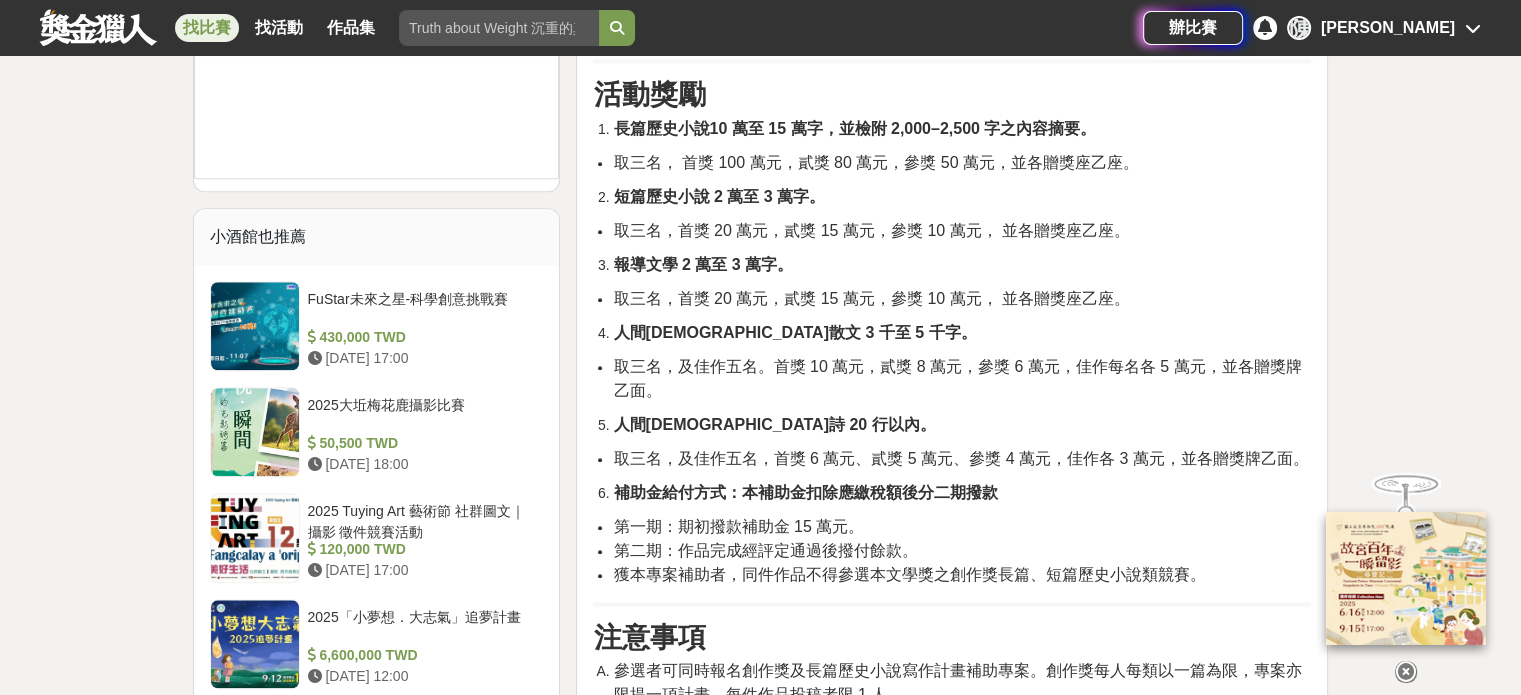 scroll, scrollTop: 2000, scrollLeft: 0, axis: vertical 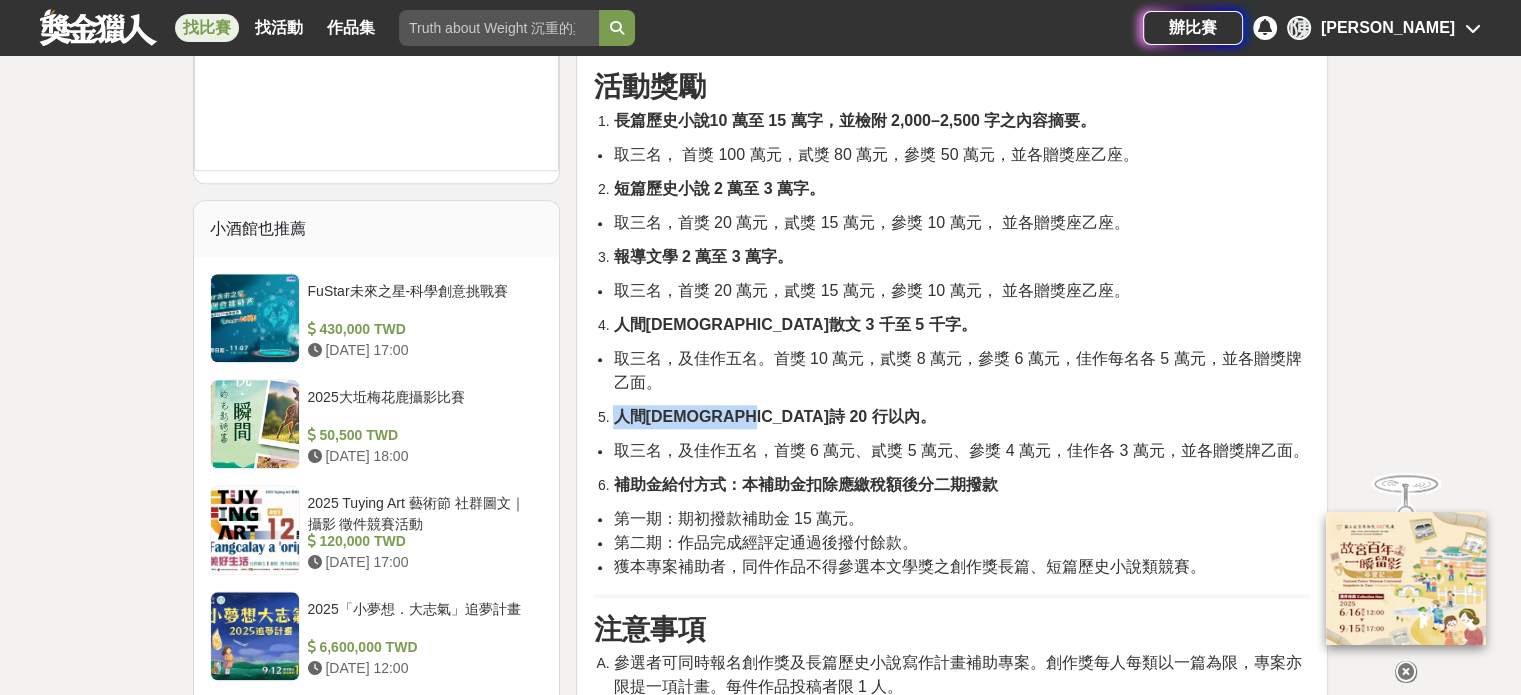 drag, startPoint x: 592, startPoint y: 413, endPoint x: 786, endPoint y: 415, distance: 194.01031 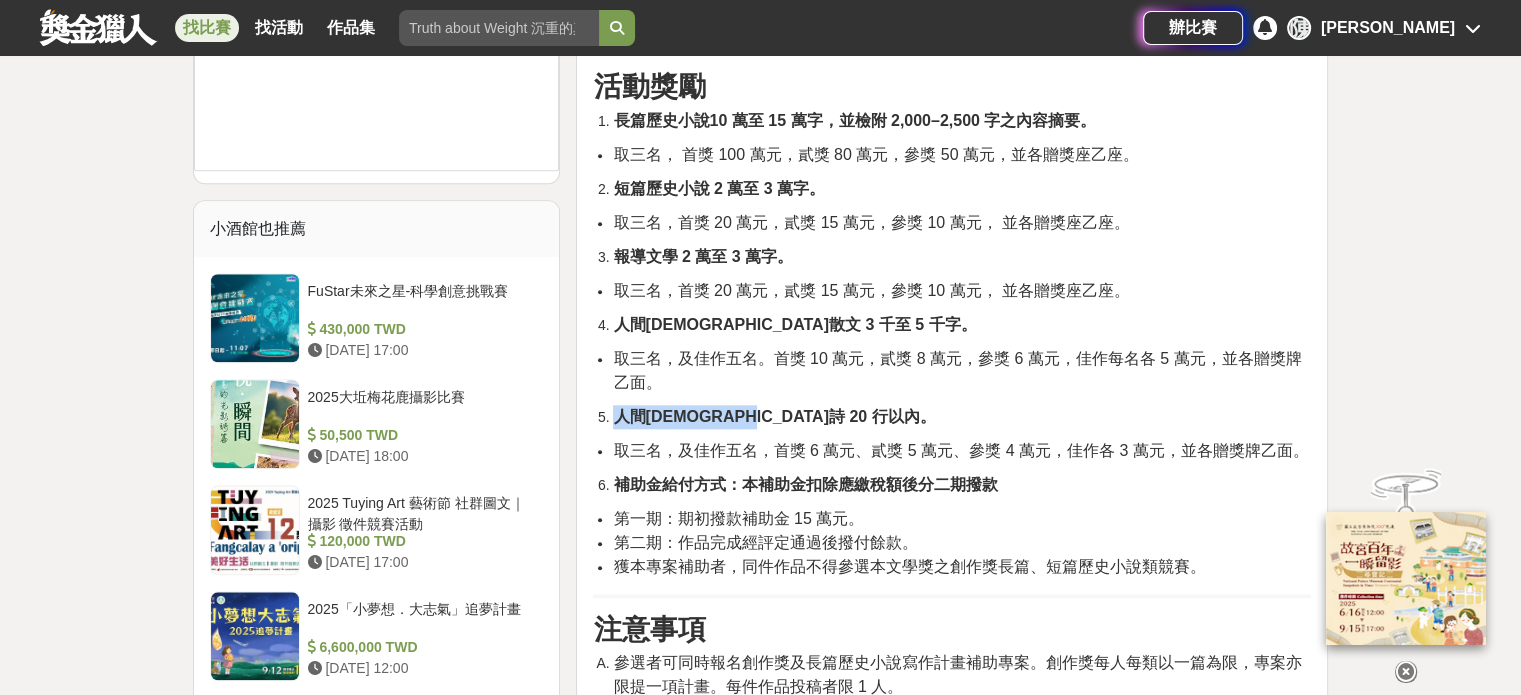 click on "活動簡介 公益信託星雲大師教育基金（以下簡稱「本基金」）為提倡現代文學閱讀與寫作風氣、發掘優秀作家及作品、獎勵在文學方面有卓越貢獻者，並期使文學之美善能有效發揮其淨化社會人心之功能，特設「全球華文文學星雲獎」。 活動主題 由主辦單位邀聘專家學者組成「全球華文文學星雲獎評議委員會」，敦請其中一位擔任主任委員，負責主持全球華文文學星雲獎評議事宜。 委員會下設工作小組，承「全球華文文學星雲獎評議委員會」之命辦理 各項行政業務。 參賽資格 貢獻獎： 採主動遴選方式，並接受推薦。獎勵乙名在文學上有累積性、超越性成就者。其表現，除創作外，亦可包含文學之教育、評論、編輯、交流等相關領域。獎金 100 萬元，獎座乙座。 創作獎 對象：海內外從事文學創作，不限國籍、地域，凡以華（中）文書寫者皆有參選資格。" at bounding box center [952, 142] 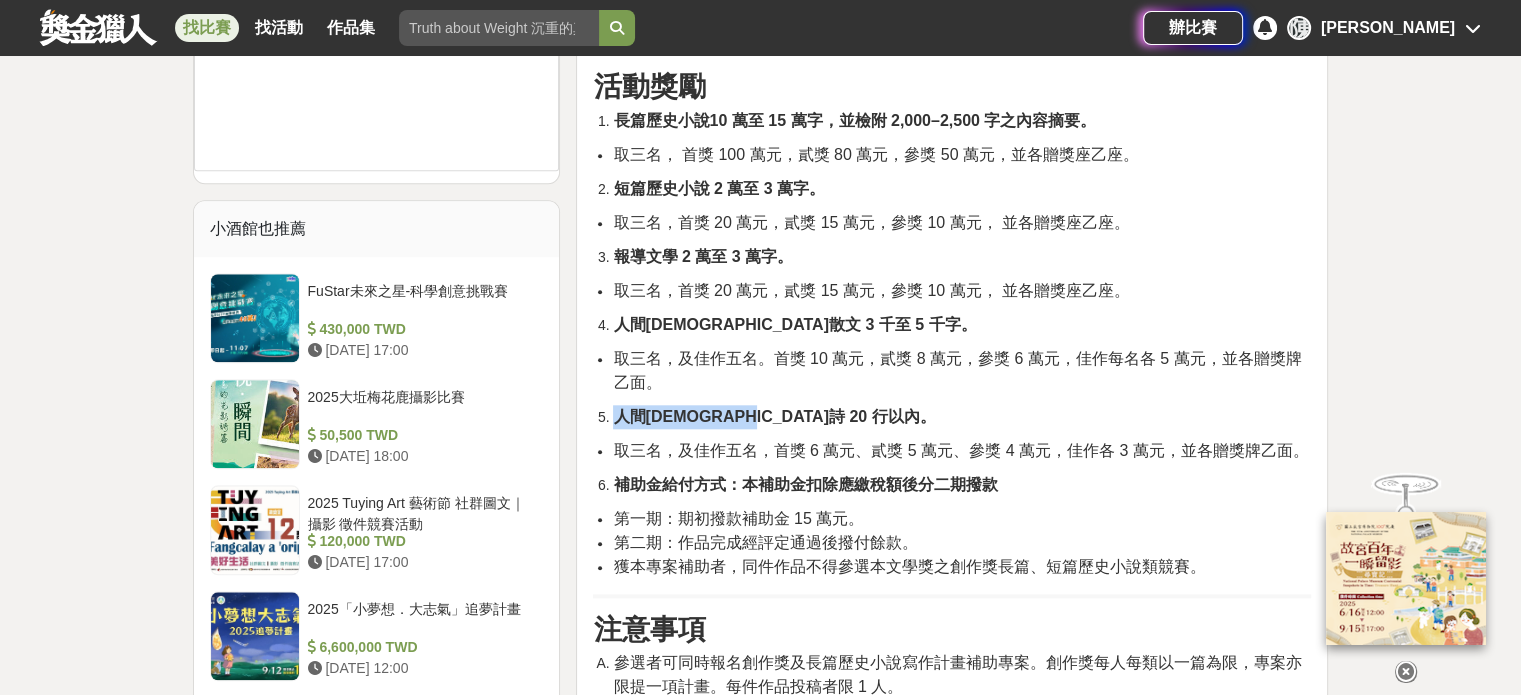 copy on "人間禪詩 20 行以內。" 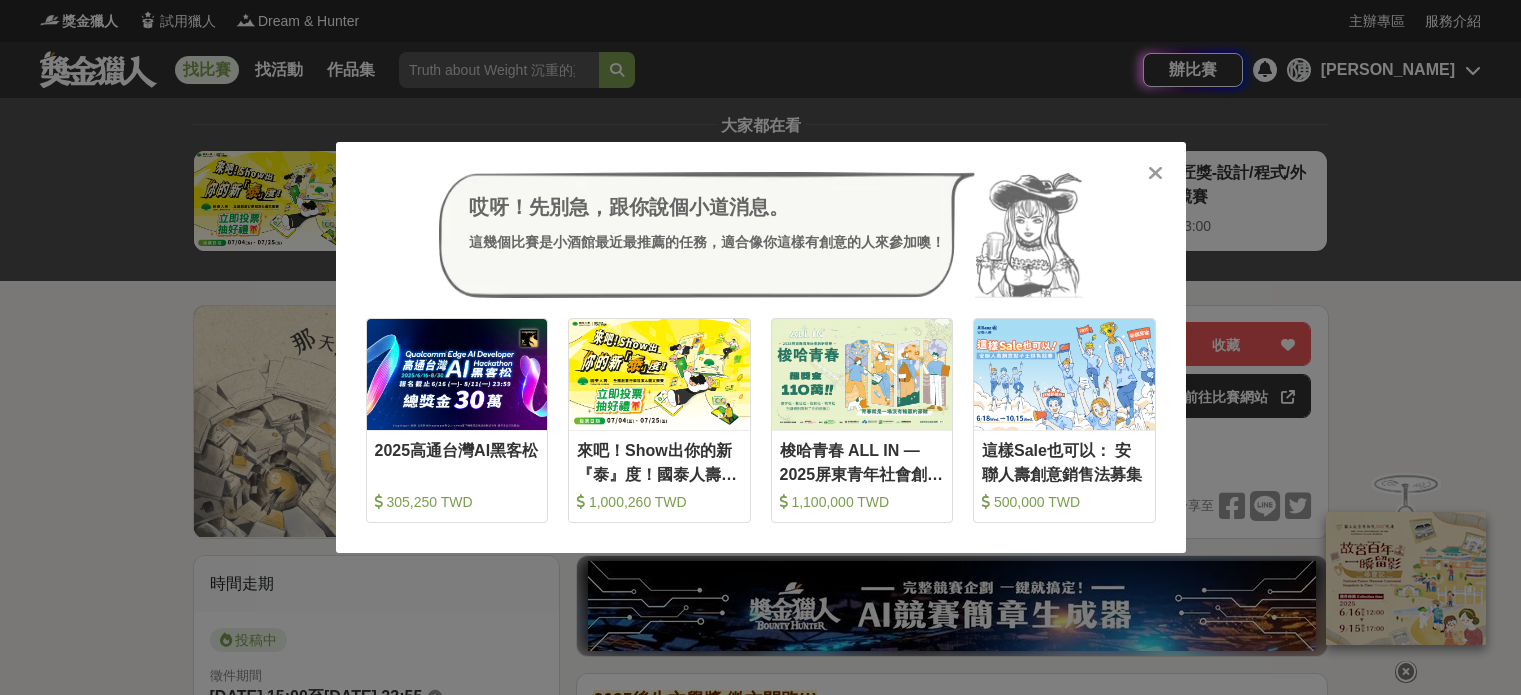 scroll, scrollTop: 0, scrollLeft: 0, axis: both 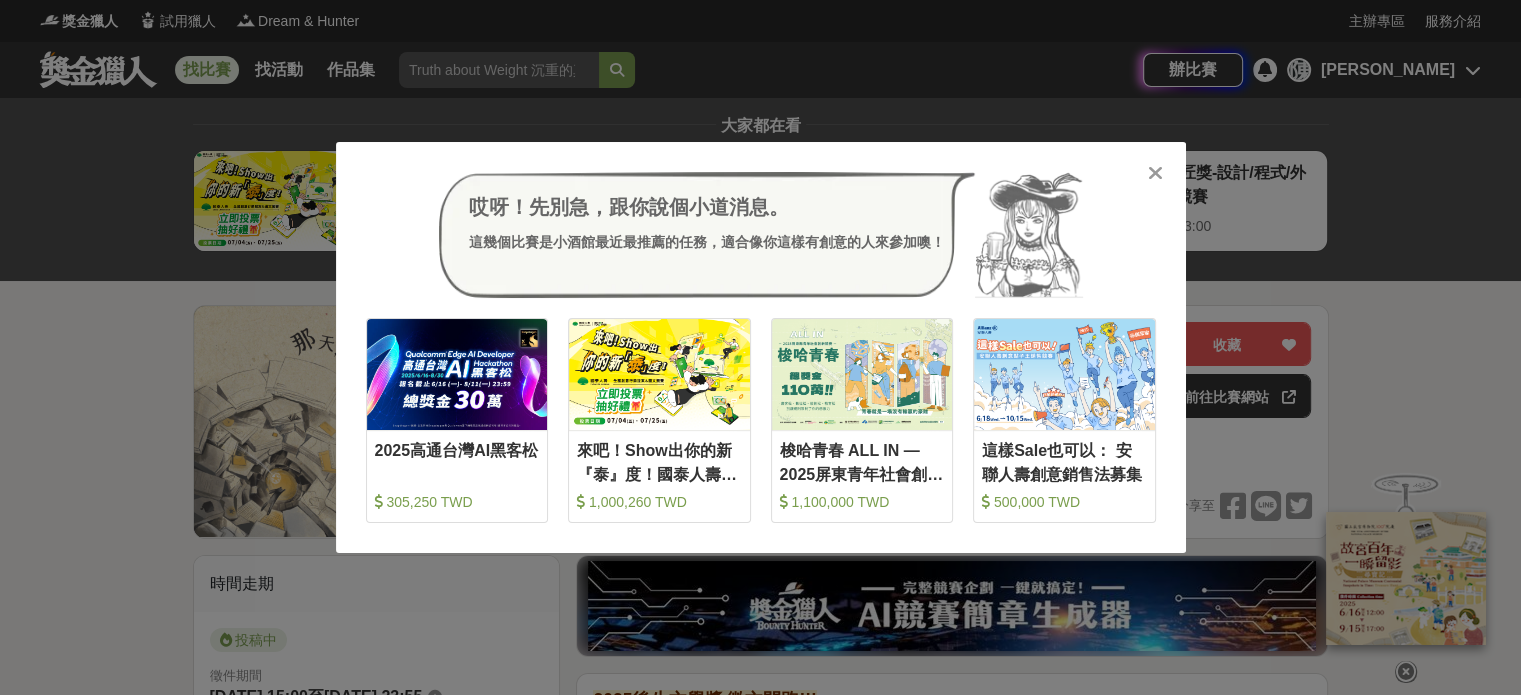 click on "哎呀！先別急，跟你說個小道消息。 這幾個比賽是小酒館最近最推薦的任務，適合像你這樣有創意的人來參加噢！   收藏 2025高通台灣AI黑客松   305,250 TWD   收藏 來吧！Show出你的新『泰』度！國泰人壽全國創意行銷提案&圖文競賽   1,000,260 TWD   收藏 梭哈青春 ALL IN —2025屏東青年社會創新競賽   1,100,000 TWD   收藏 這樣Sale也可以： 安聯人壽創意銷售法募集   500,000 TWD" at bounding box center (760, 347) 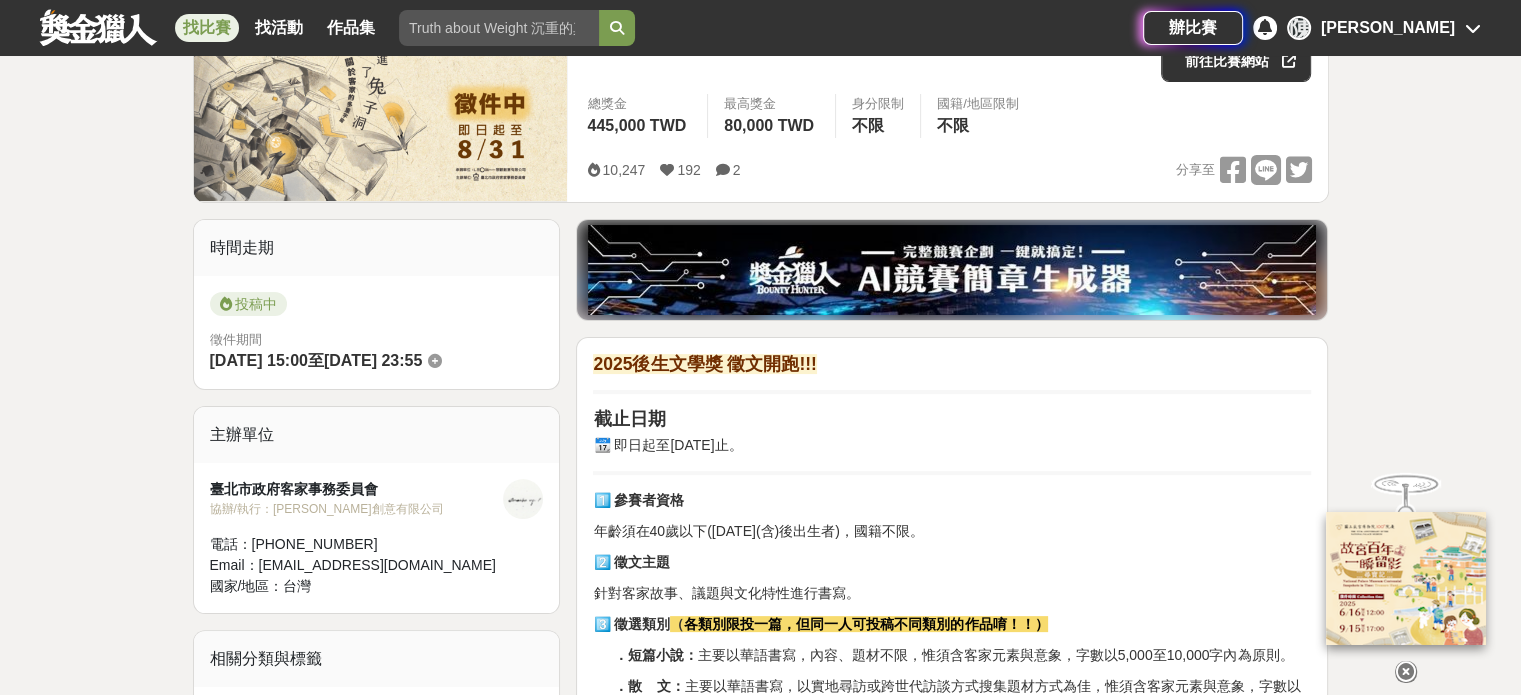 scroll, scrollTop: 400, scrollLeft: 0, axis: vertical 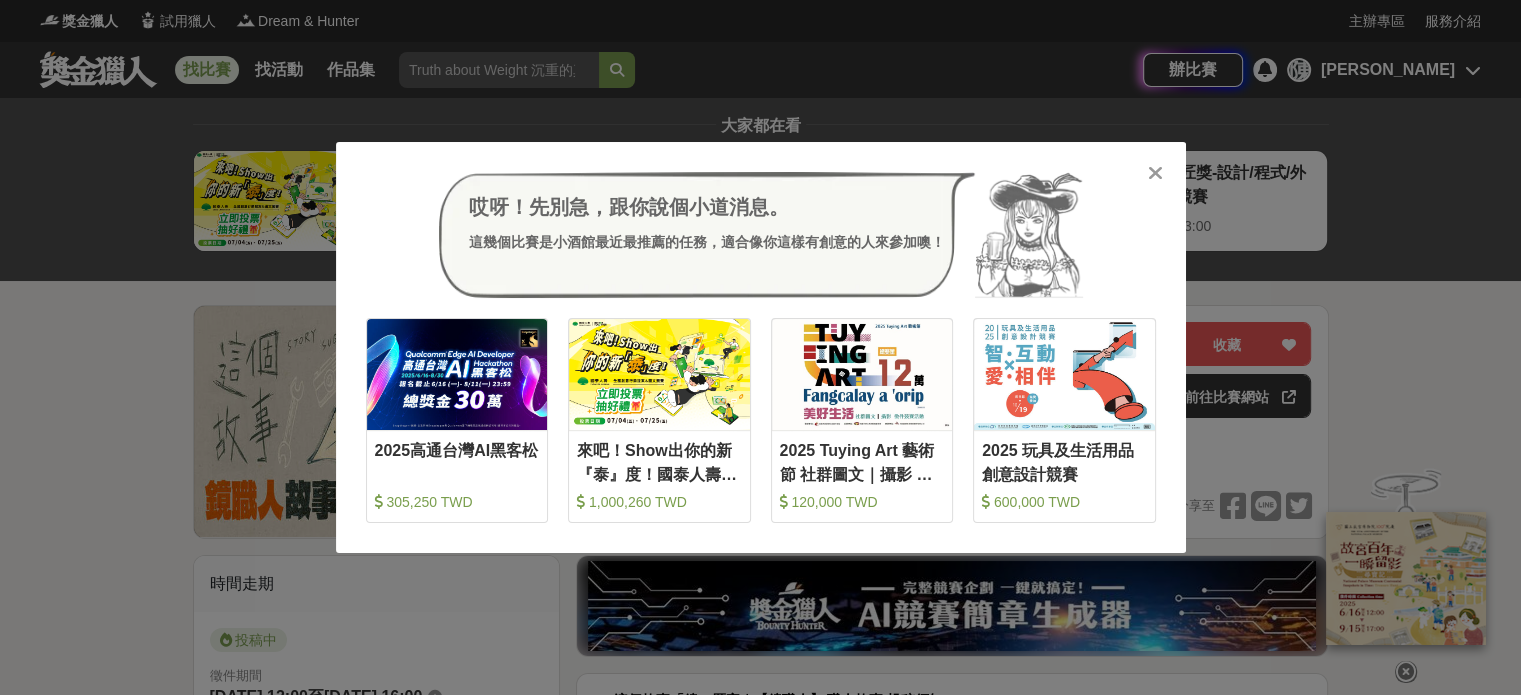 click at bounding box center (1155, 173) 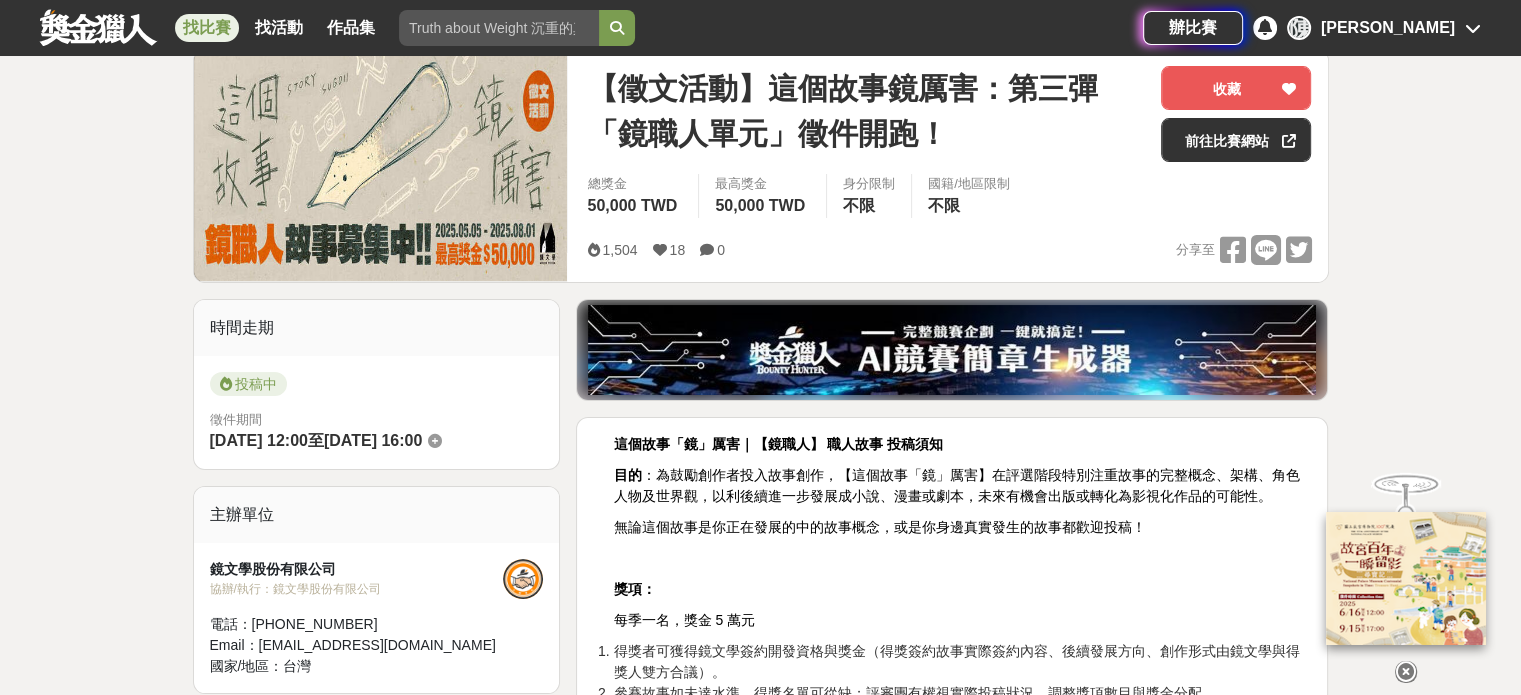 scroll, scrollTop: 200, scrollLeft: 0, axis: vertical 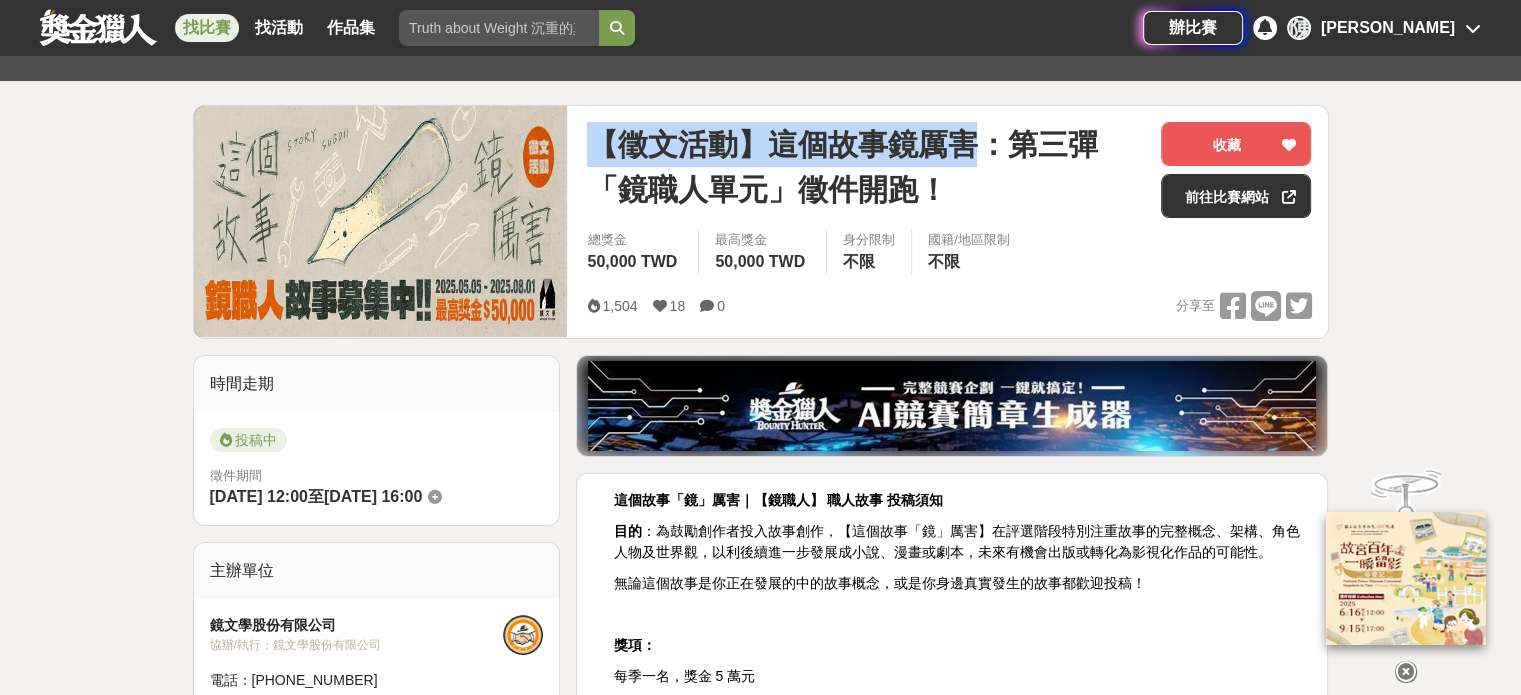 drag, startPoint x: 594, startPoint y: 143, endPoint x: 988, endPoint y: 134, distance: 394.10278 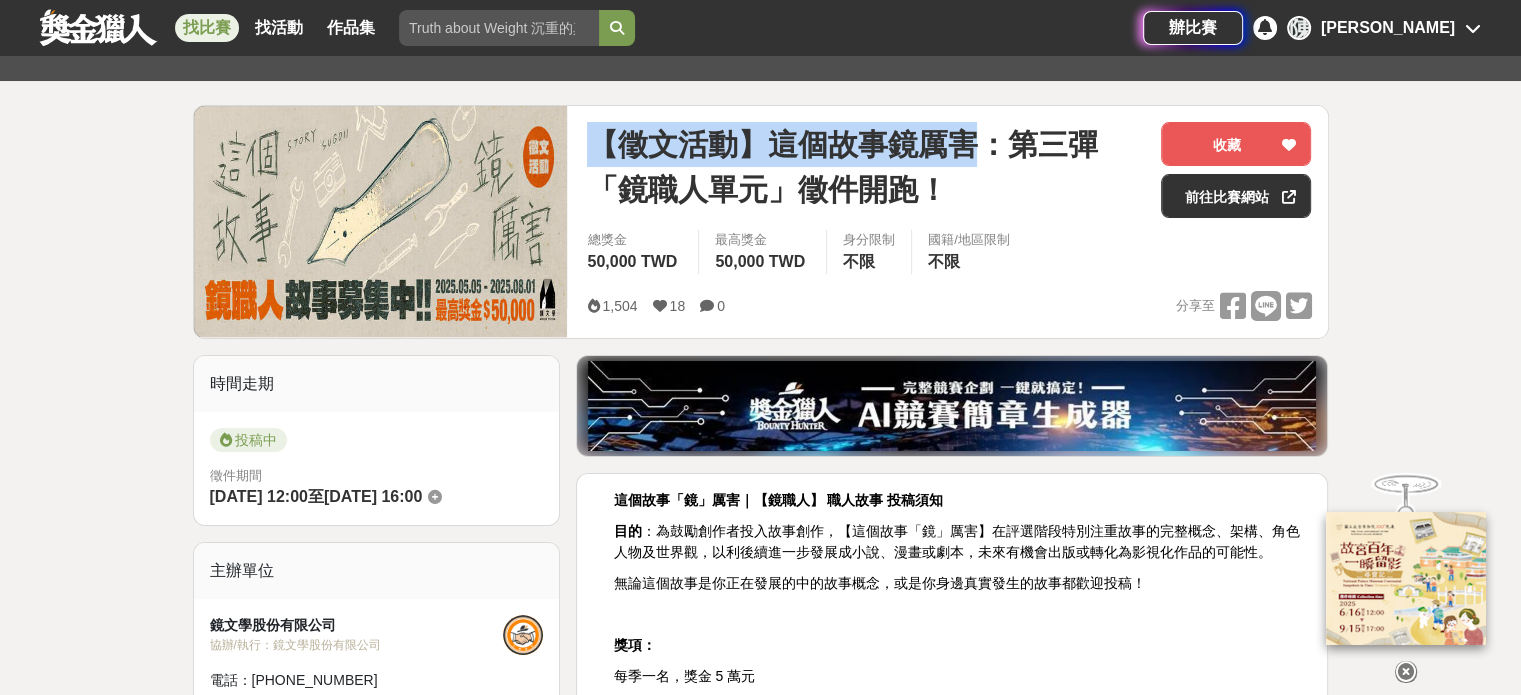 click on "【徵文活動】這個故事鏡厲害：第三彈「鏡職人單元」徵件開跑！" at bounding box center (866, 167) 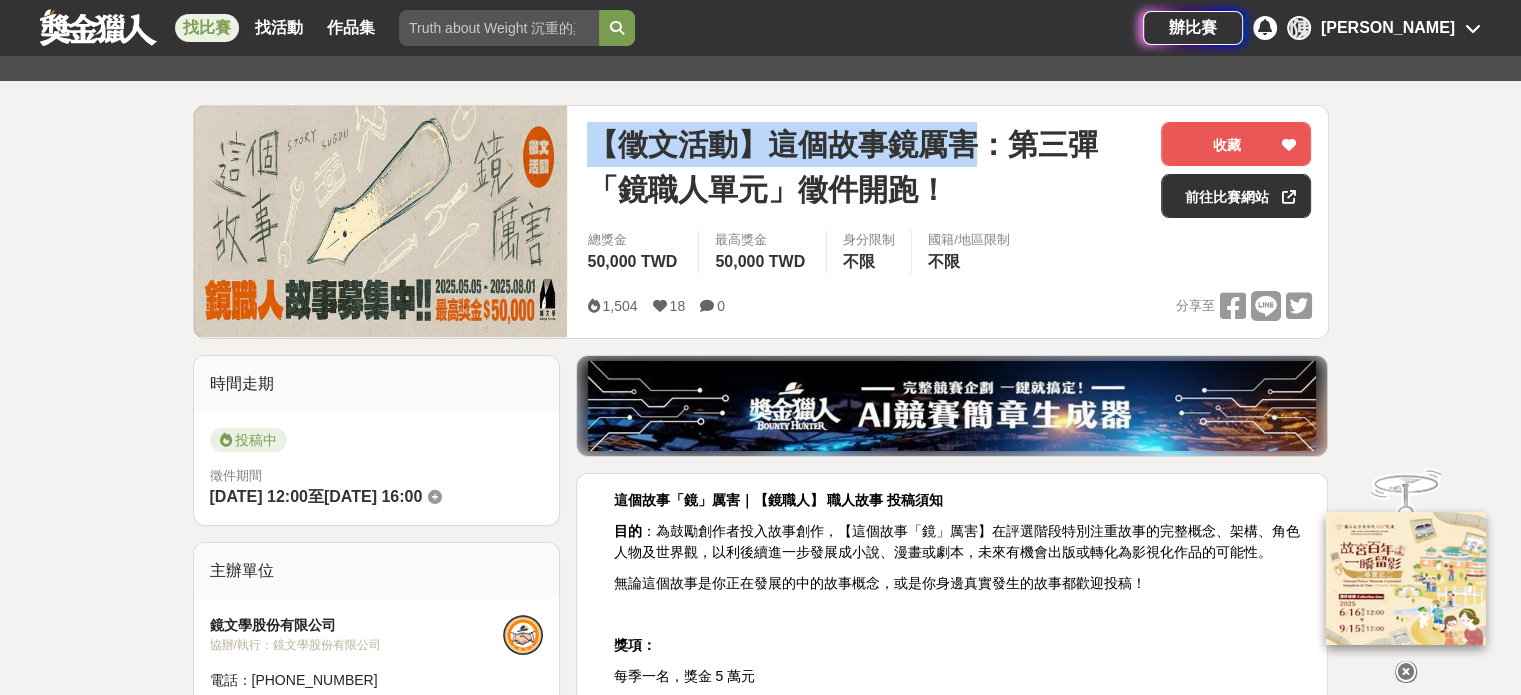 copy on "【徵文活動】這個故事鏡厲害" 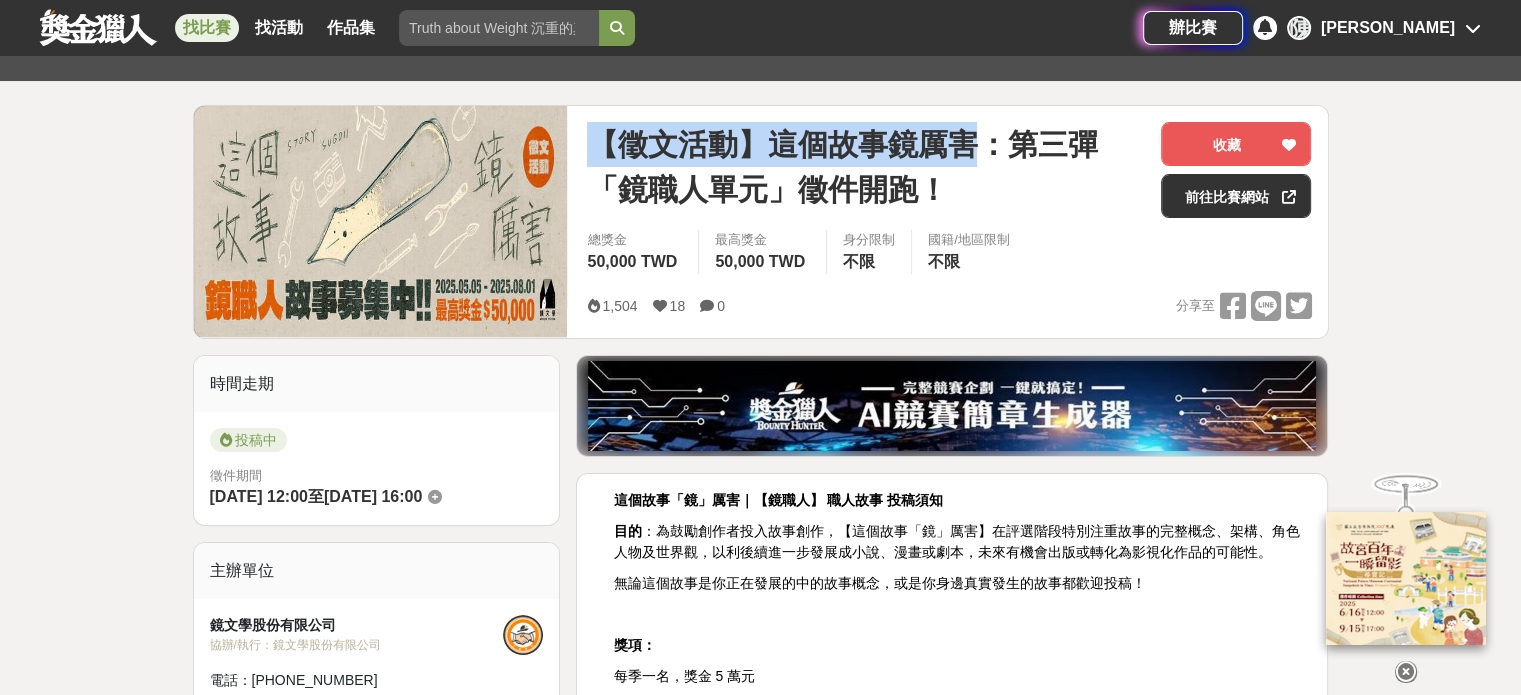 click on "徵件期間 2025-05-05 12:00  至  2025-08-01 16:00" at bounding box center (377, 488) 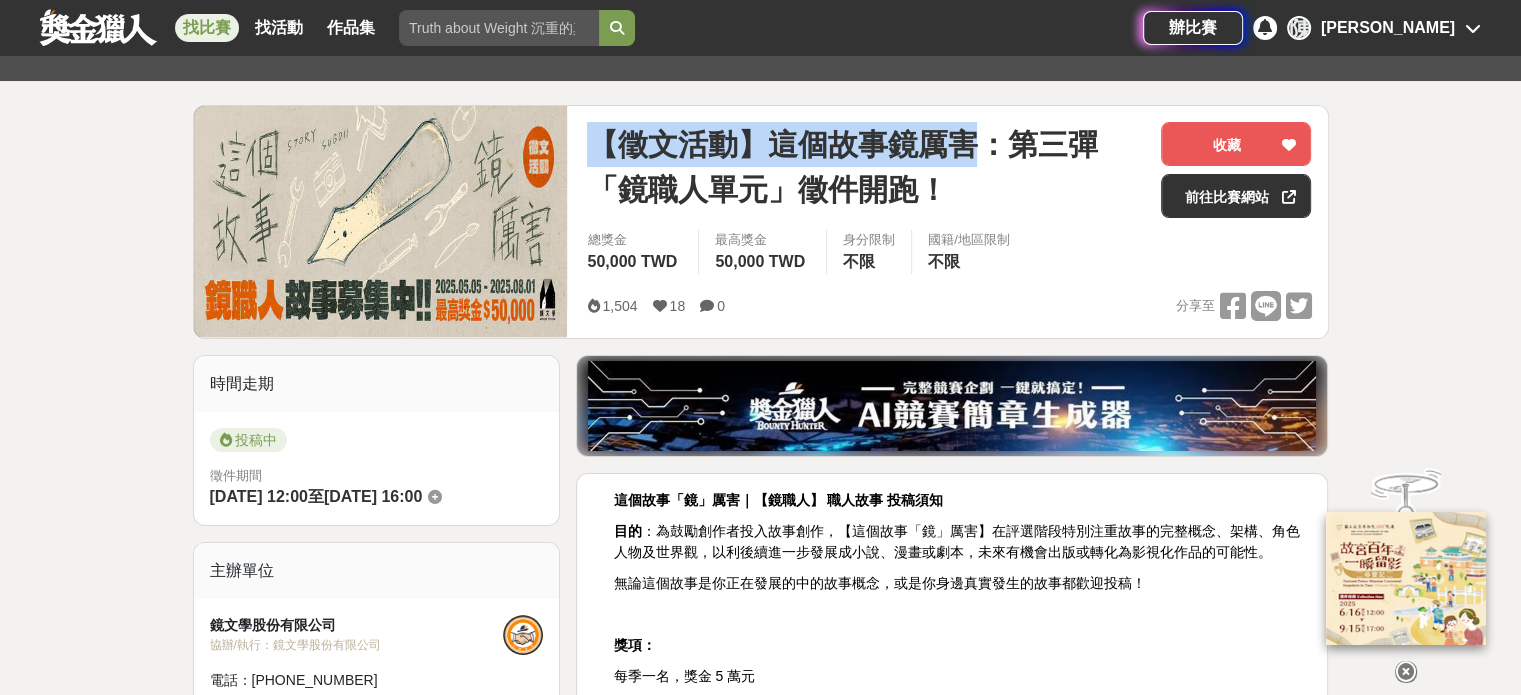 copy on "2025-08-01 16:00" 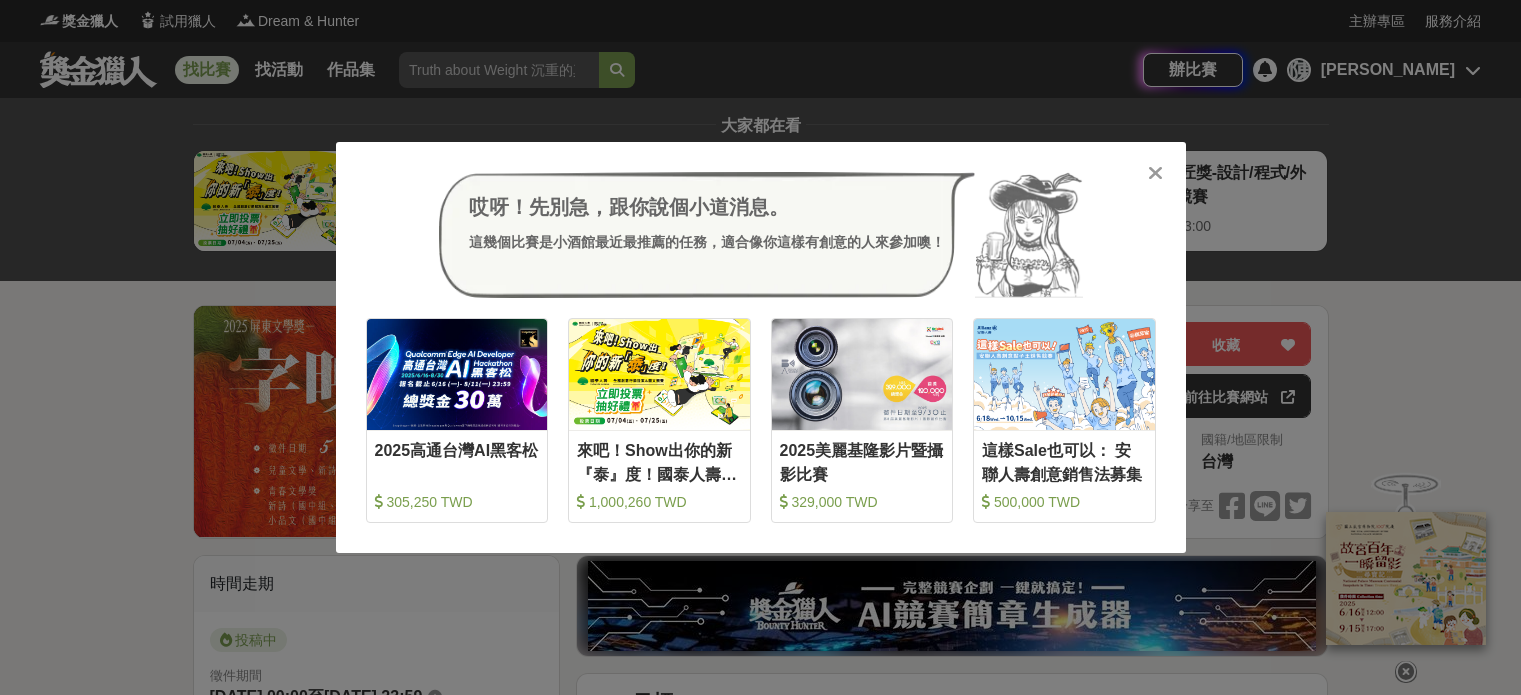 scroll, scrollTop: 0, scrollLeft: 0, axis: both 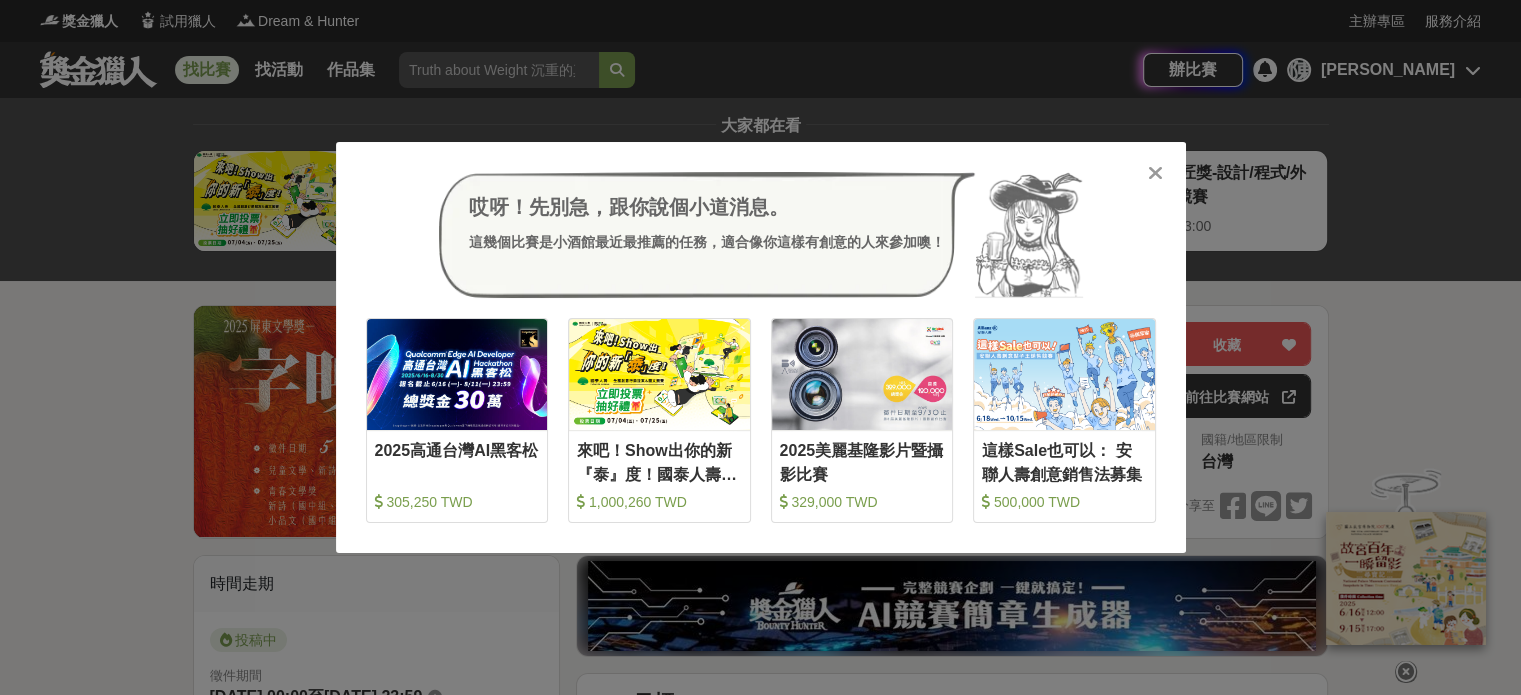 click at bounding box center [1155, 173] 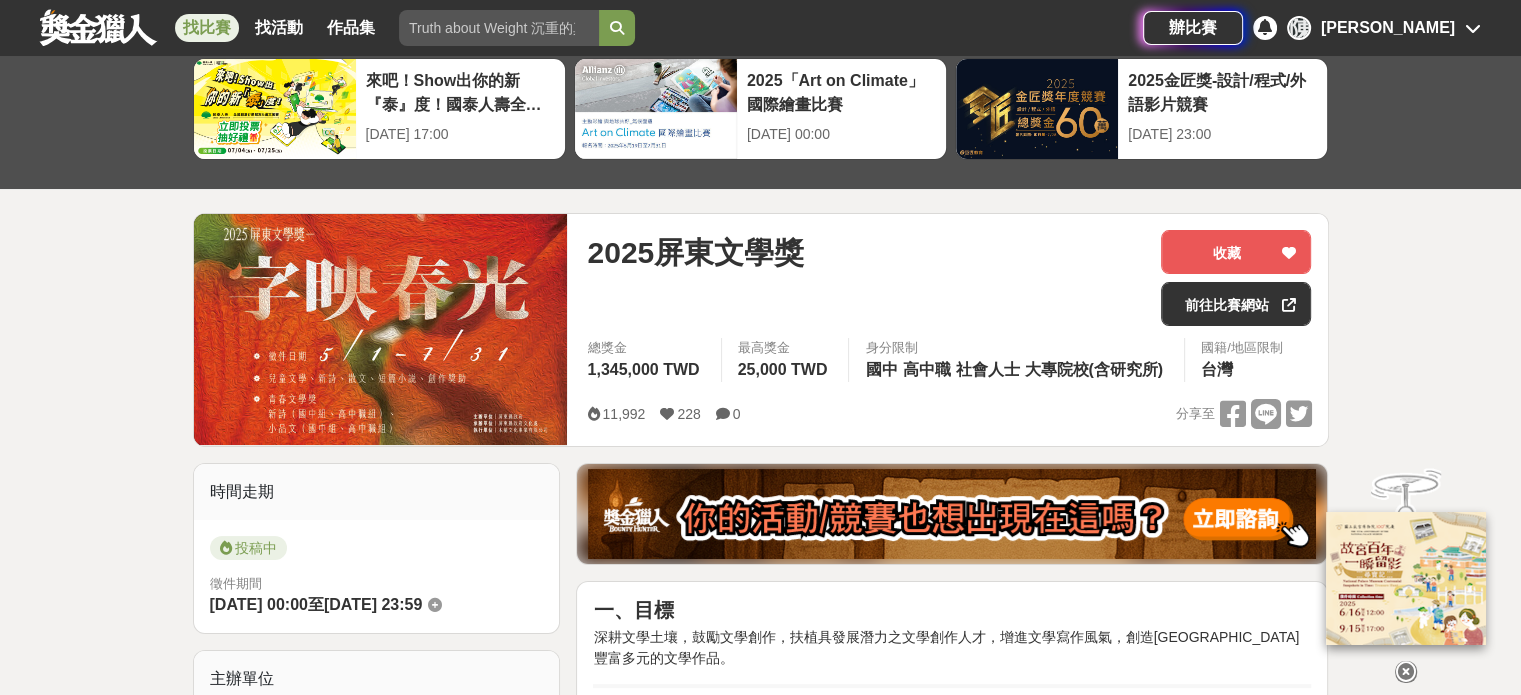 scroll, scrollTop: 100, scrollLeft: 0, axis: vertical 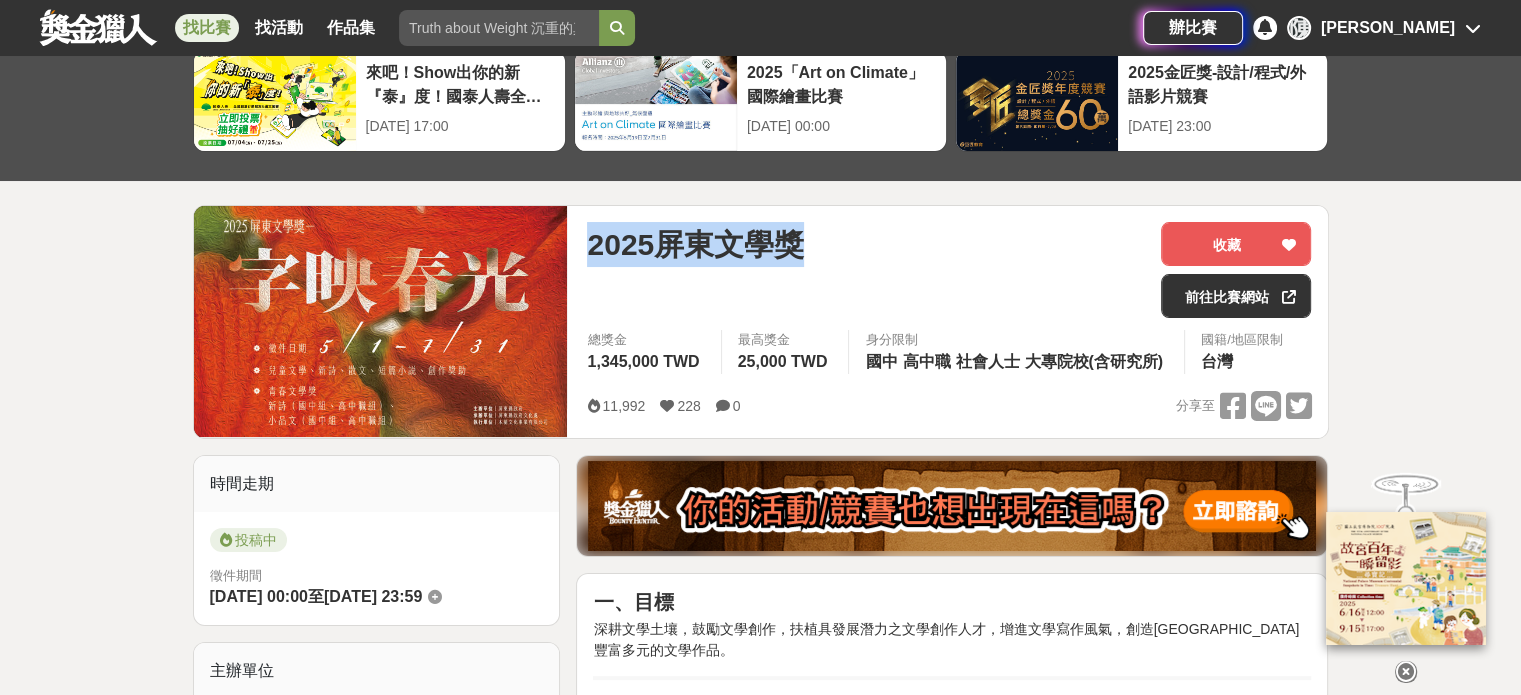 drag, startPoint x: 592, startPoint y: 242, endPoint x: 817, endPoint y: 247, distance: 225.05554 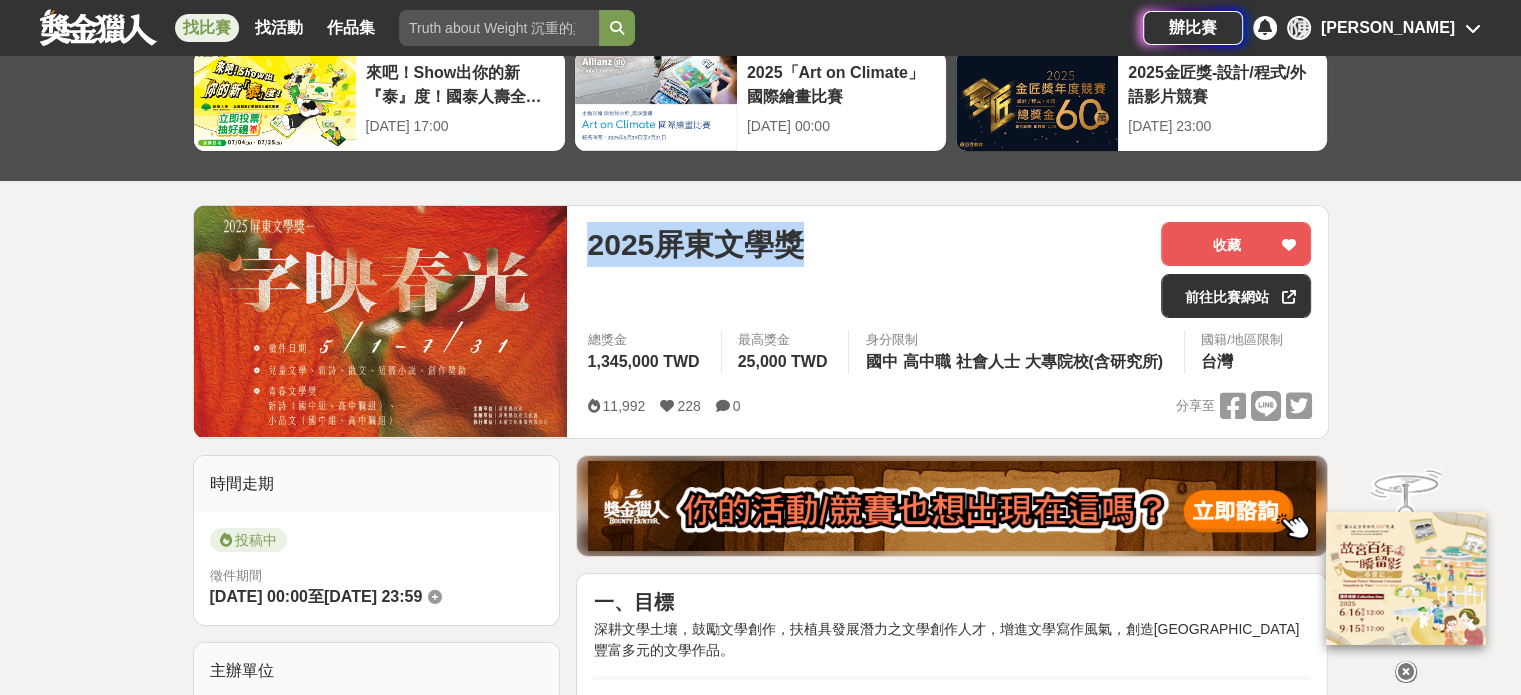 click on "2025屏東文學獎" at bounding box center (866, 244) 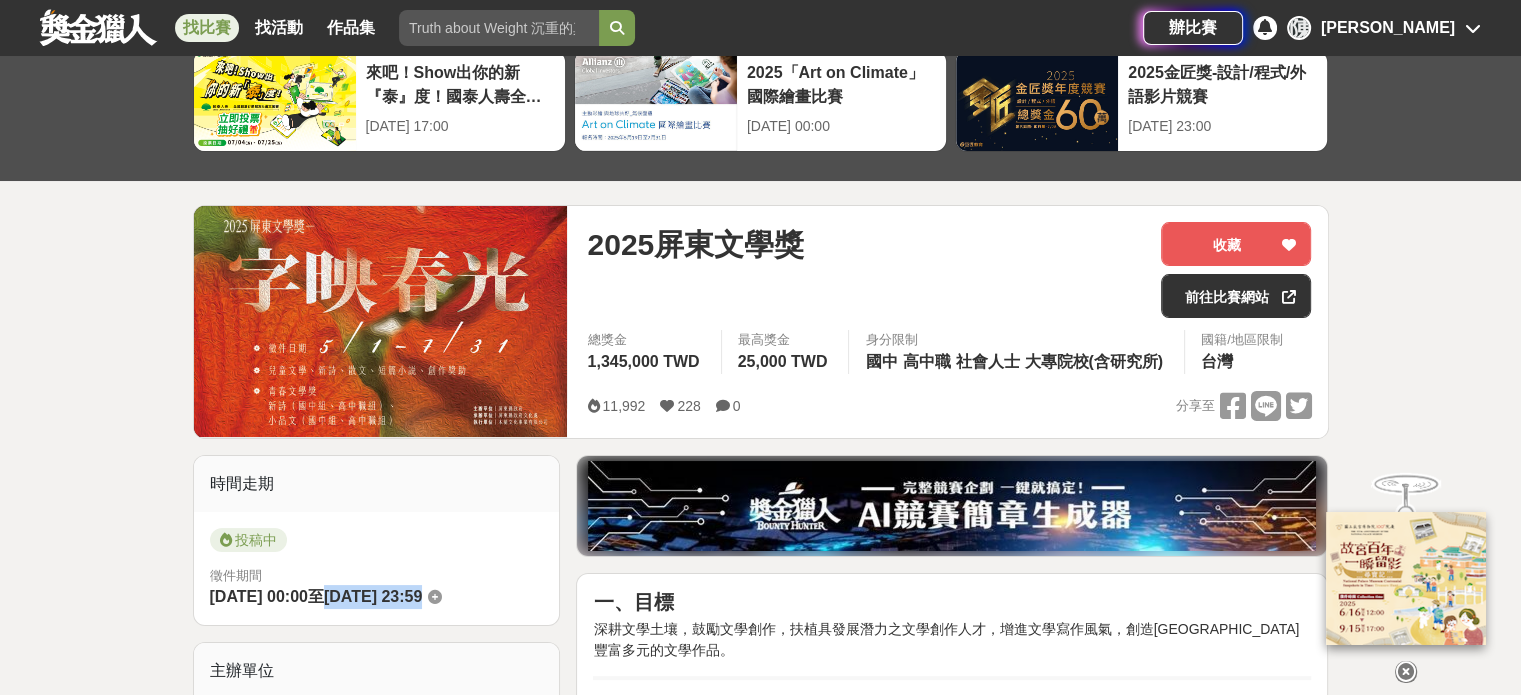 drag, startPoint x: 369, startPoint y: 599, endPoint x: 501, endPoint y: 600, distance: 132.00378 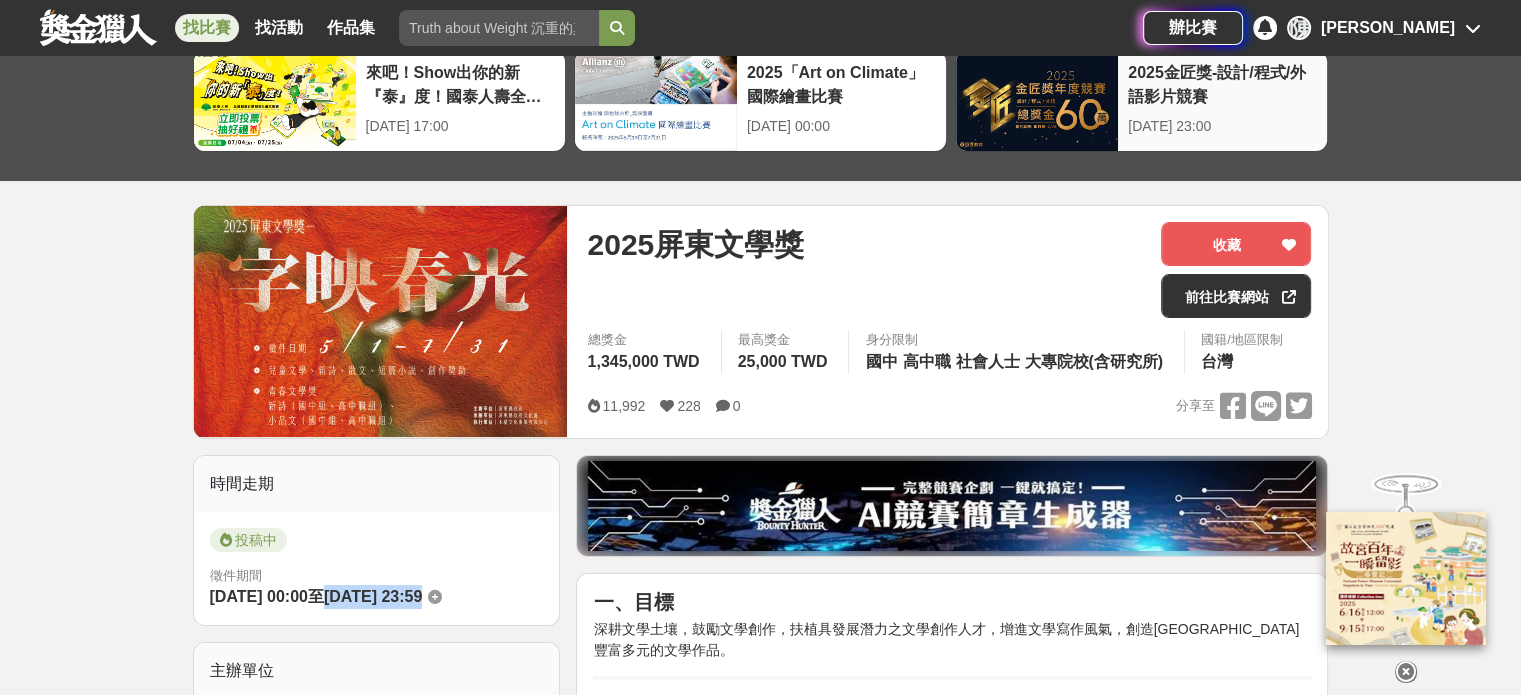 copy on "2025-07-31 23:59" 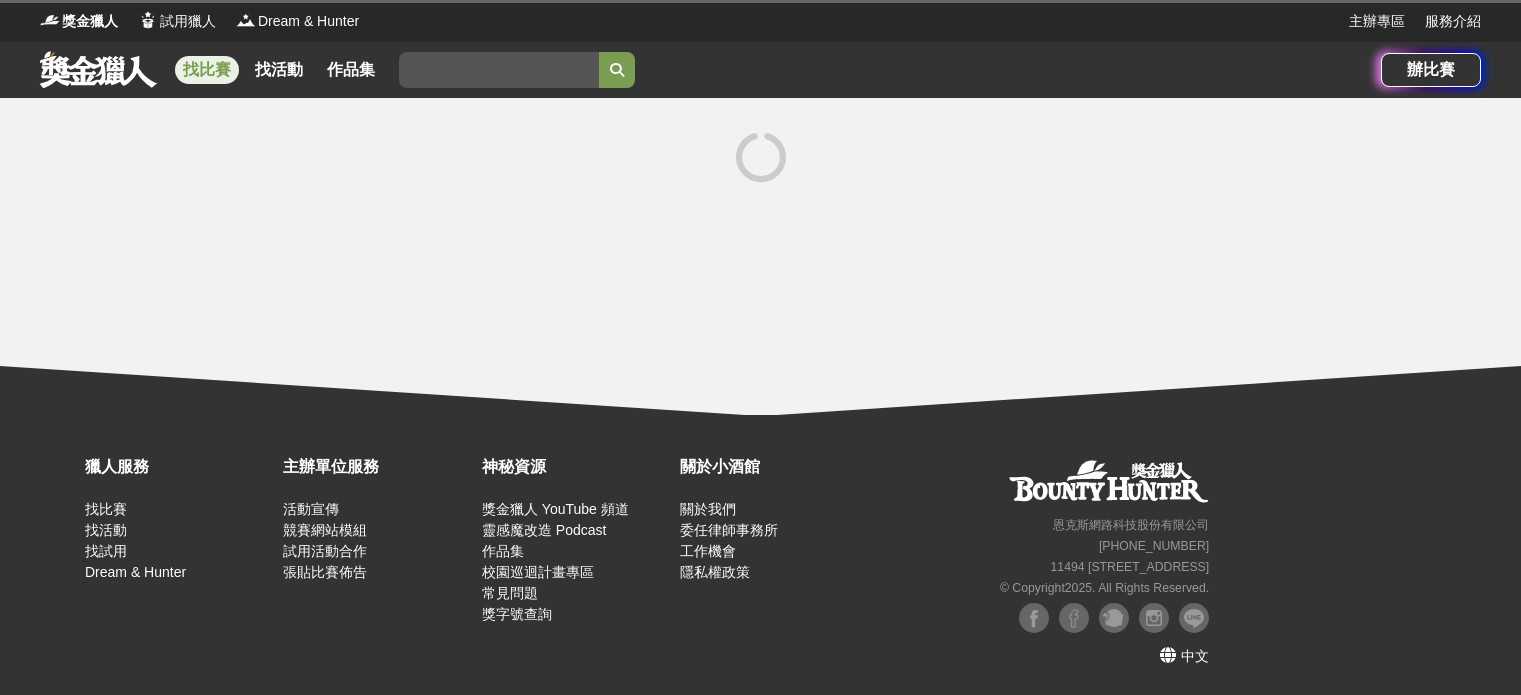 scroll, scrollTop: 0, scrollLeft: 0, axis: both 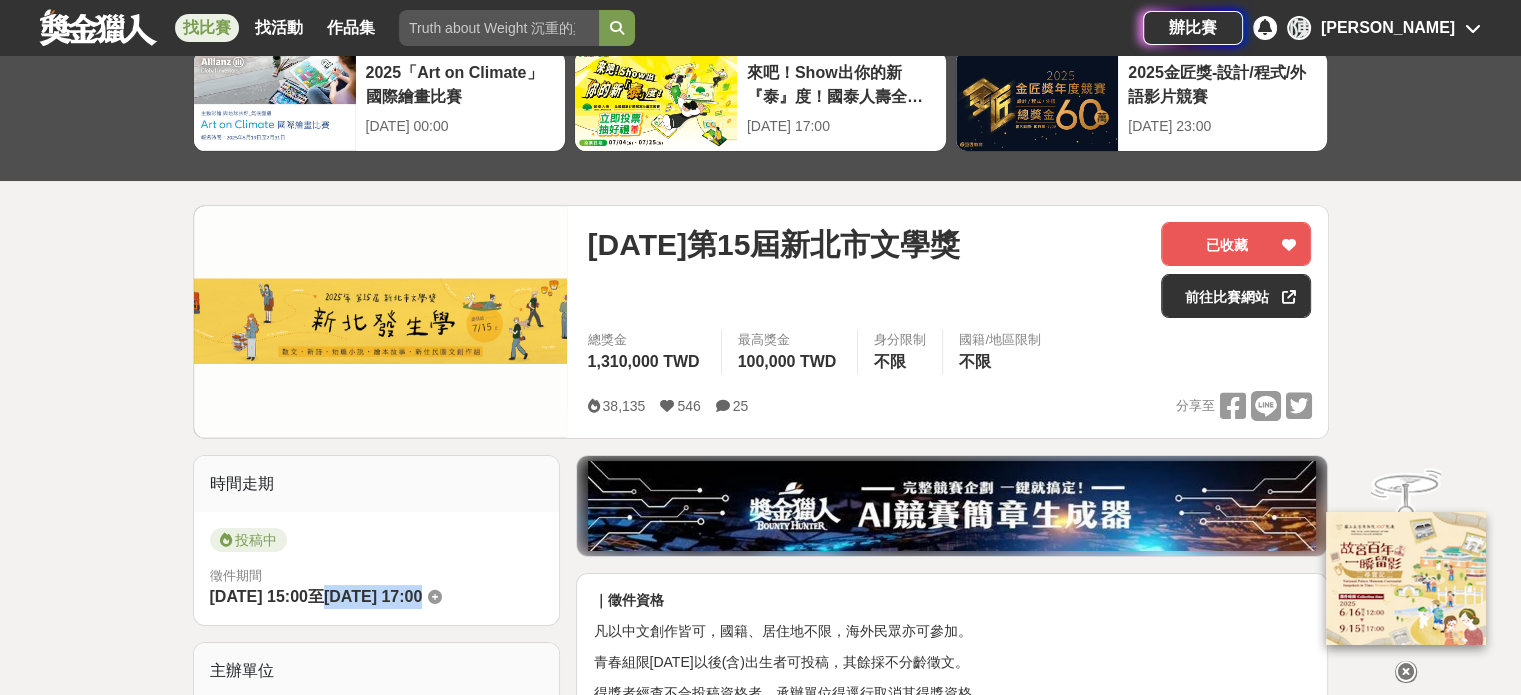 drag, startPoint x: 368, startPoint y: 599, endPoint x: 505, endPoint y: 600, distance: 137.00365 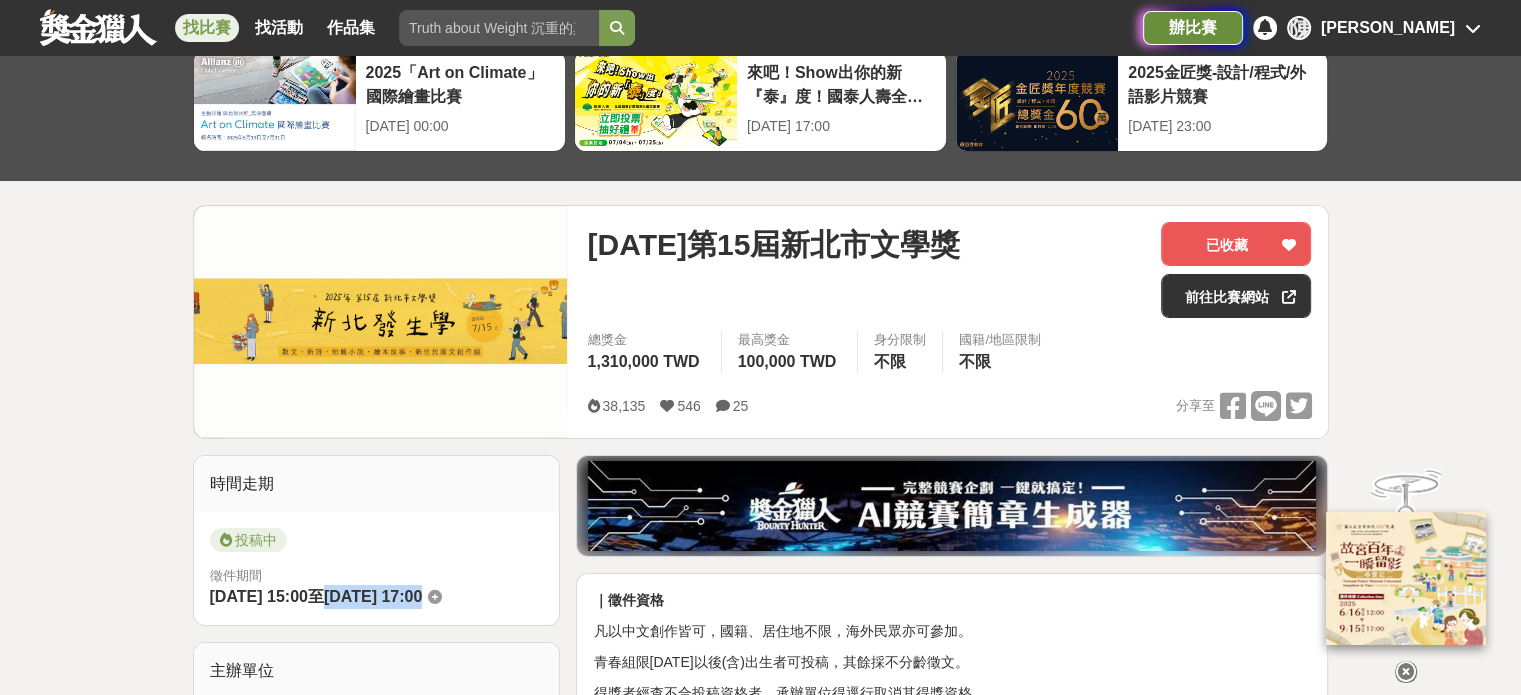 copy on "2025-07-15 17:00" 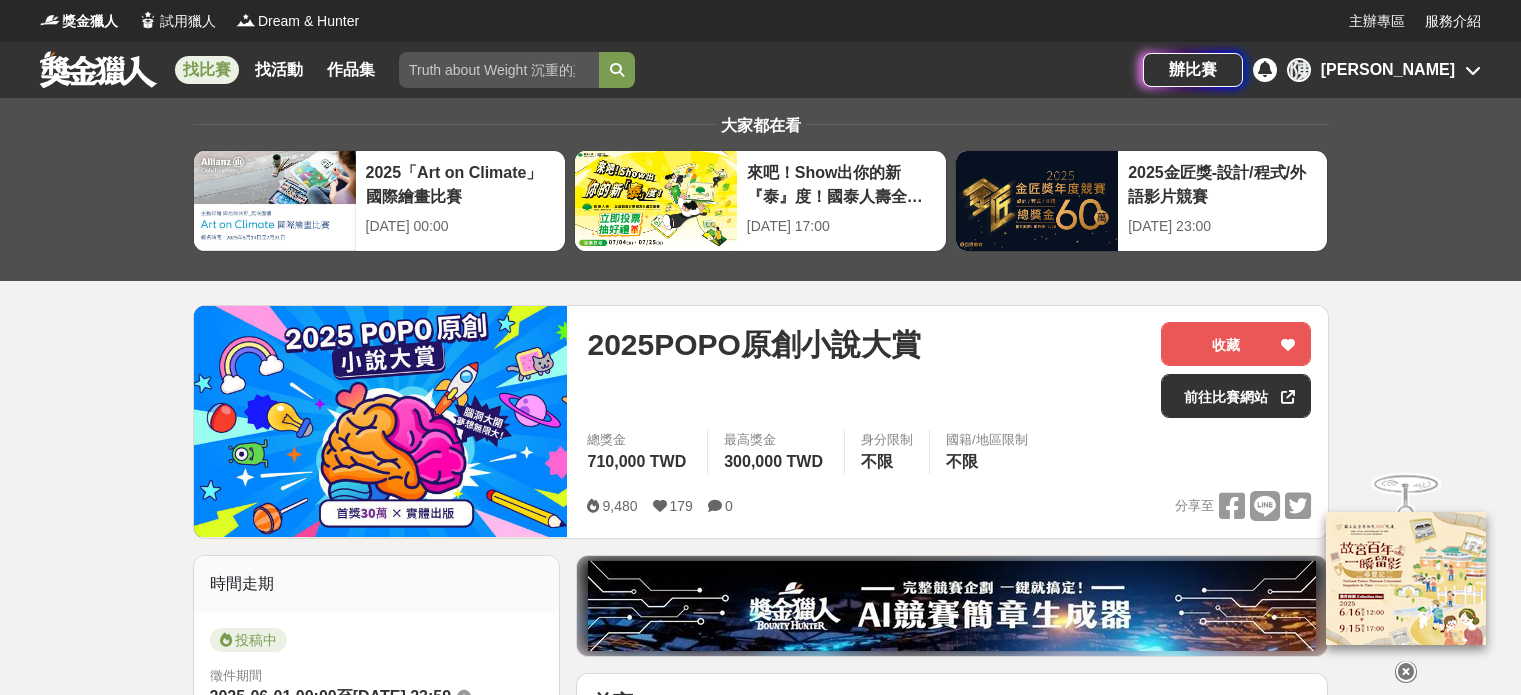 scroll, scrollTop: 0, scrollLeft: 0, axis: both 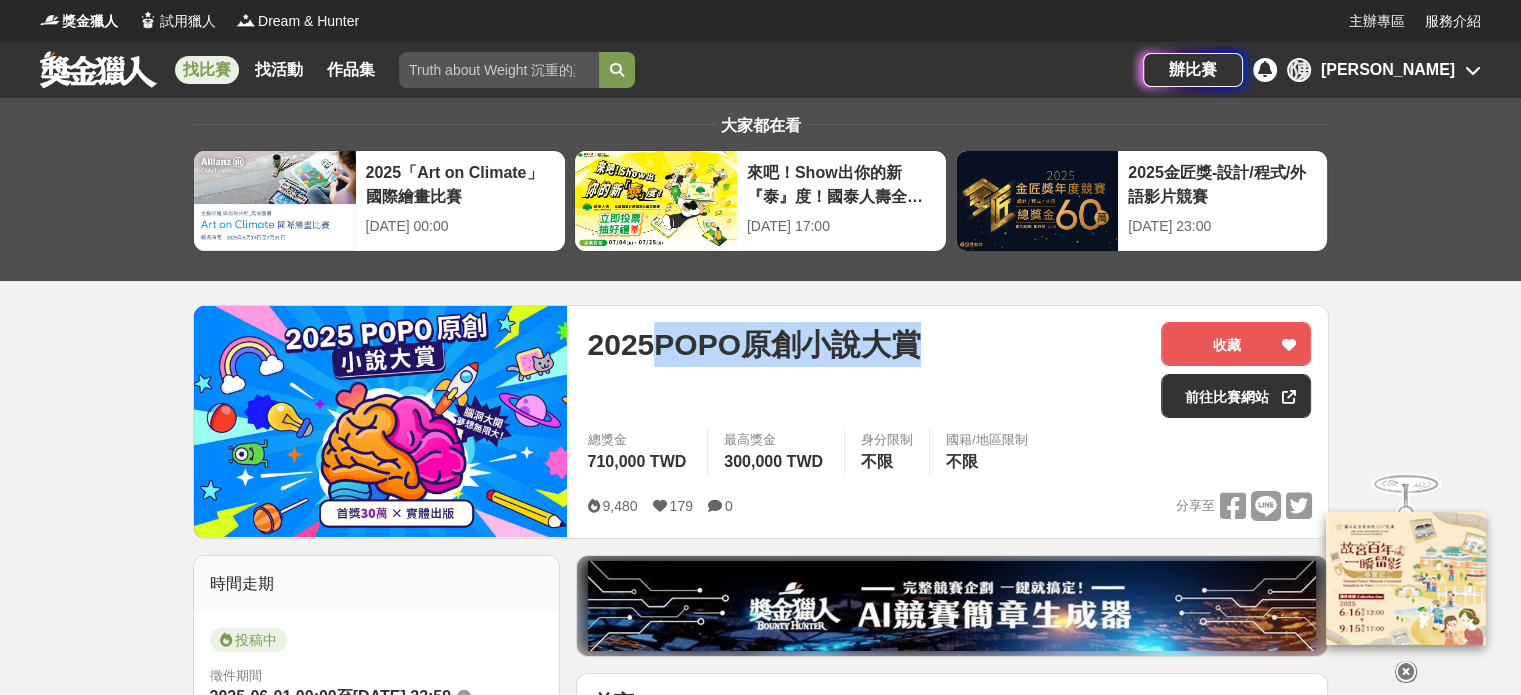 drag, startPoint x: 674, startPoint y: 347, endPoint x: 913, endPoint y: 341, distance: 239.0753 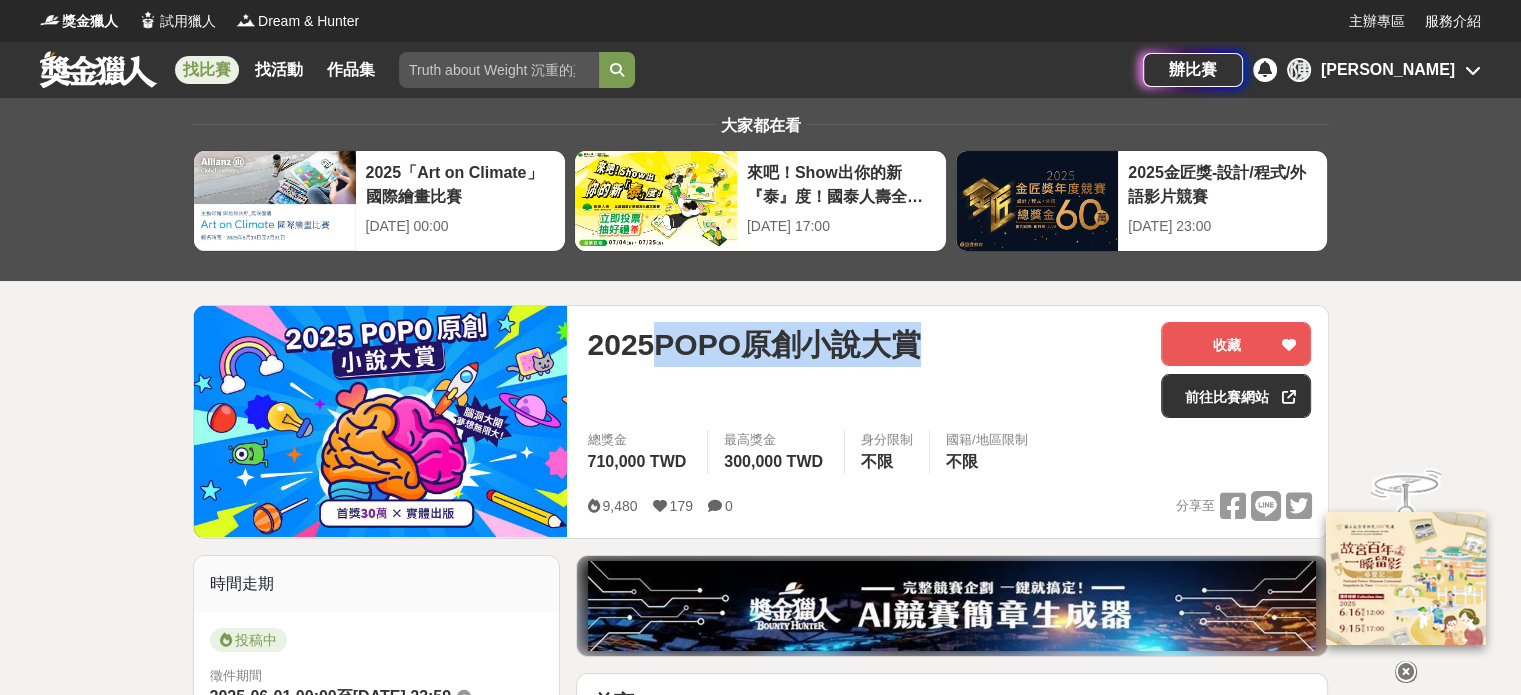 click on "2025POPO原創小說大賞" at bounding box center [753, 344] 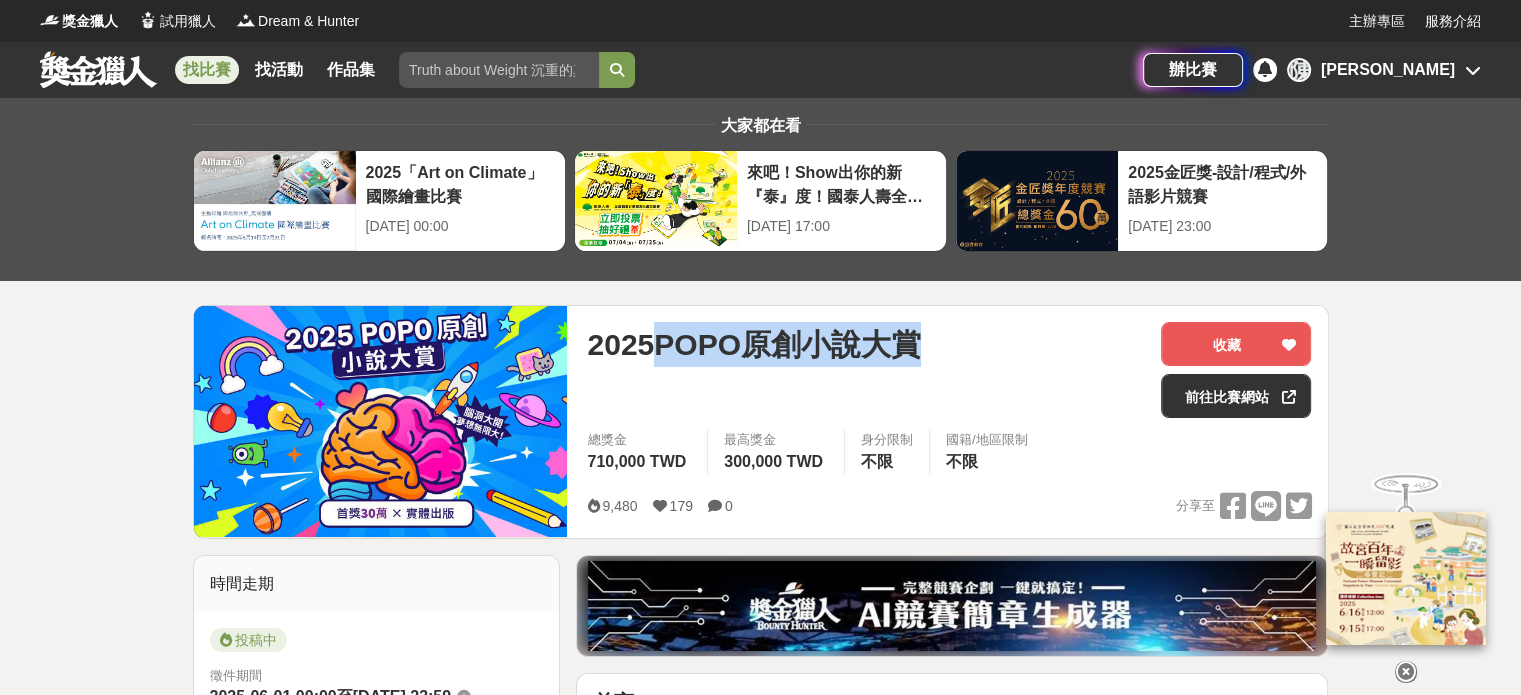 copy on "POPO原創小說大賞" 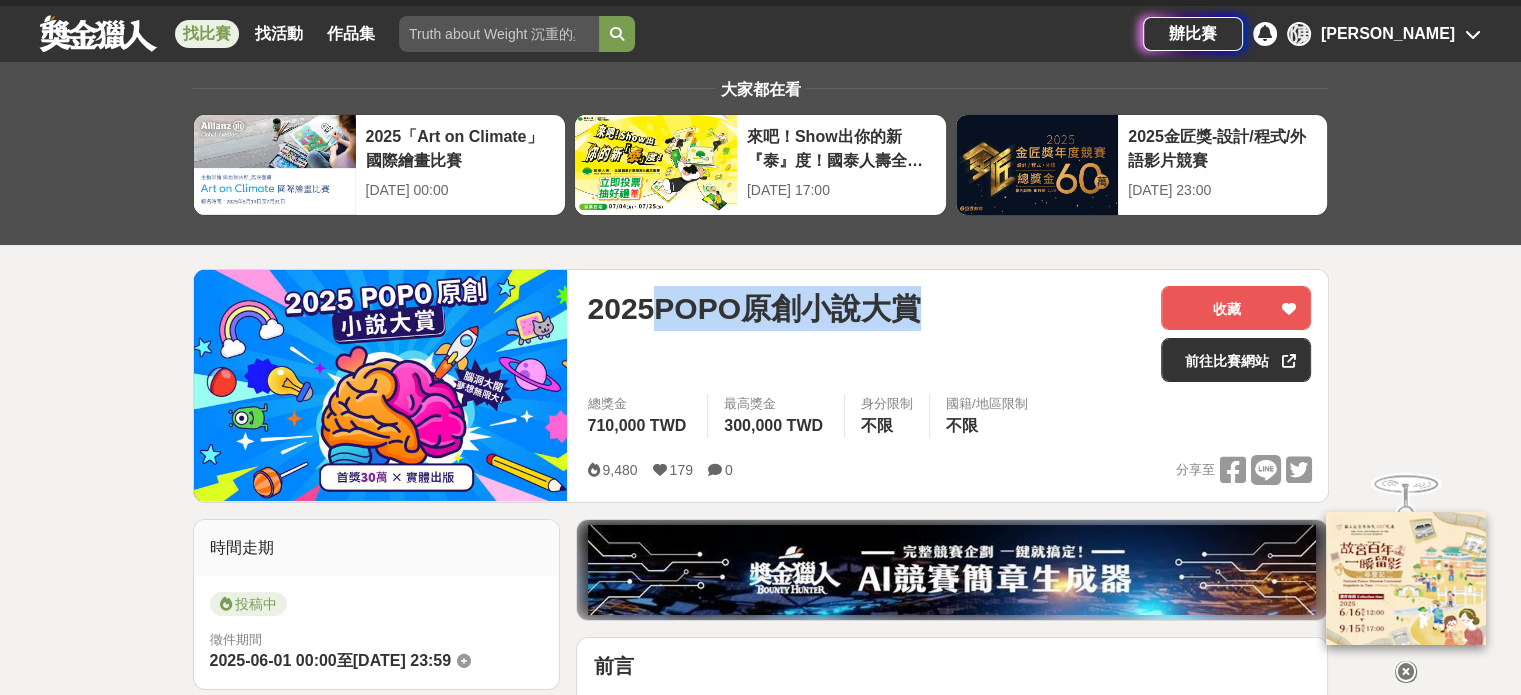 scroll, scrollTop: 100, scrollLeft: 0, axis: vertical 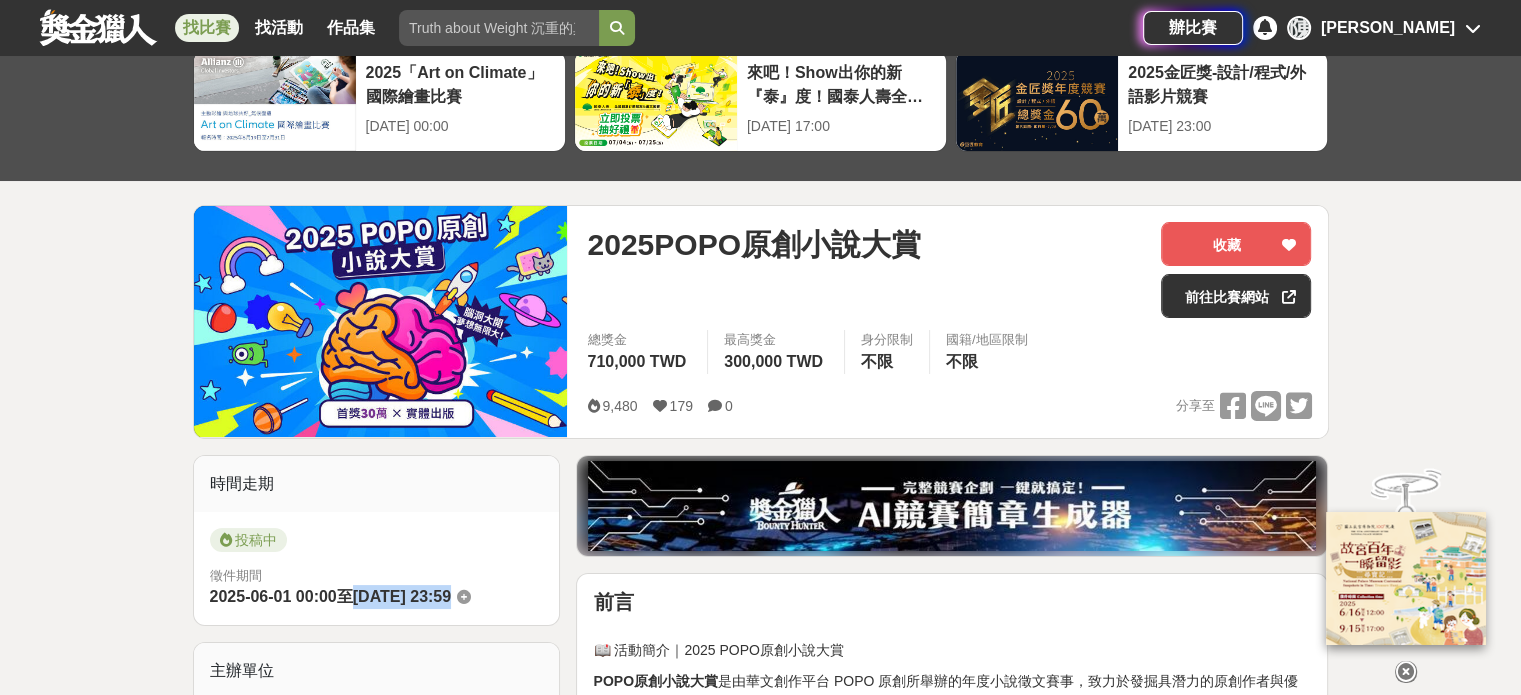 drag, startPoint x: 368, startPoint y: 596, endPoint x: 500, endPoint y: 595, distance: 132.00378 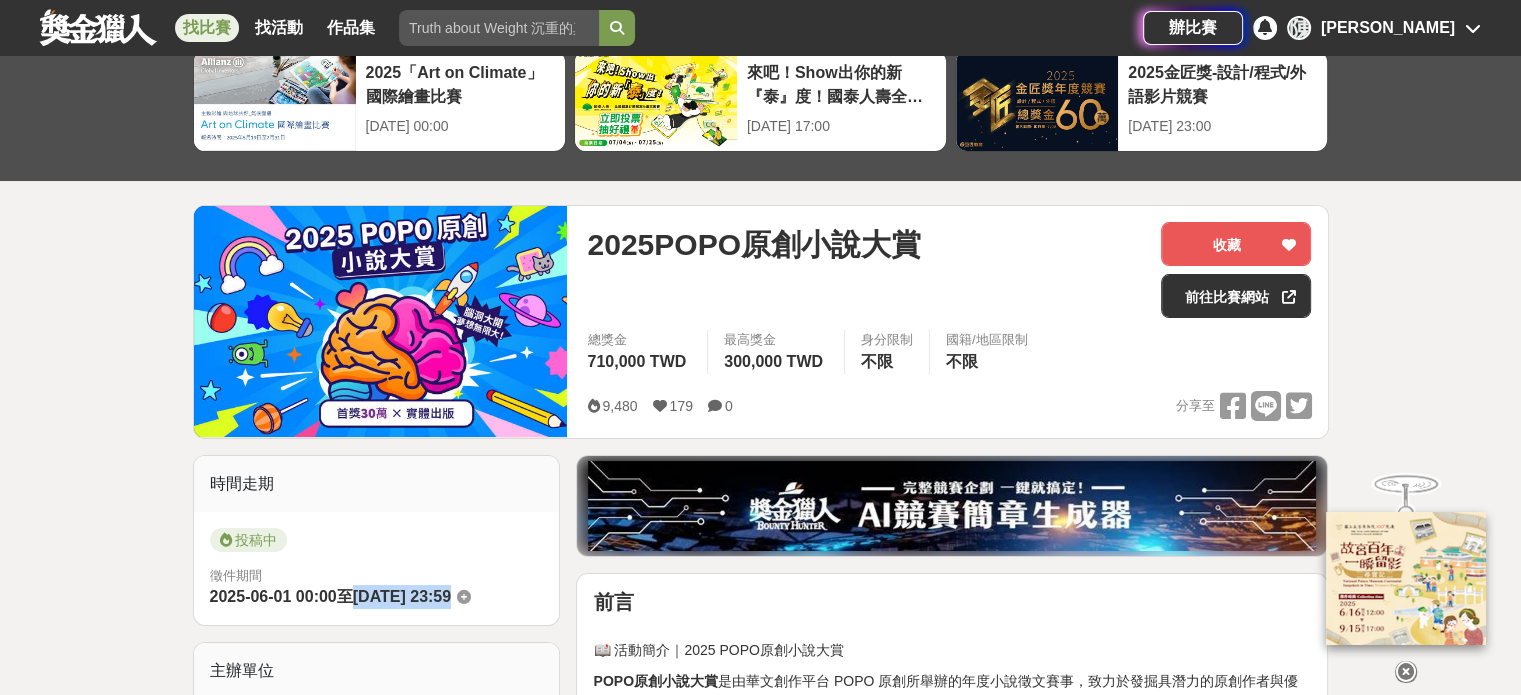 click on "徵件期間 2025-06-01 00:00  至  2025-08-31 23:59" at bounding box center [377, 588] 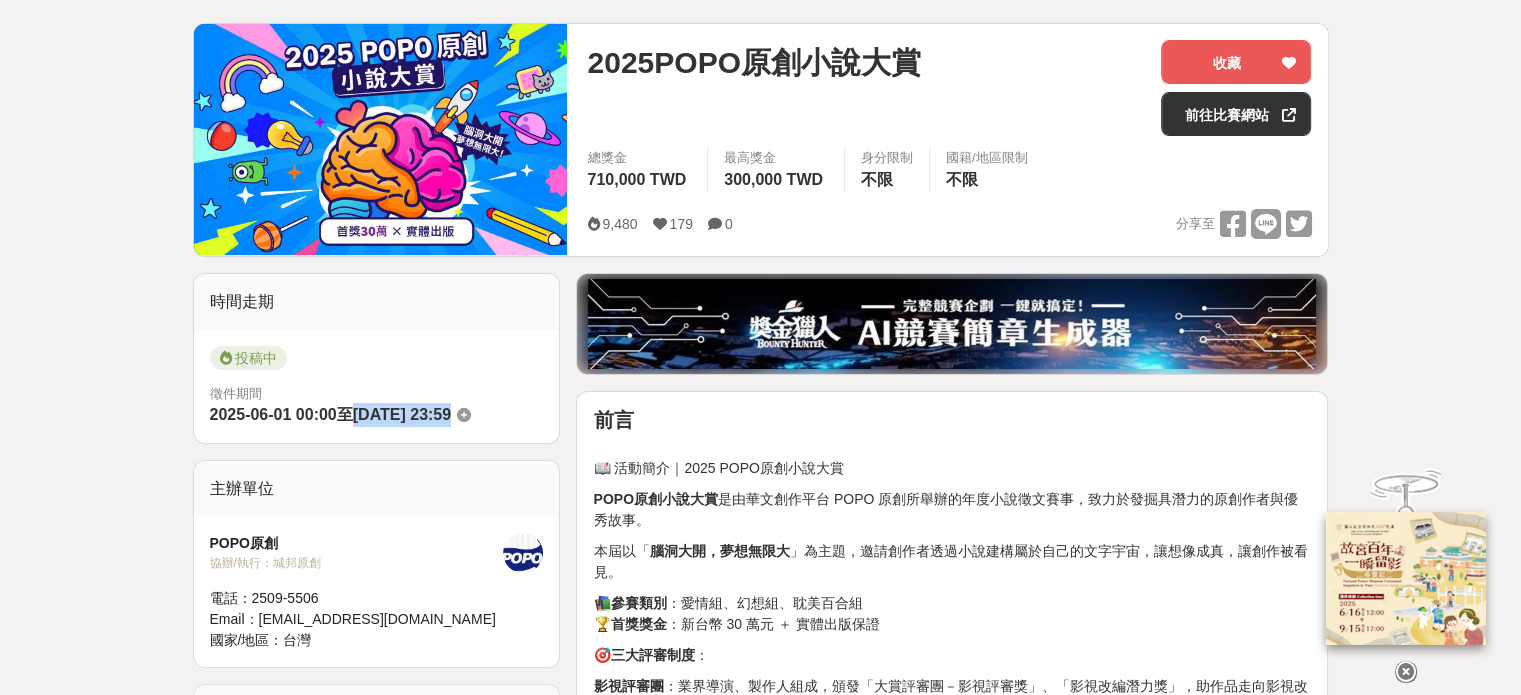 scroll, scrollTop: 300, scrollLeft: 0, axis: vertical 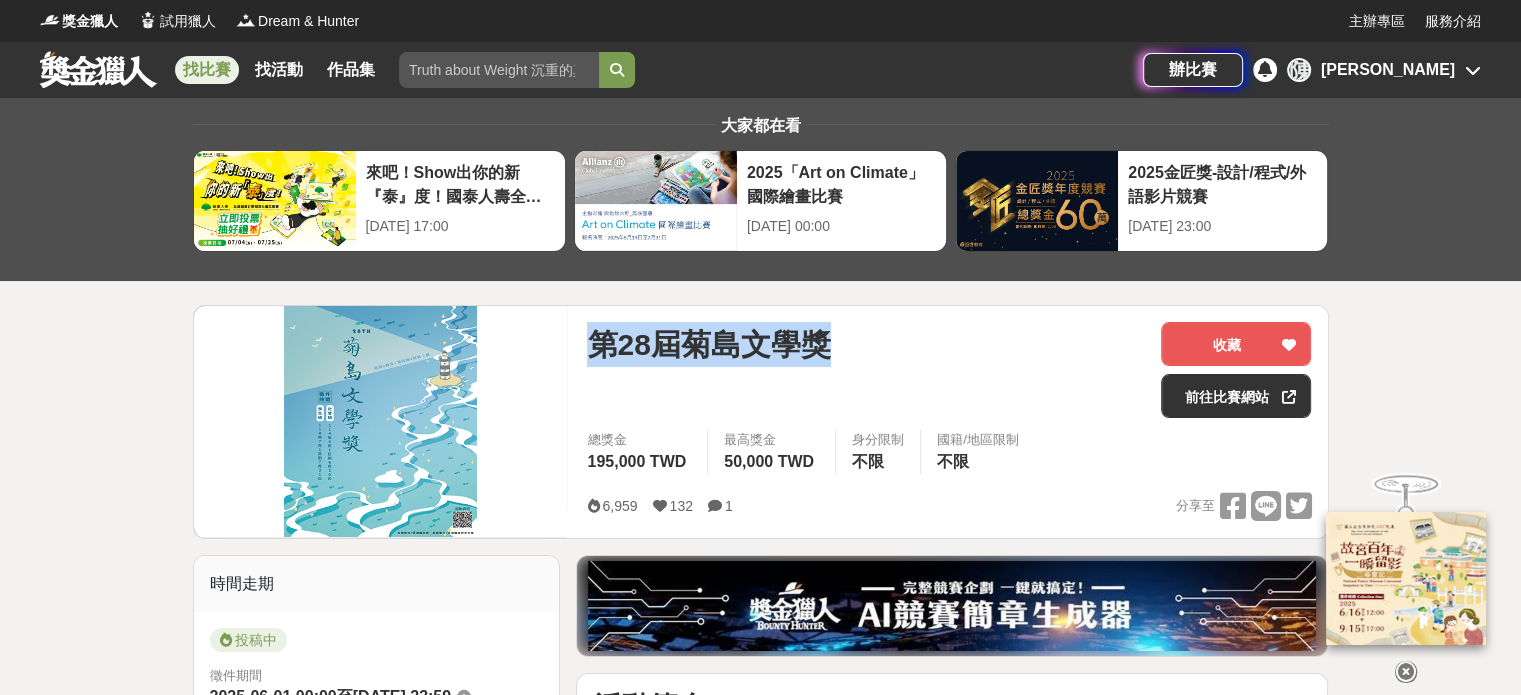 drag, startPoint x: 596, startPoint y: 346, endPoint x: 844, endPoint y: 361, distance: 248.45322 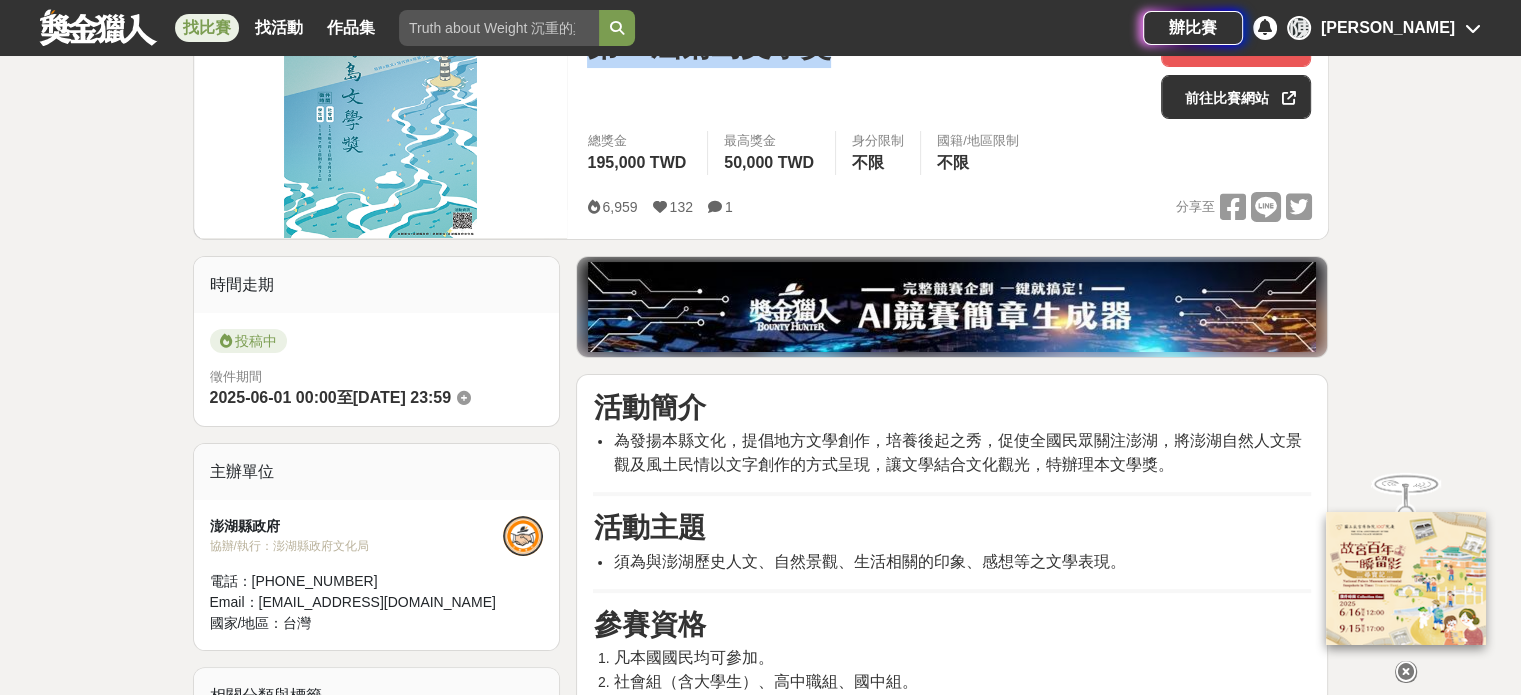 scroll, scrollTop: 300, scrollLeft: 0, axis: vertical 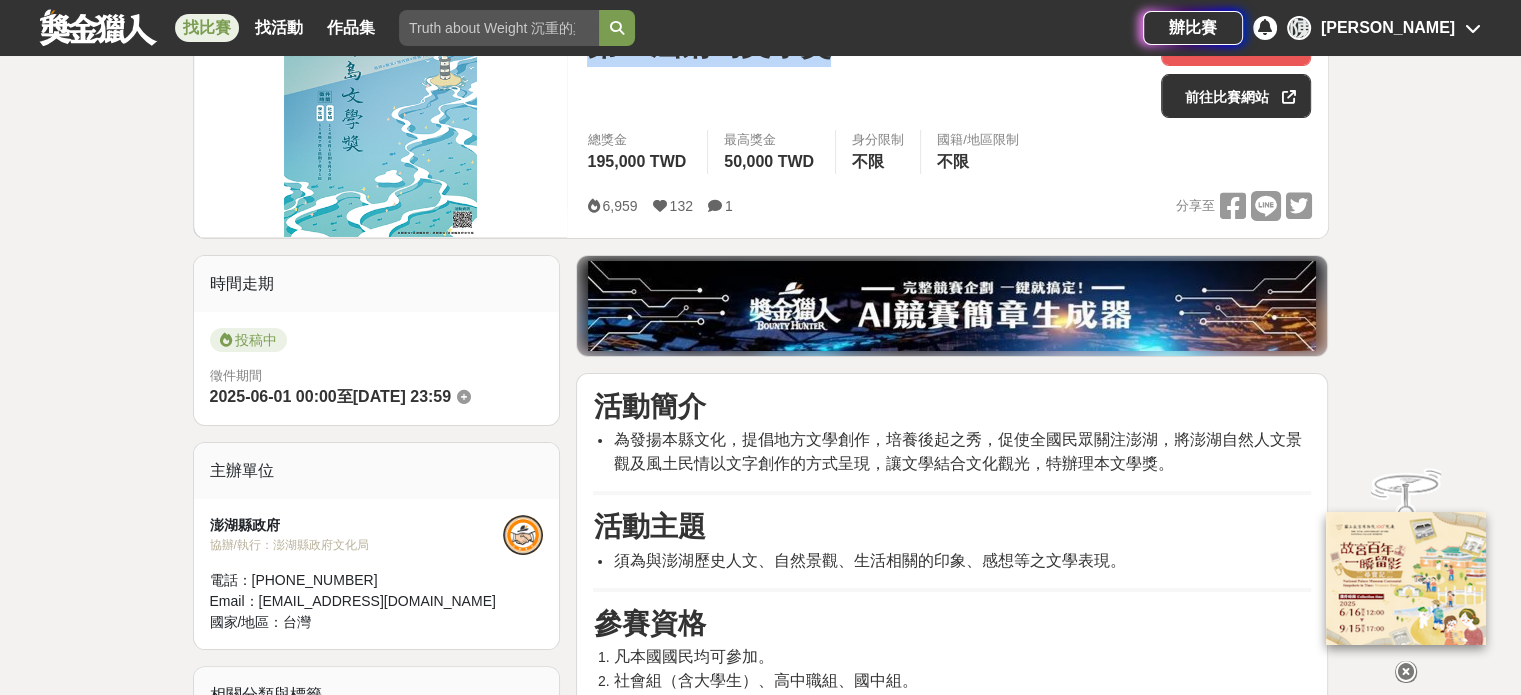 drag, startPoint x: 369, startPoint y: 399, endPoint x: 498, endPoint y: 398, distance: 129.00388 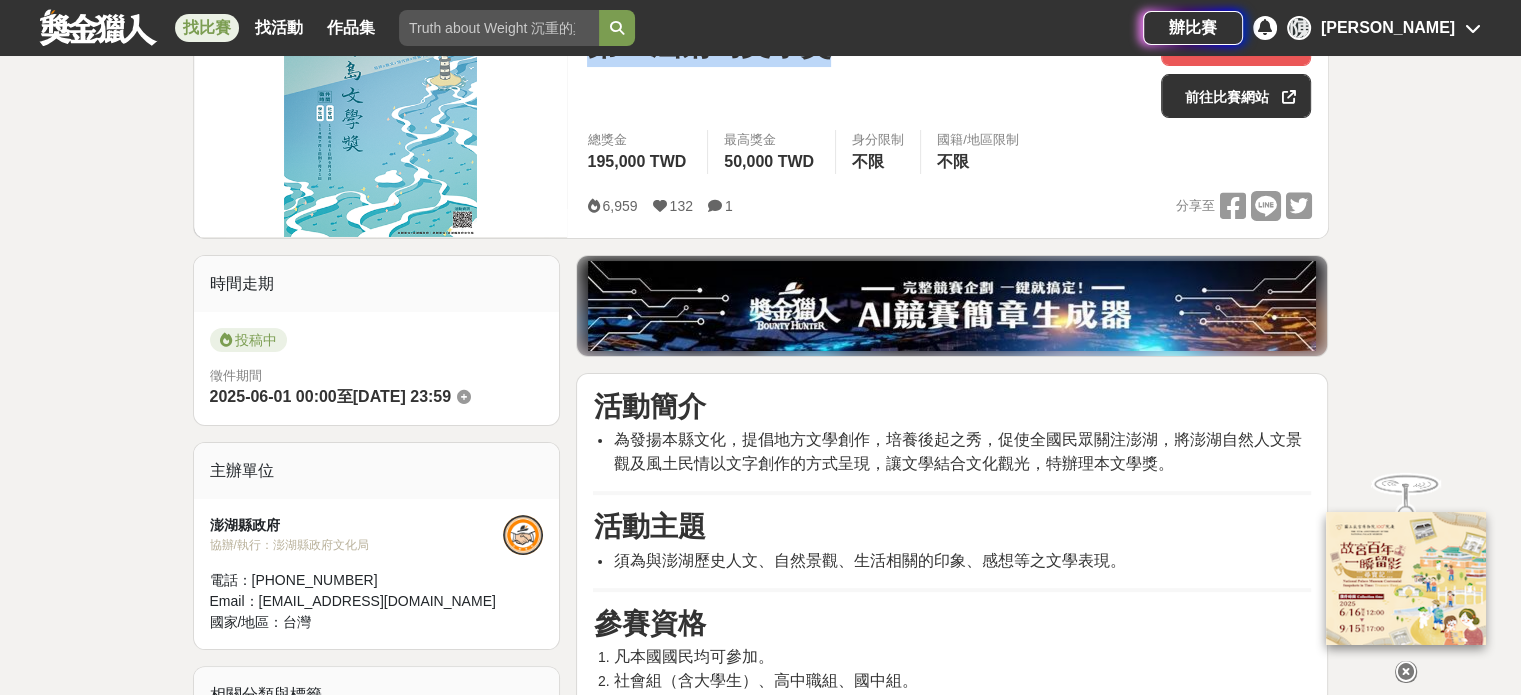 click on "2025-07-31 23:59" at bounding box center (402, 396) 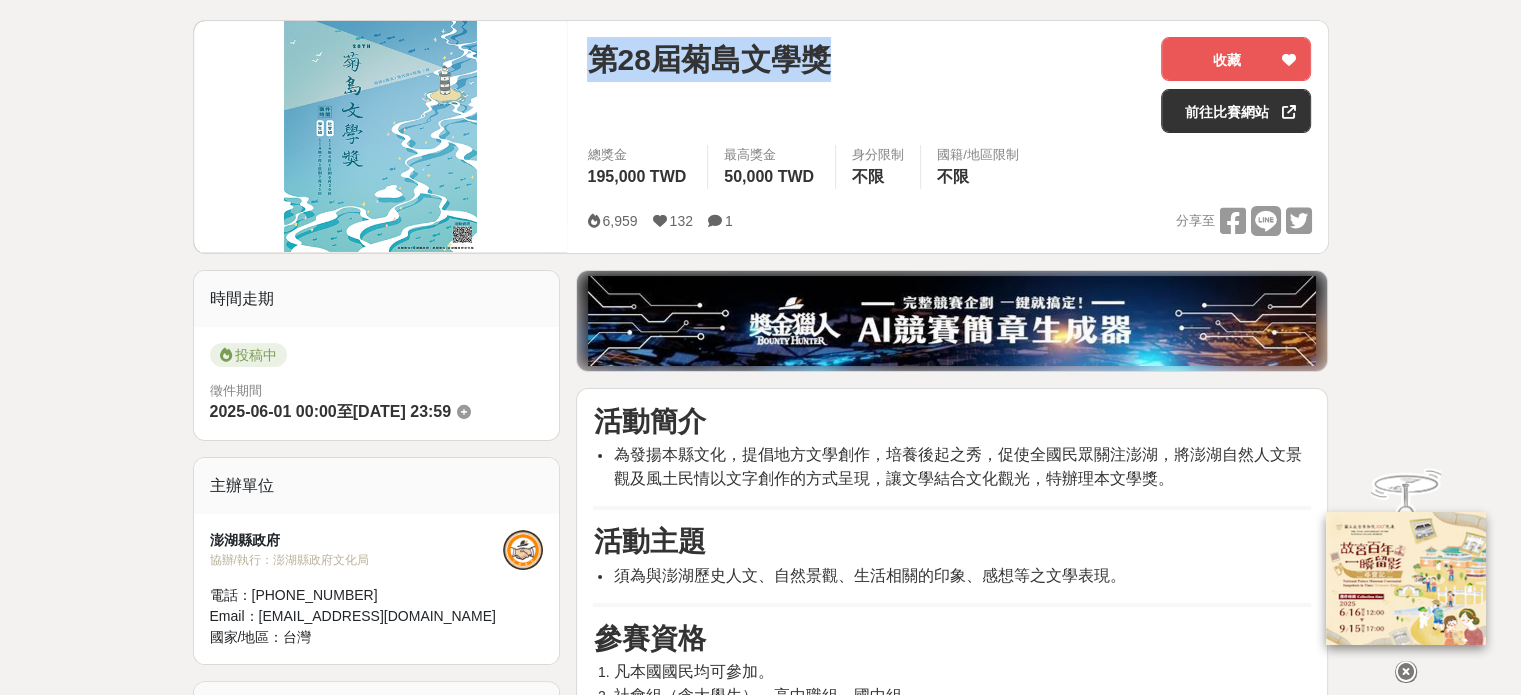scroll, scrollTop: 300, scrollLeft: 0, axis: vertical 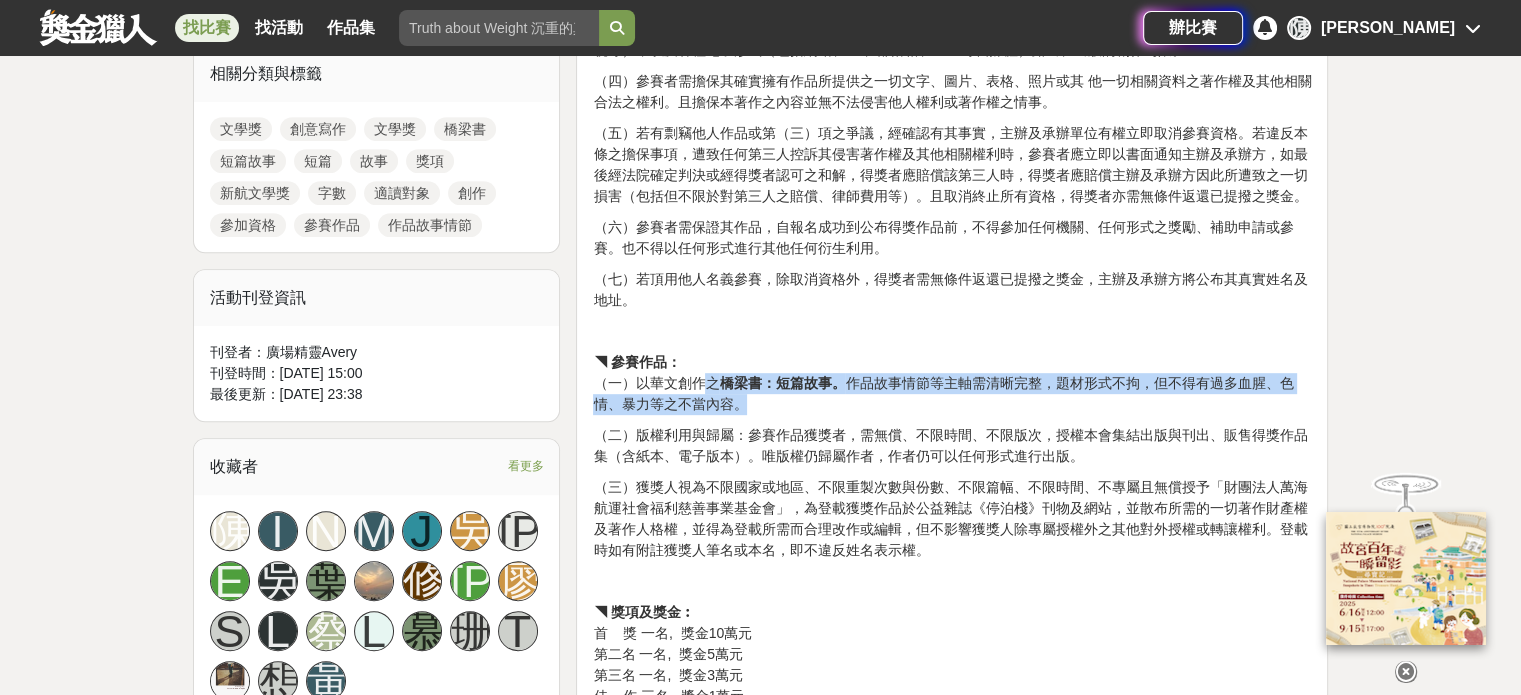 drag, startPoint x: 700, startPoint y: 381, endPoint x: 834, endPoint y: 395, distance: 134.72935 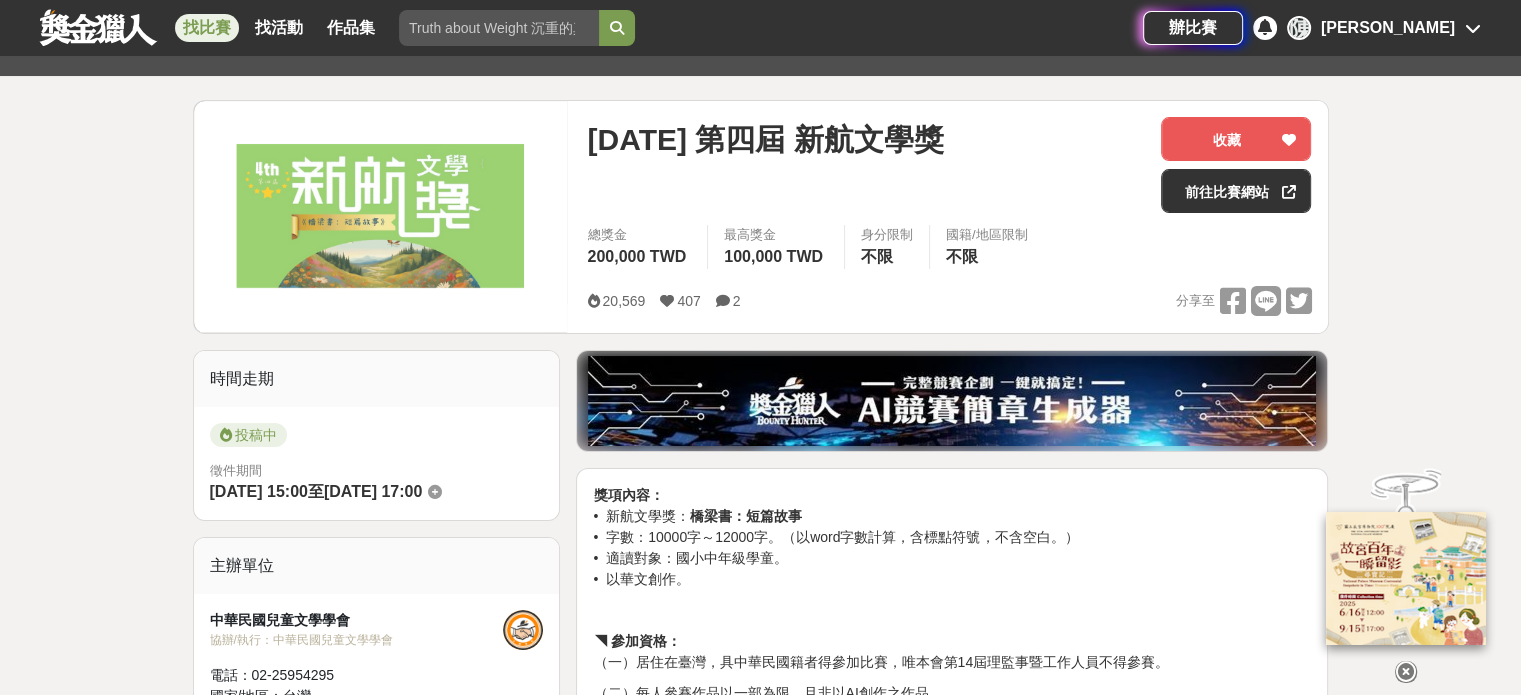 scroll, scrollTop: 200, scrollLeft: 0, axis: vertical 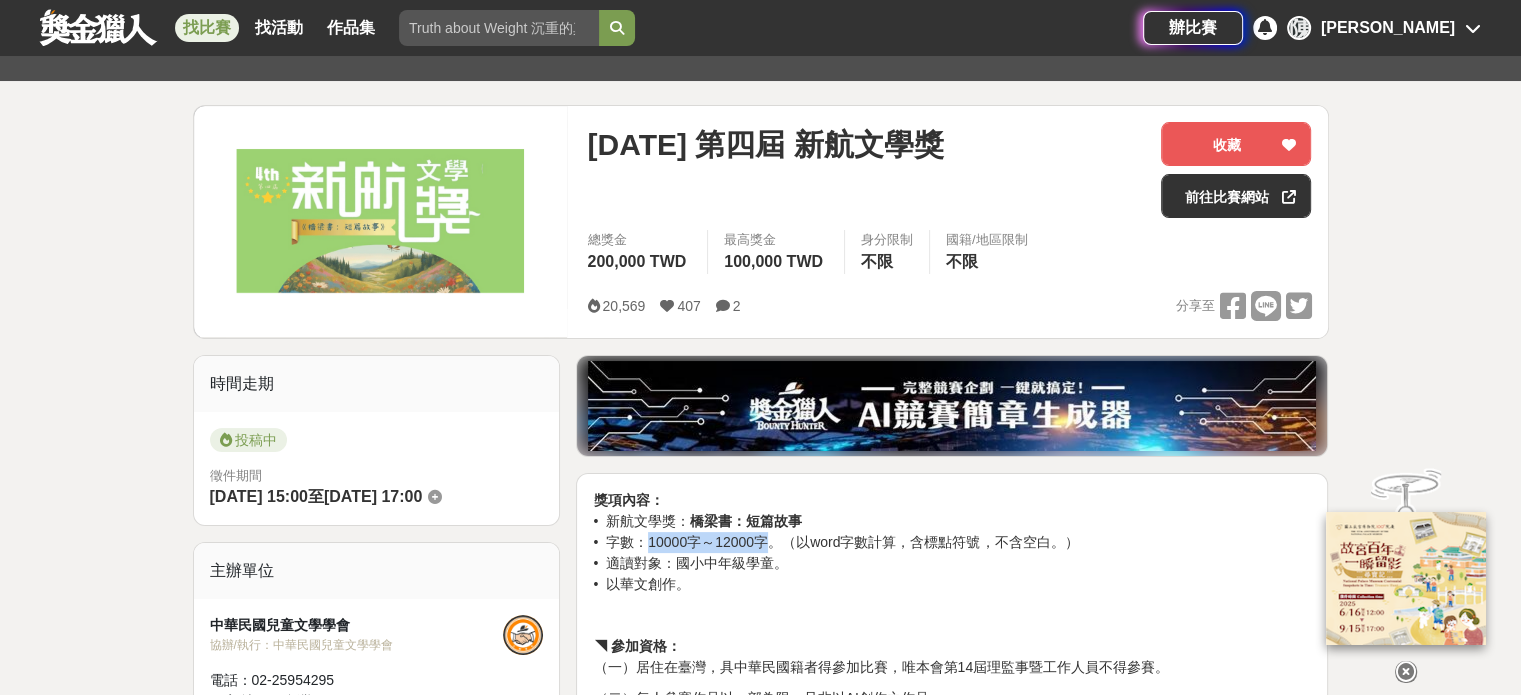 drag, startPoint x: 652, startPoint y: 538, endPoint x: 774, endPoint y: 541, distance: 122.03688 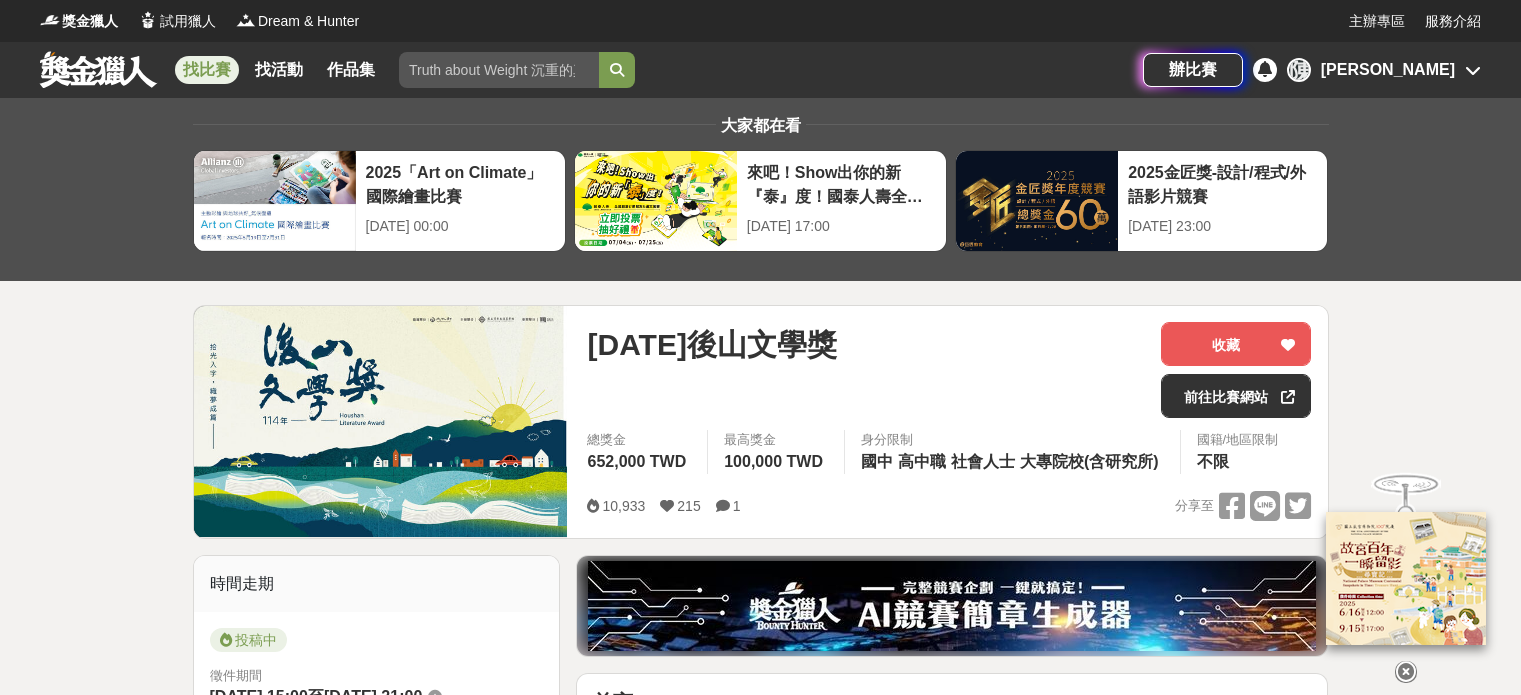 scroll, scrollTop: 0, scrollLeft: 0, axis: both 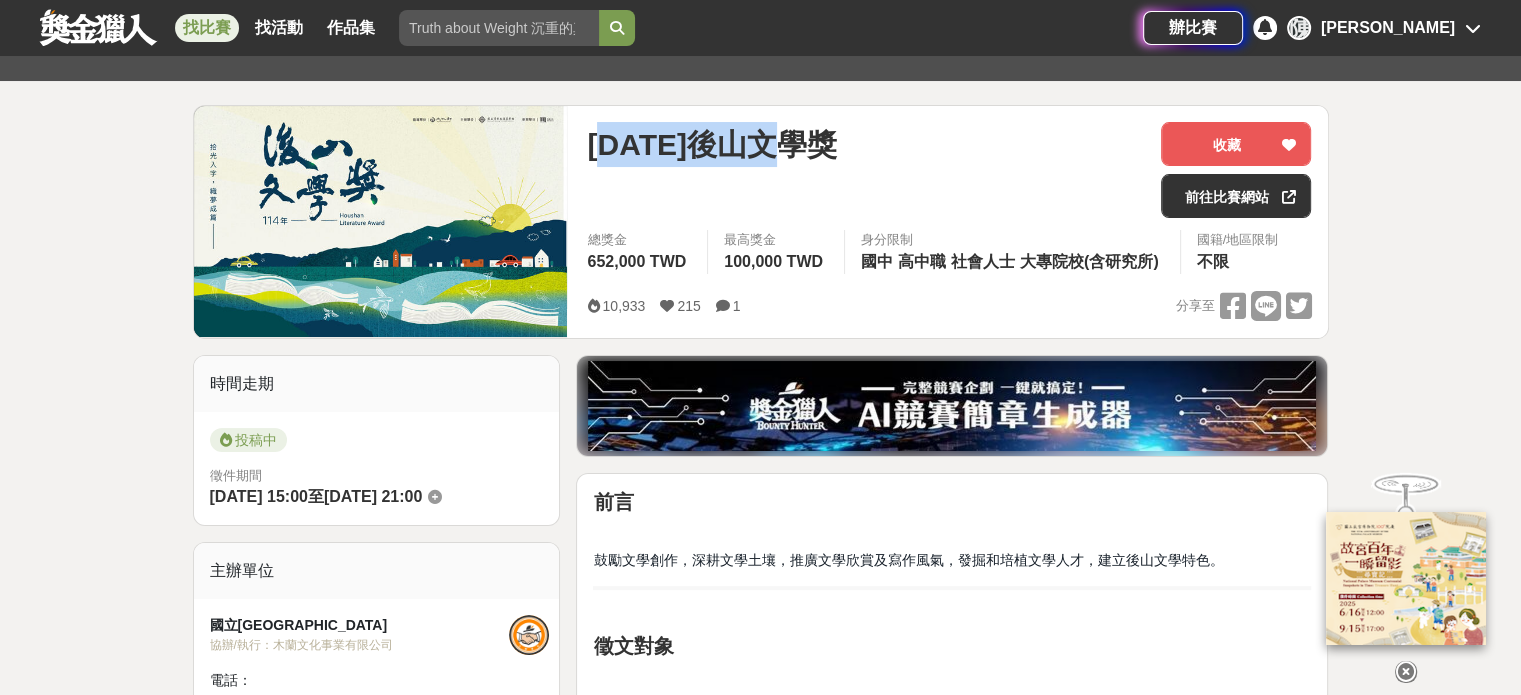 drag, startPoint x: 598, startPoint y: 141, endPoint x: 848, endPoint y: 167, distance: 251.34836 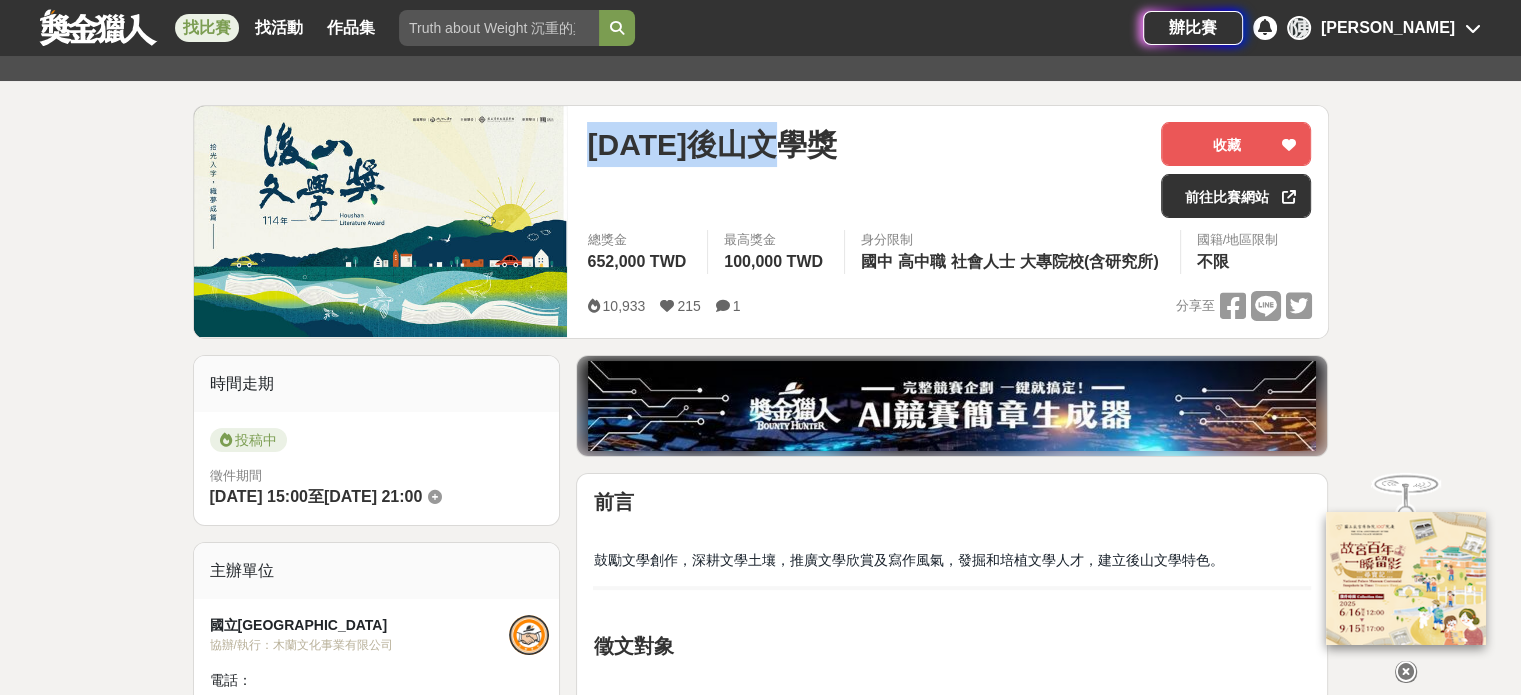 drag, startPoint x: 611, startPoint y: 142, endPoint x: 929, endPoint y: 173, distance: 319.50745 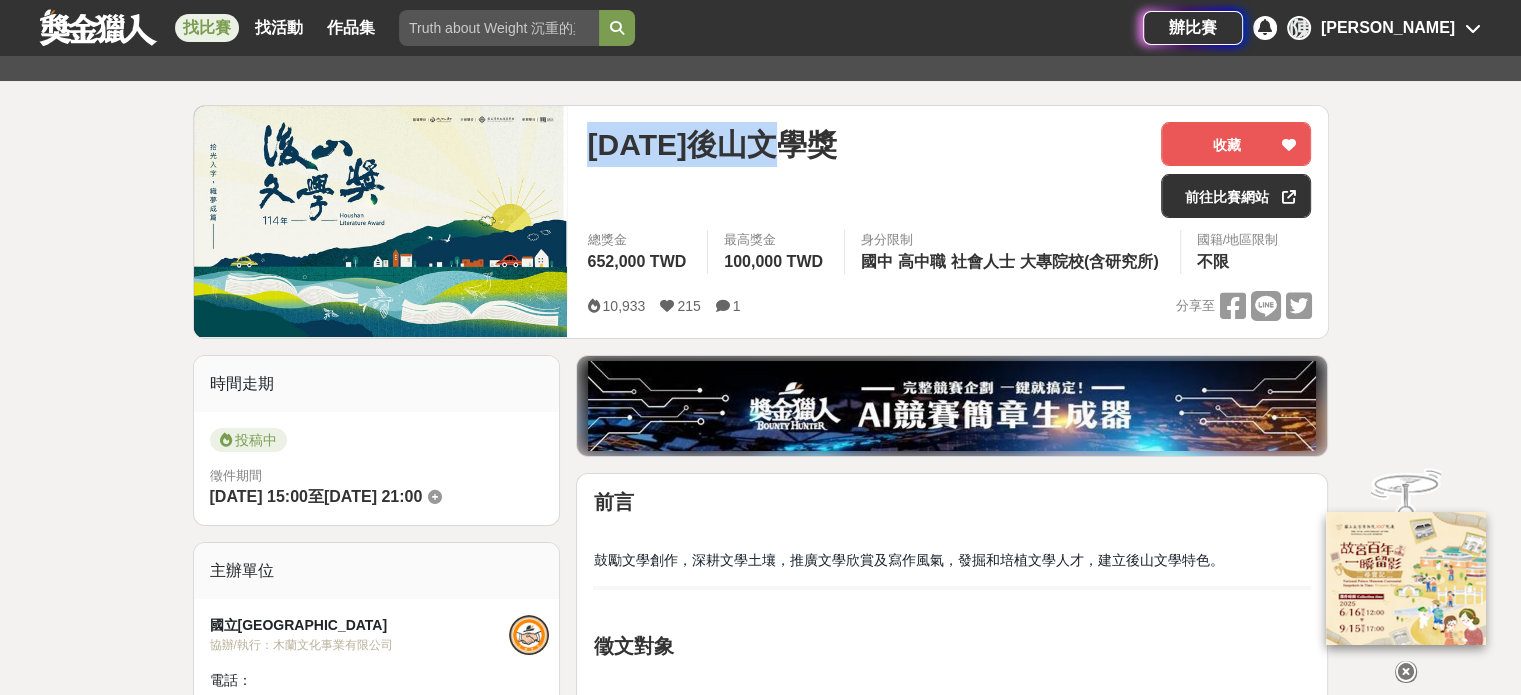 click on "[DATE]後山文學獎 收藏 前往比賽網站 總獎金 652,000   TWD 最高獎金 100,000   TWD 身分限制 國中 高中職 社會人士 大專院校(含研究所) 國籍/地區限制 不限 10,933 215 1 分享至 收藏 前往比賽網站" at bounding box center [949, 222] 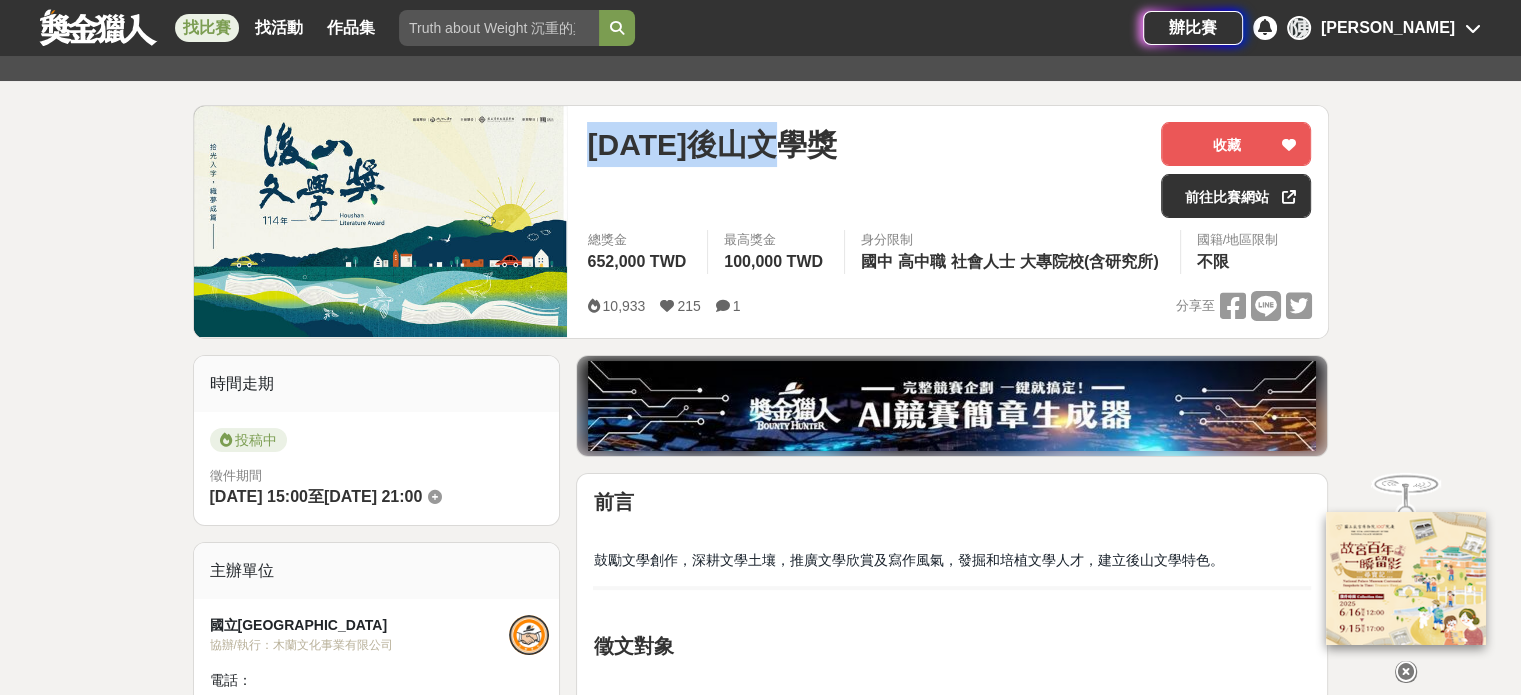 drag, startPoint x: 367, startPoint y: 495, endPoint x: 498, endPoint y: 487, distance: 131.24405 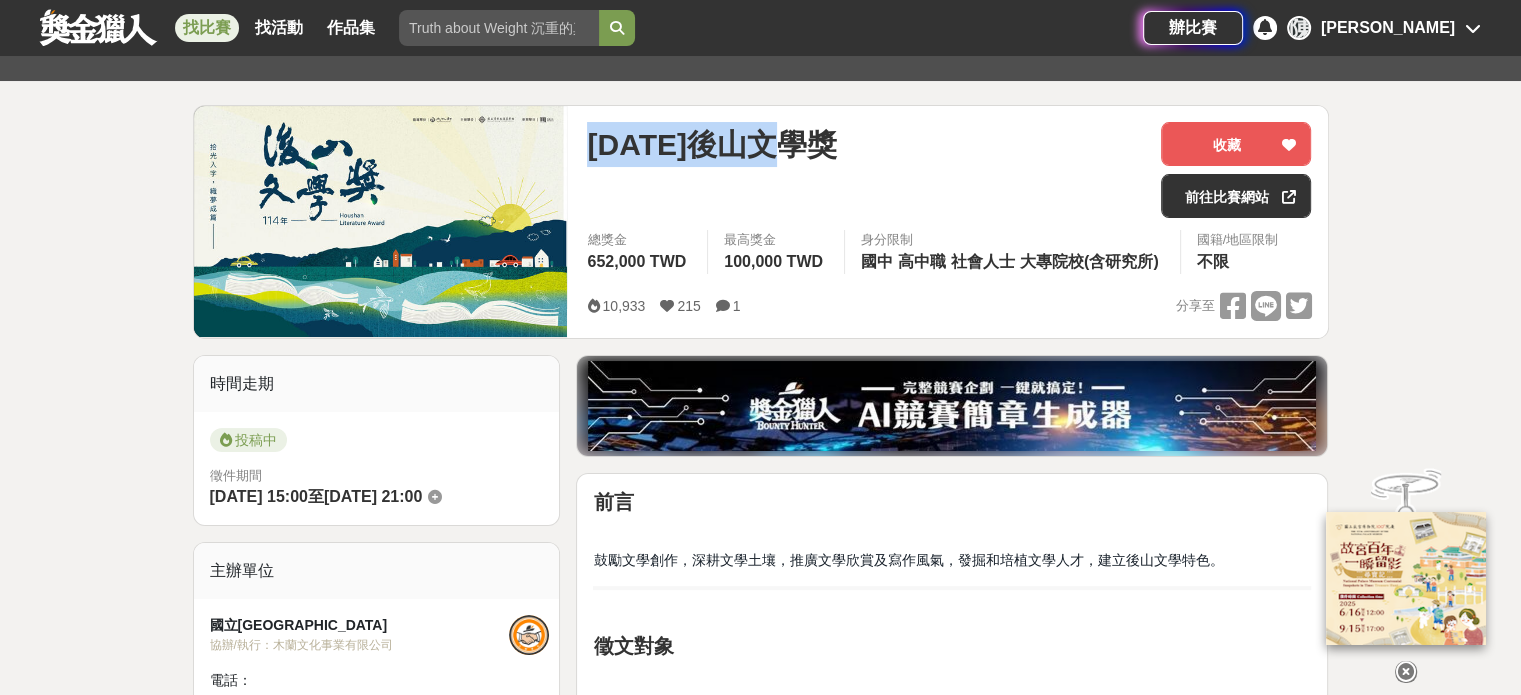 click on "[DATE] 21:00" at bounding box center [373, 496] 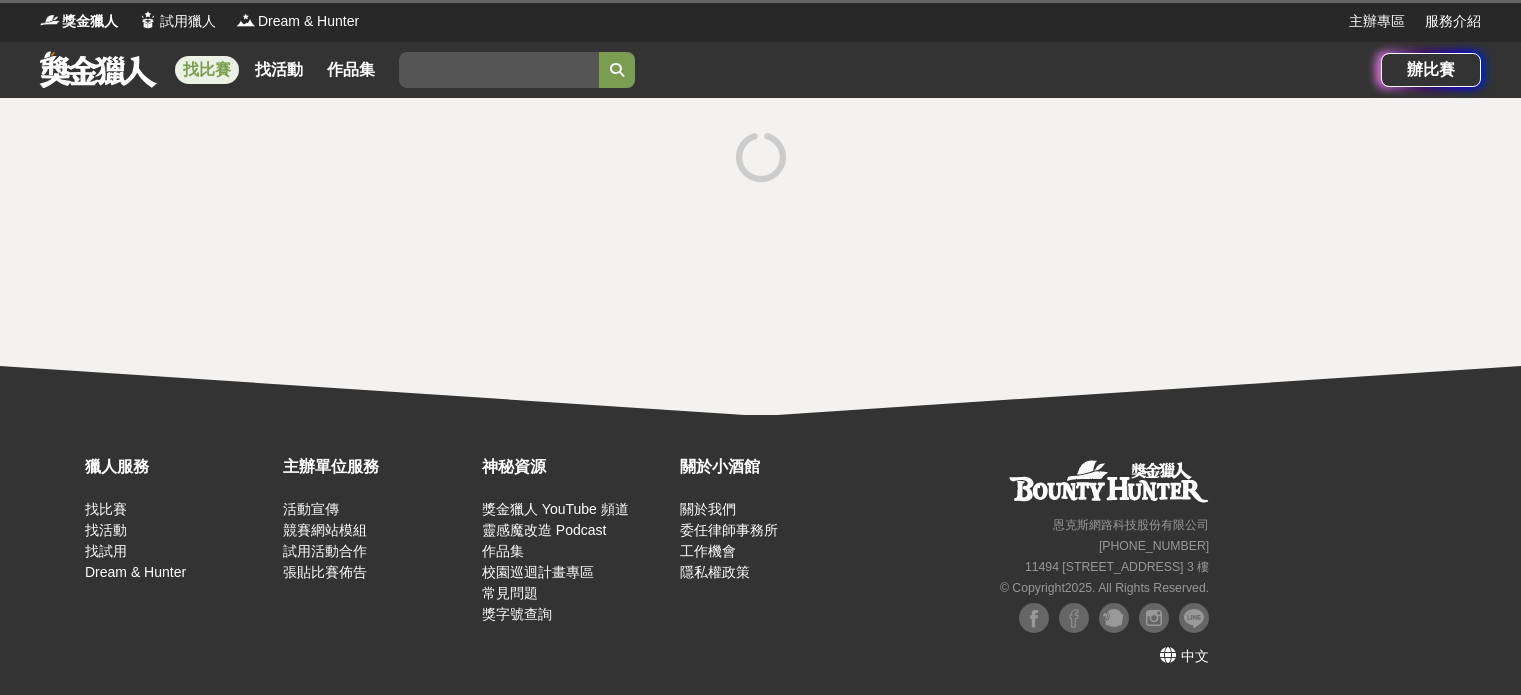 scroll, scrollTop: 0, scrollLeft: 0, axis: both 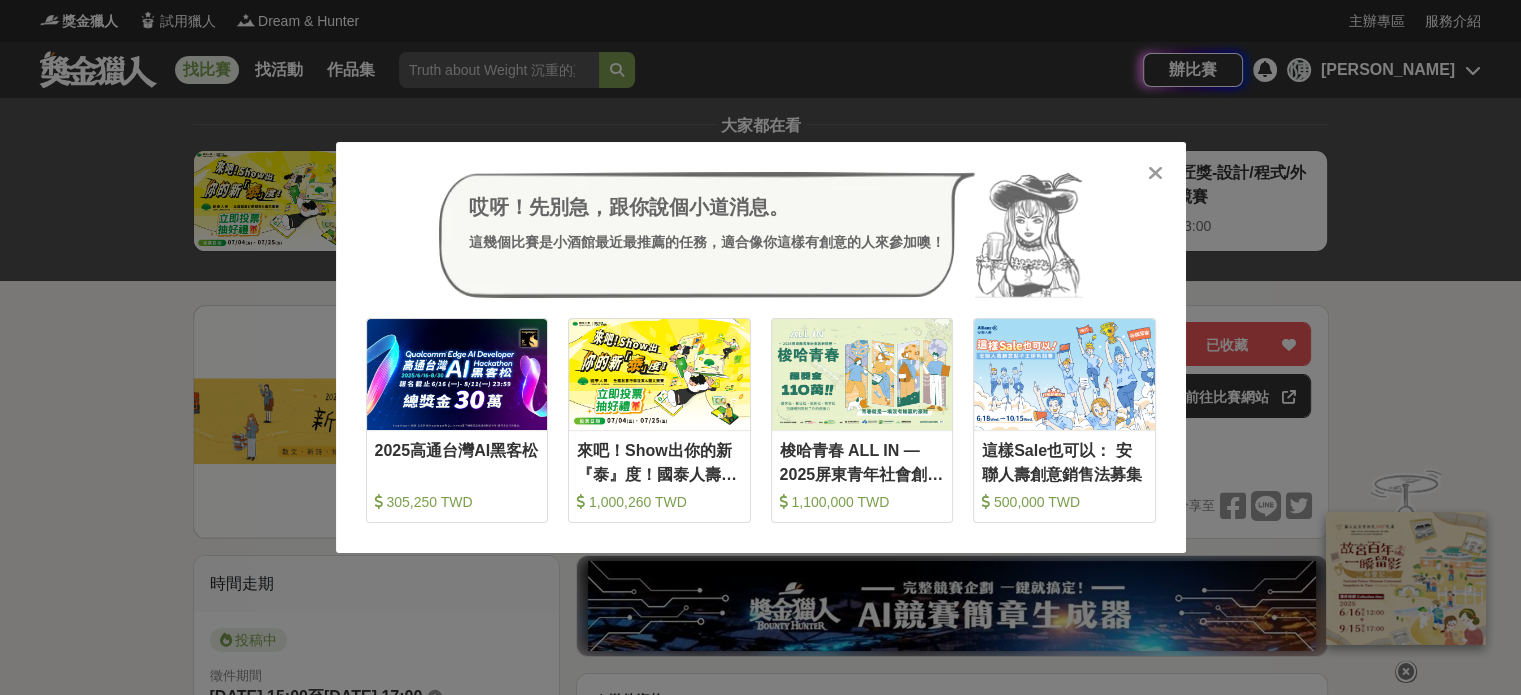 click at bounding box center (1155, 173) 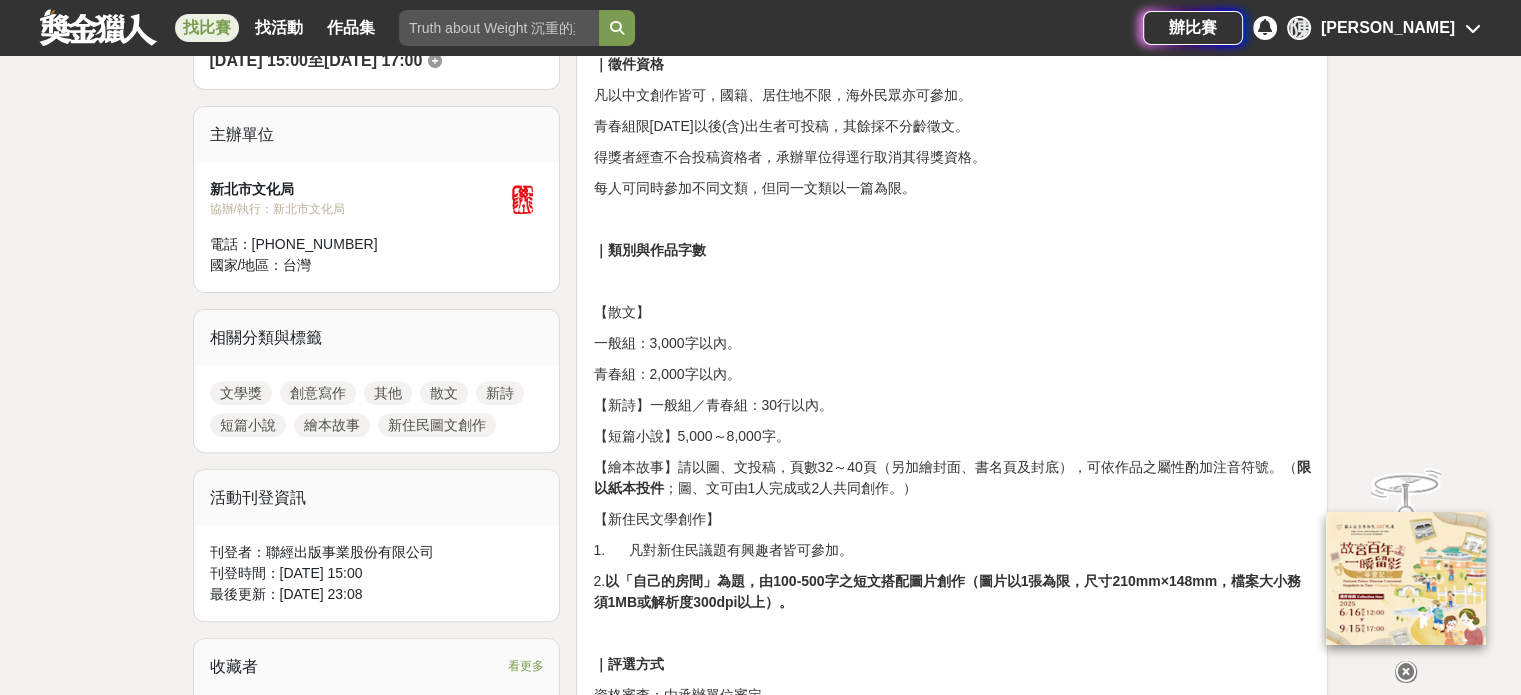 scroll, scrollTop: 700, scrollLeft: 0, axis: vertical 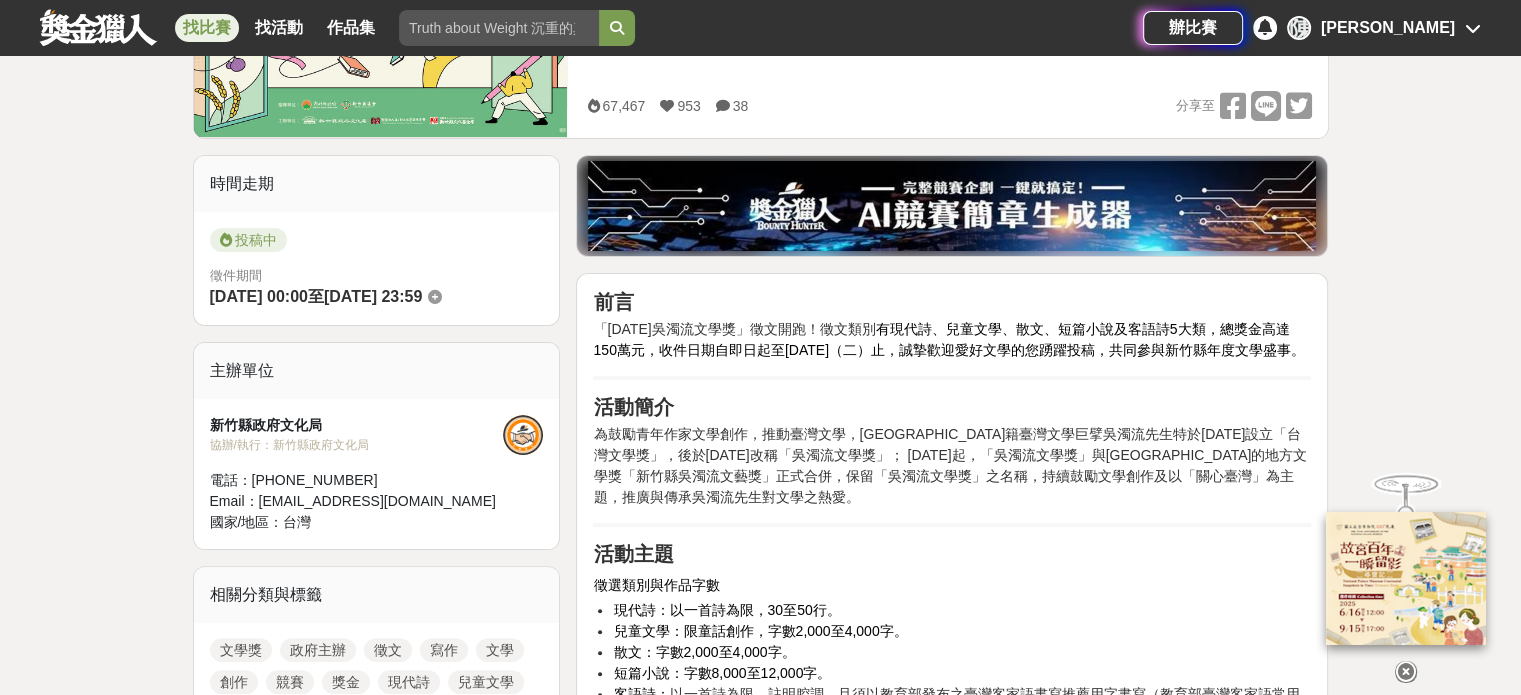 drag, startPoint x: 366, startPoint y: 290, endPoint x: 497, endPoint y: 293, distance: 131.03435 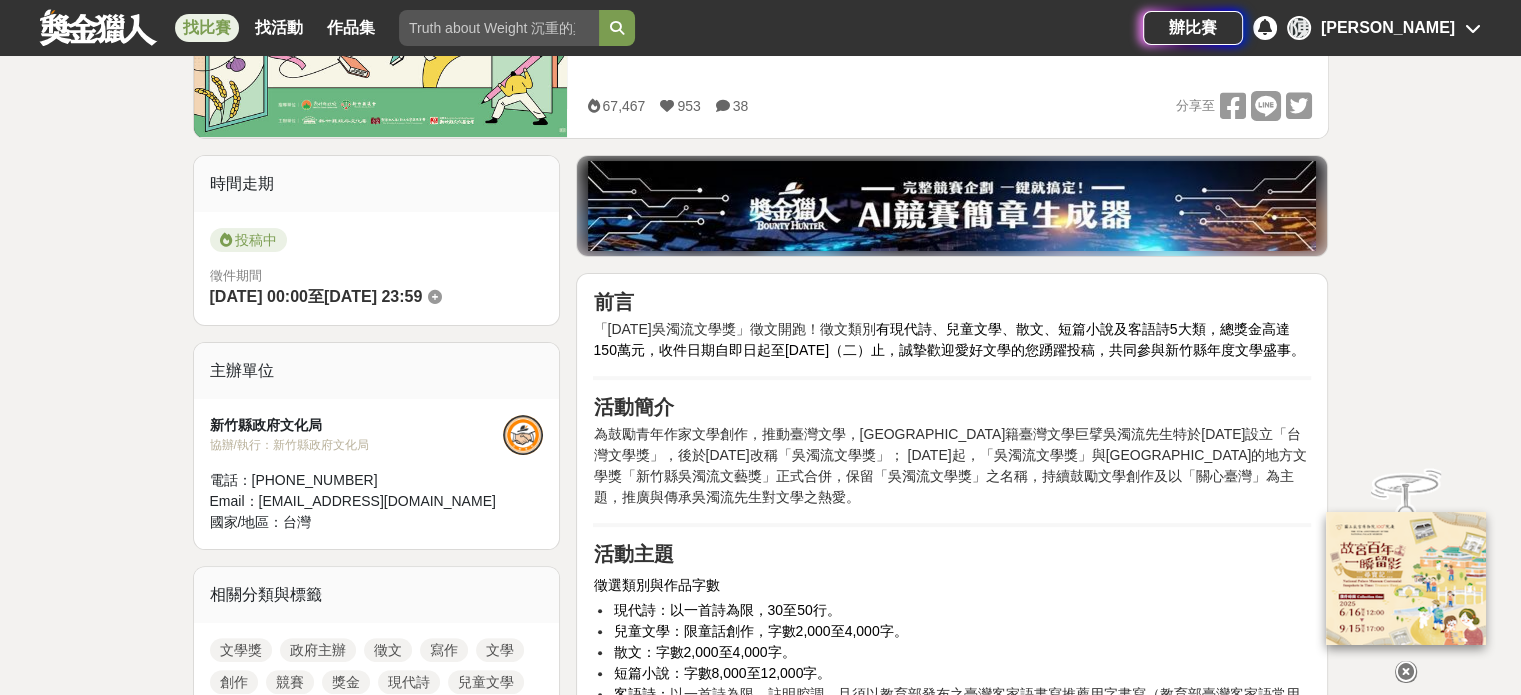copy on "[DATE] 23:59" 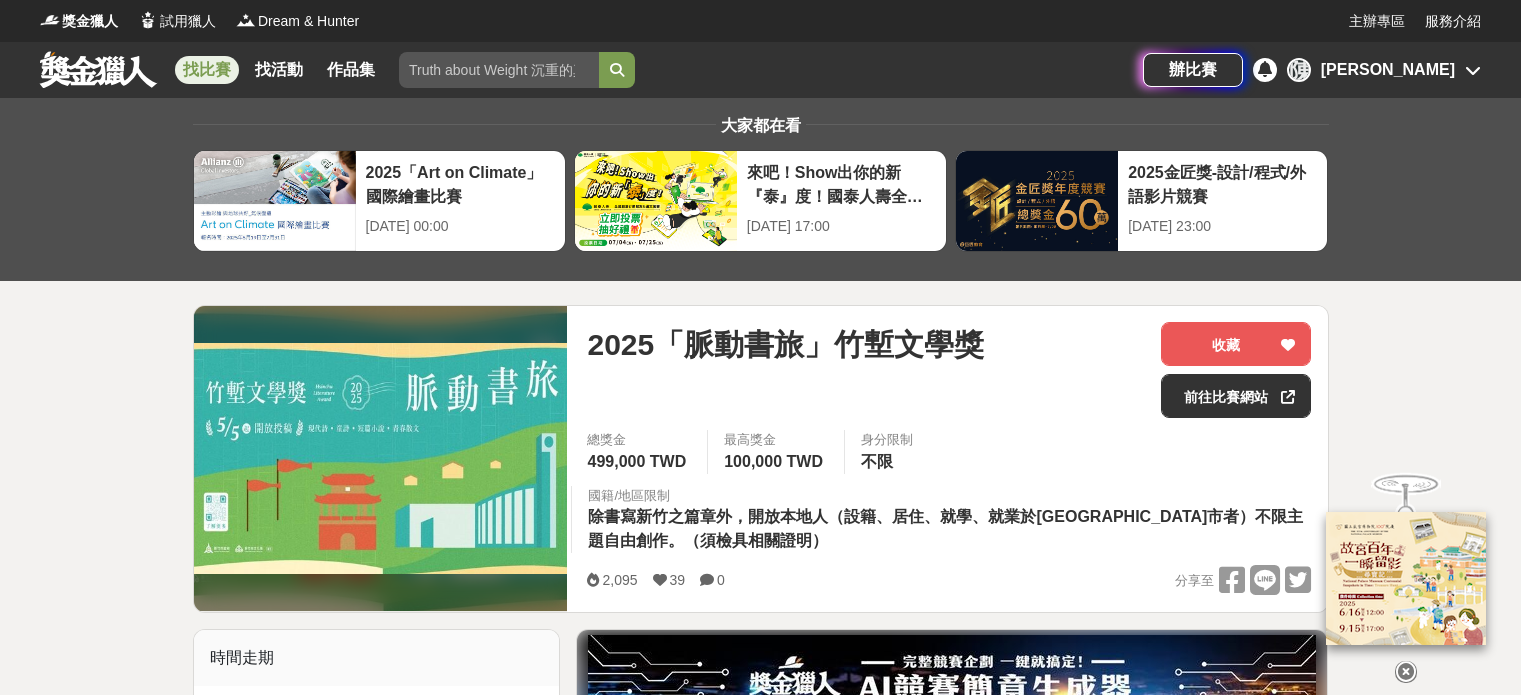 scroll, scrollTop: 0, scrollLeft: 0, axis: both 